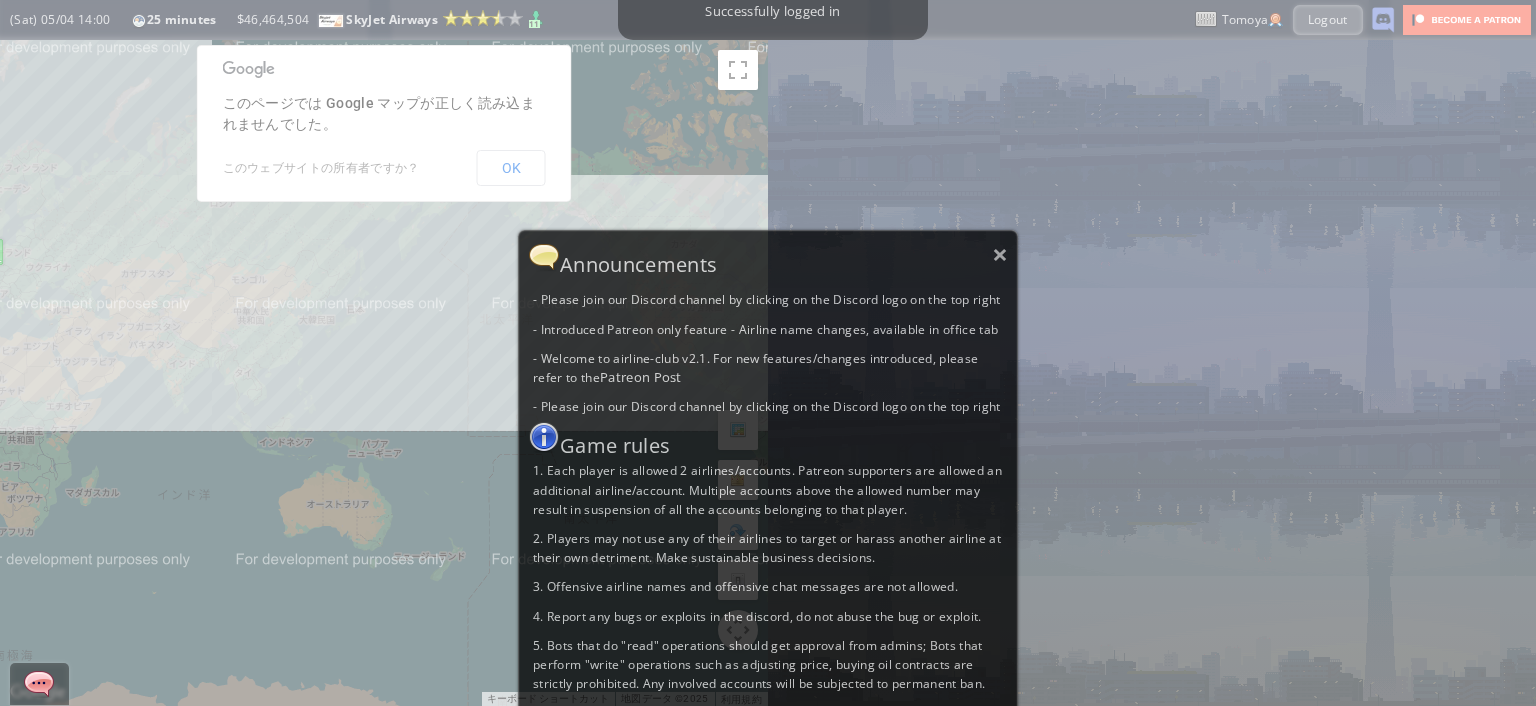 scroll, scrollTop: 0, scrollLeft: 0, axis: both 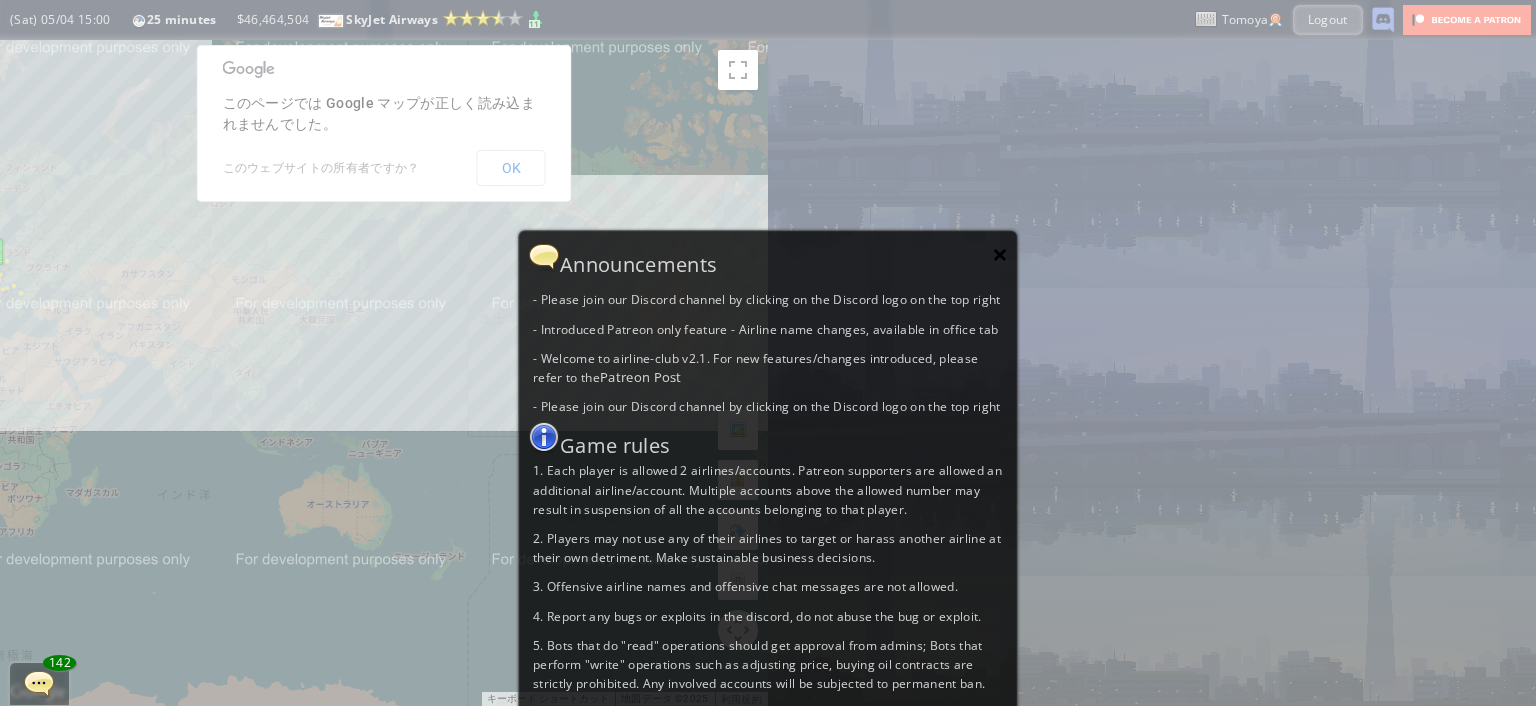 click on "×" at bounding box center [1000, 254] 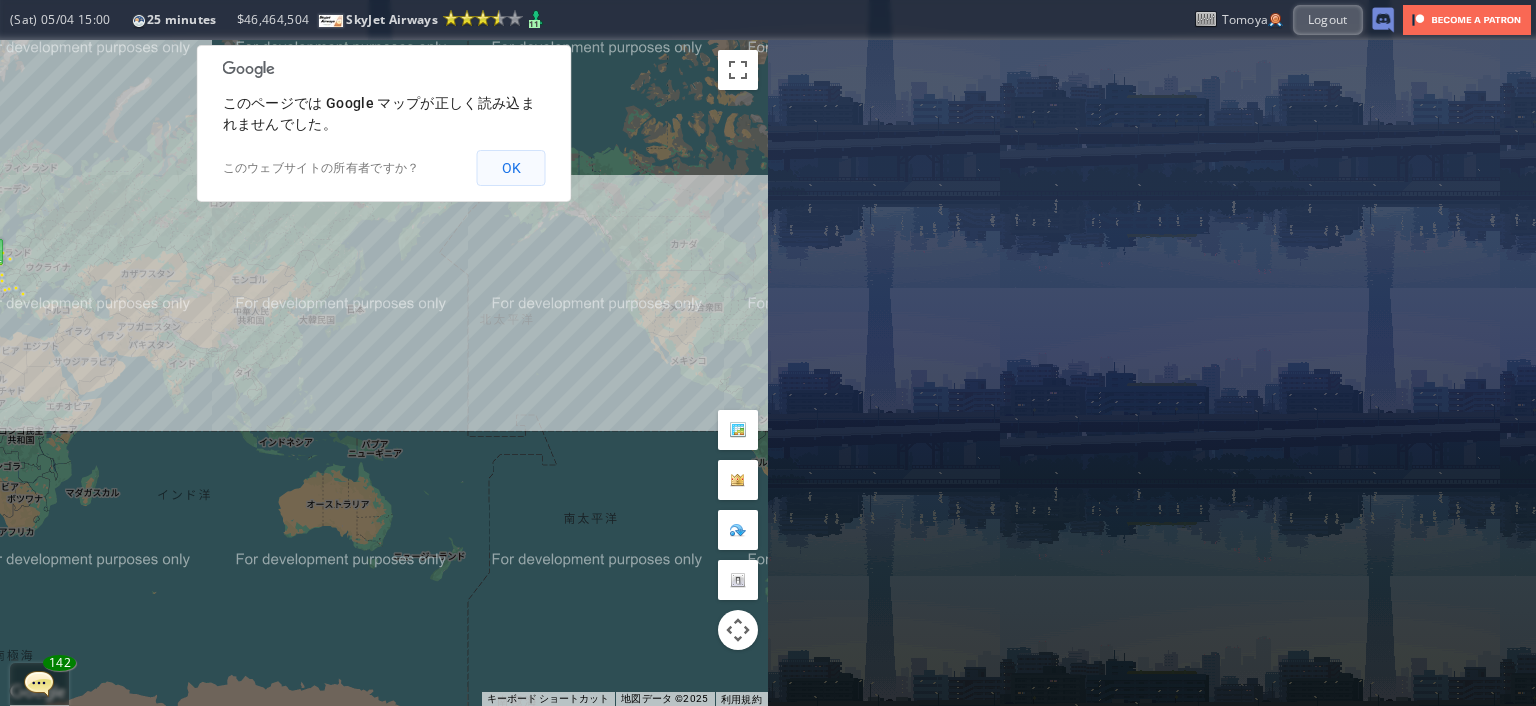 click on "OK" at bounding box center [511, 168] 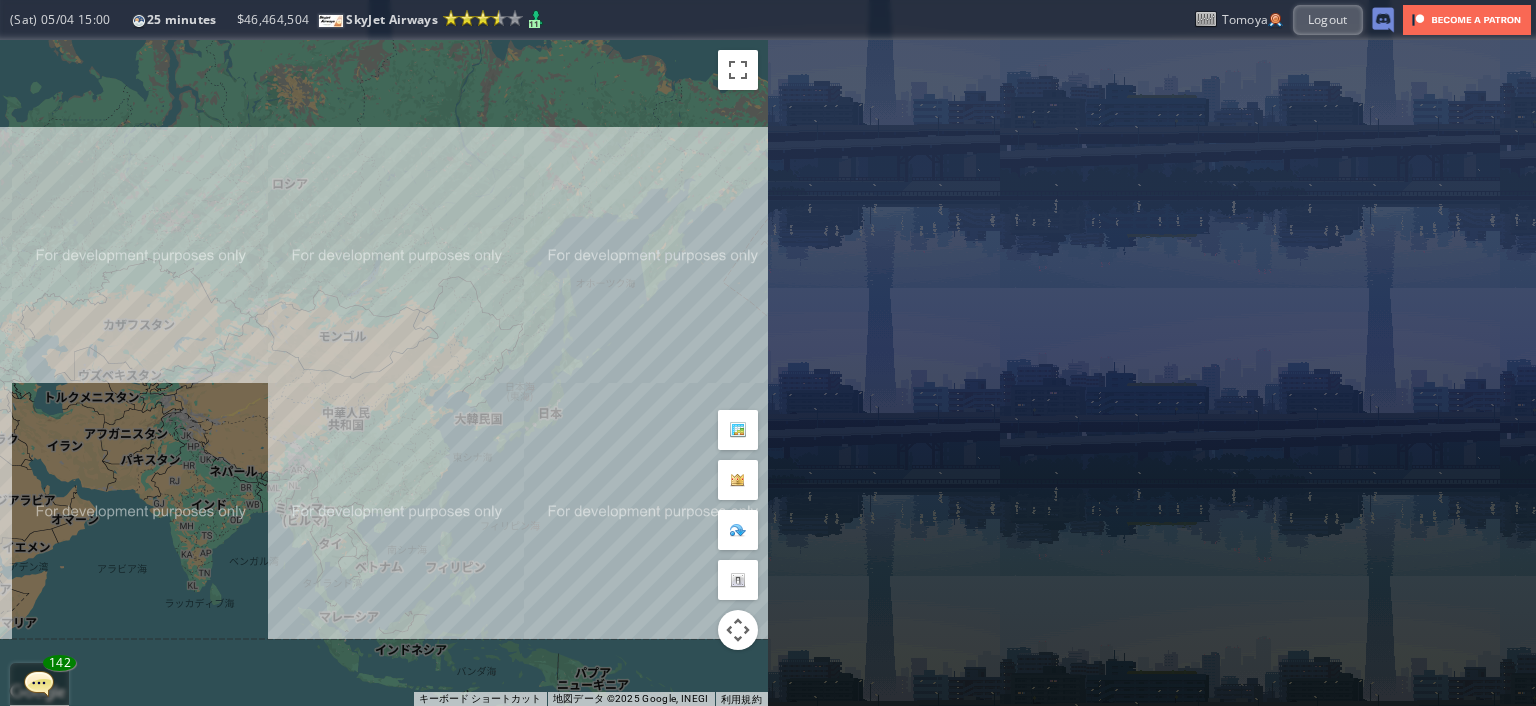 click on "矢印キーを押すと移動します。" at bounding box center (384, 373) 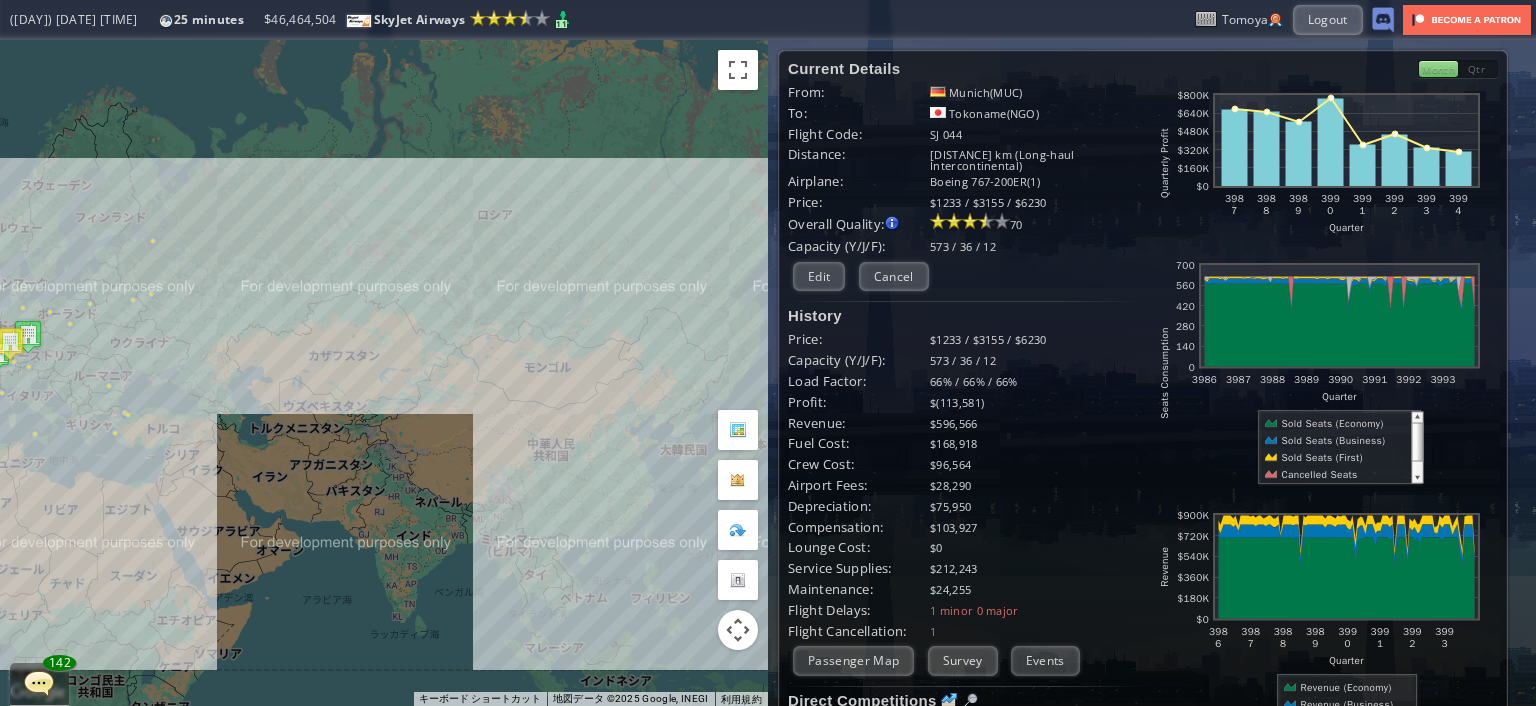 drag, startPoint x: 172, startPoint y: 300, endPoint x: 743, endPoint y: 377, distance: 576.1684 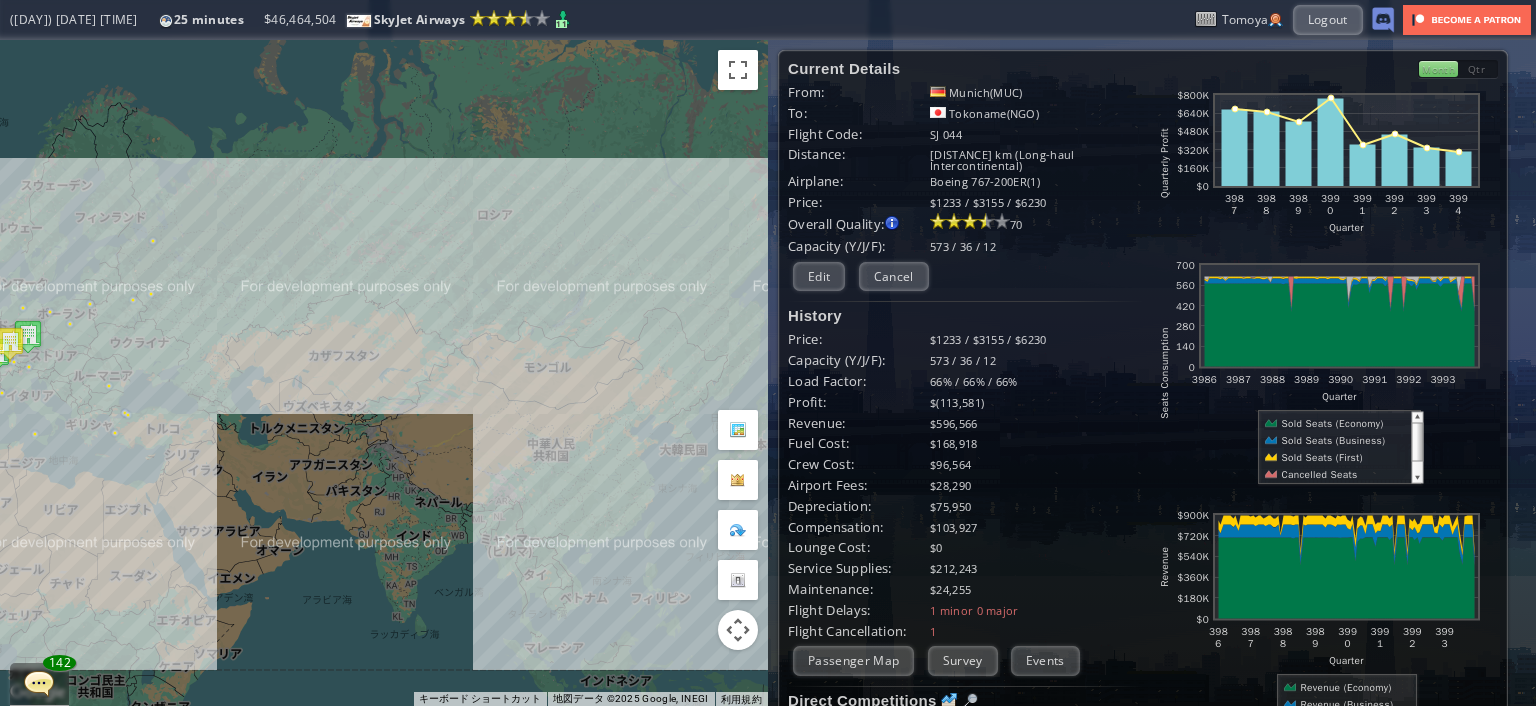 click on "← 左へ移動 → 右へ移動 ↑ 上へ移動 ↓ 下へ移動 + ズームイン - ズームアウト Home ビューを 75% 左へ移動 End ビューを 75% 右へ移動 Page Up ビューを 75% 上へ移動 Page Down ビューを 75% 下へ移動 矢印キーを押すと移動します。 キーボード ショートカット 地図データ 地図データ ©2025 Google, INEGI 地図データ ©2025 Google, INEGI [NUMBER] km  クリックすると、メートル単位とヤードポンド単位が切り替わります 利用規約 地図の誤りを報告する
Current Details
From:
[CITY] ( [AIRPORT] )
To:
[CITY] ( [AIRPORT] )
Flight Code:
[FLIGHT_CODE]
Distance:
[NUMBER] km ( [DISTANCE_TYPE] )" at bounding box center [768, 373] 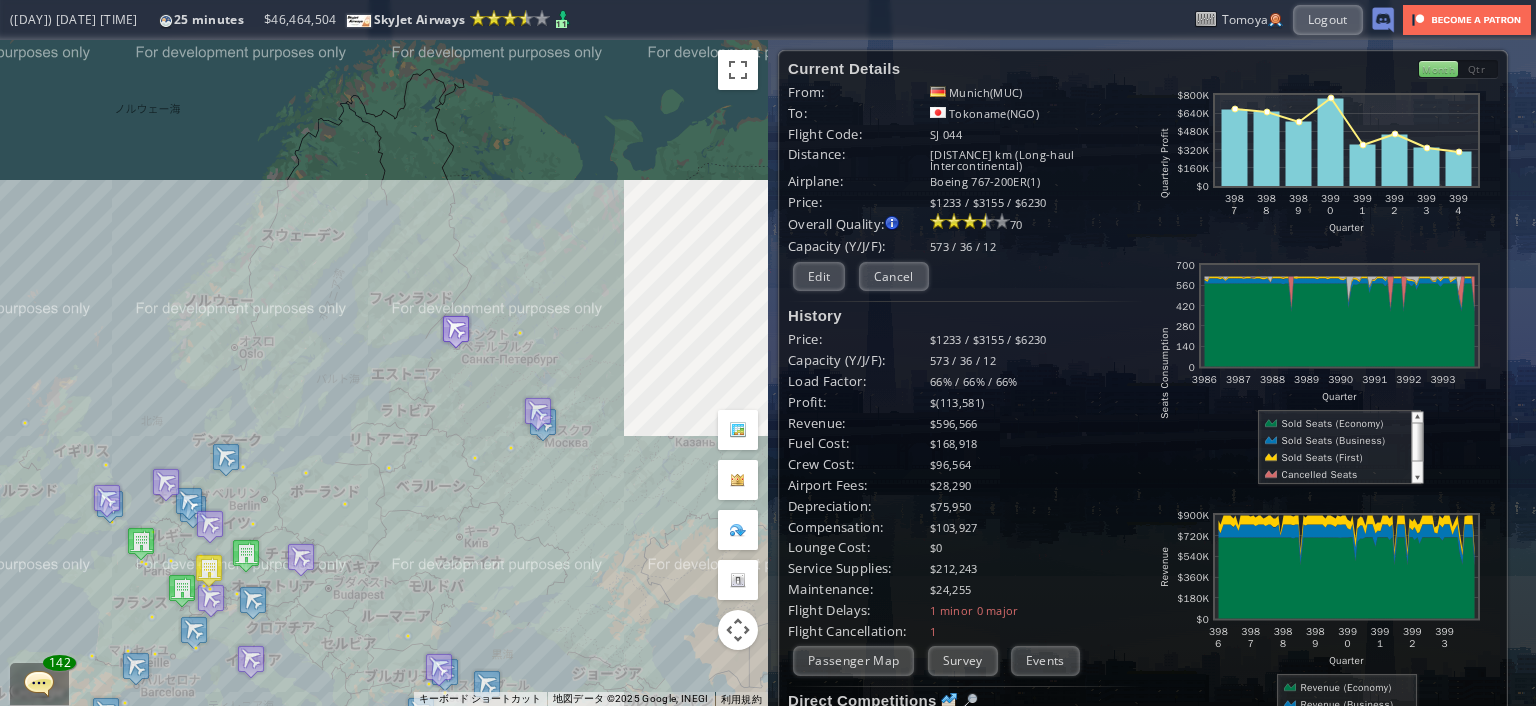 click at bounding box center [456, 331] 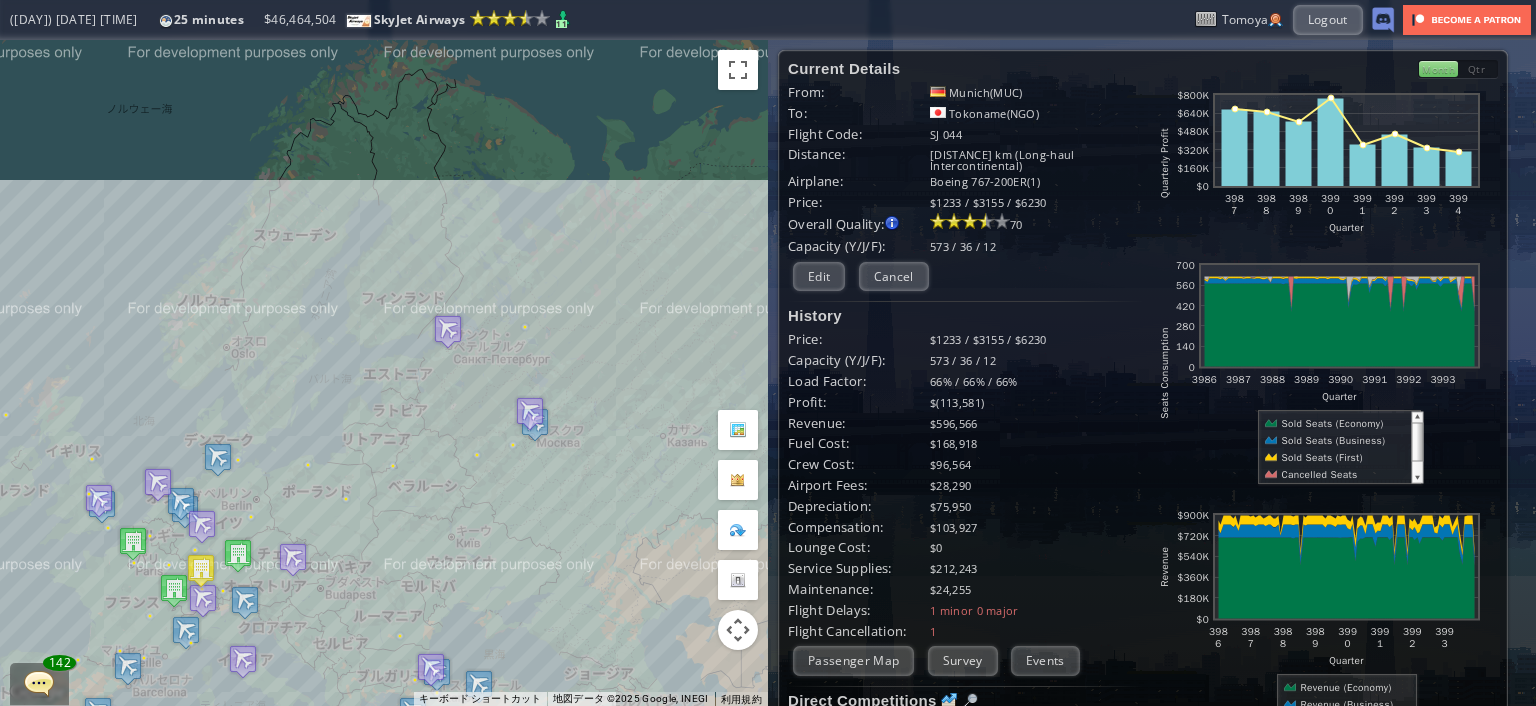 click on "矢印キーを押すと移動します。" at bounding box center [384, 373] 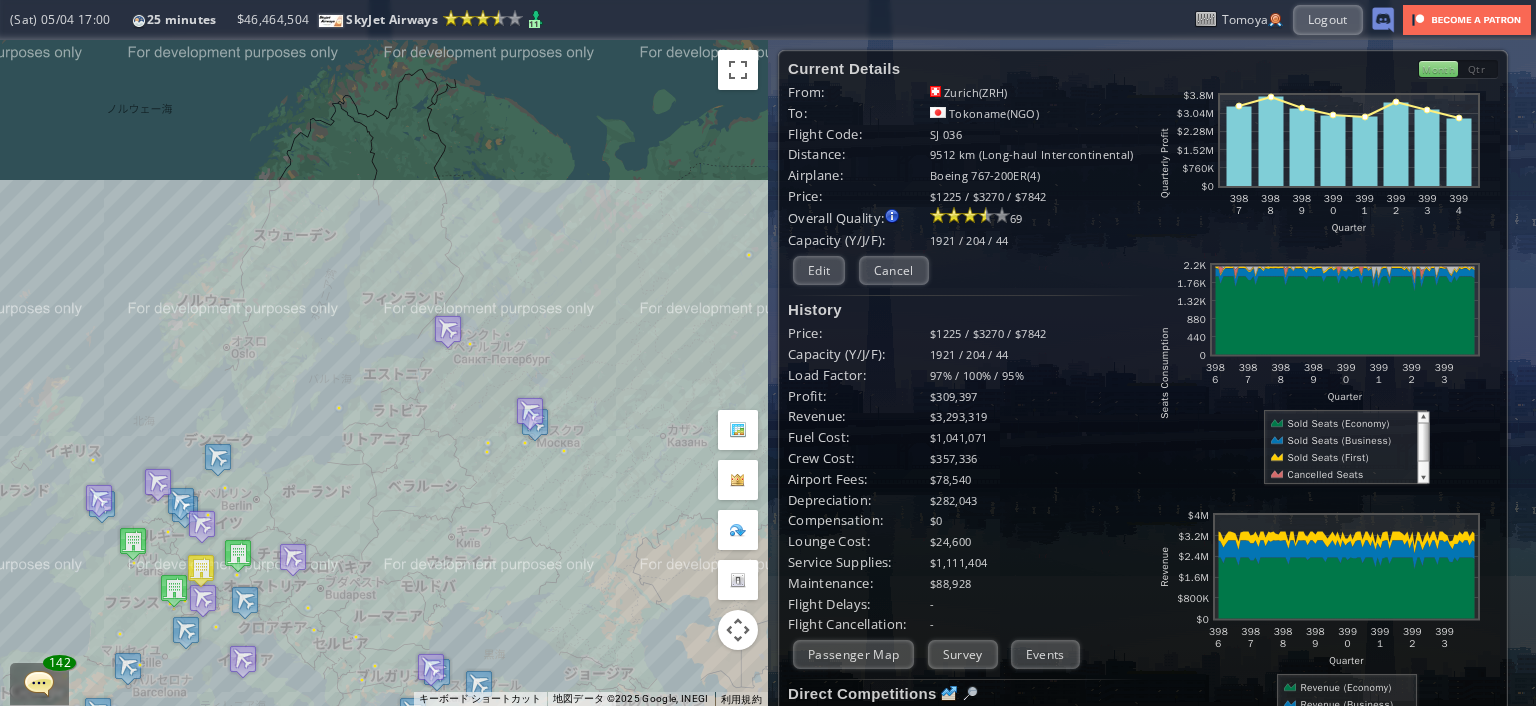 click on "Current Details
From:
[CITY]([AIRPORT])
To:
[CITY]([AIRPORT])
Flight Code:
[FLIGHT_CODE]
Distance:
9512 km (Long-haul Intercontinental)
Airplane:
Boeing [AIRPLANE_MODEL]
Price:
$1225 / $3270 / $7842
Overall Quality:
Overall quality is determined by:
- Fleet Age per Route
- Service Star level per route
- Company wide Service Quality
69
Edit" at bounding box center [965, 493] 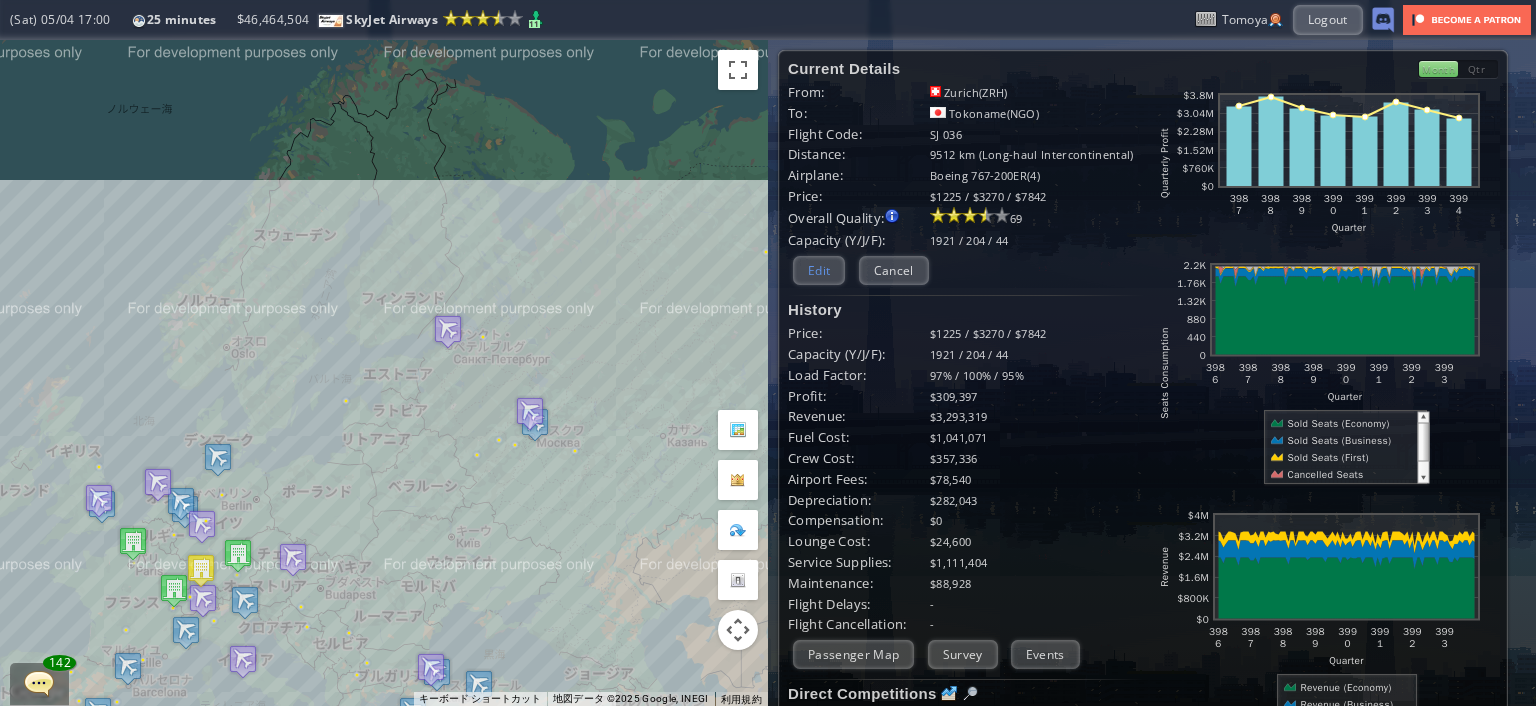click on "Edit" at bounding box center (819, 270) 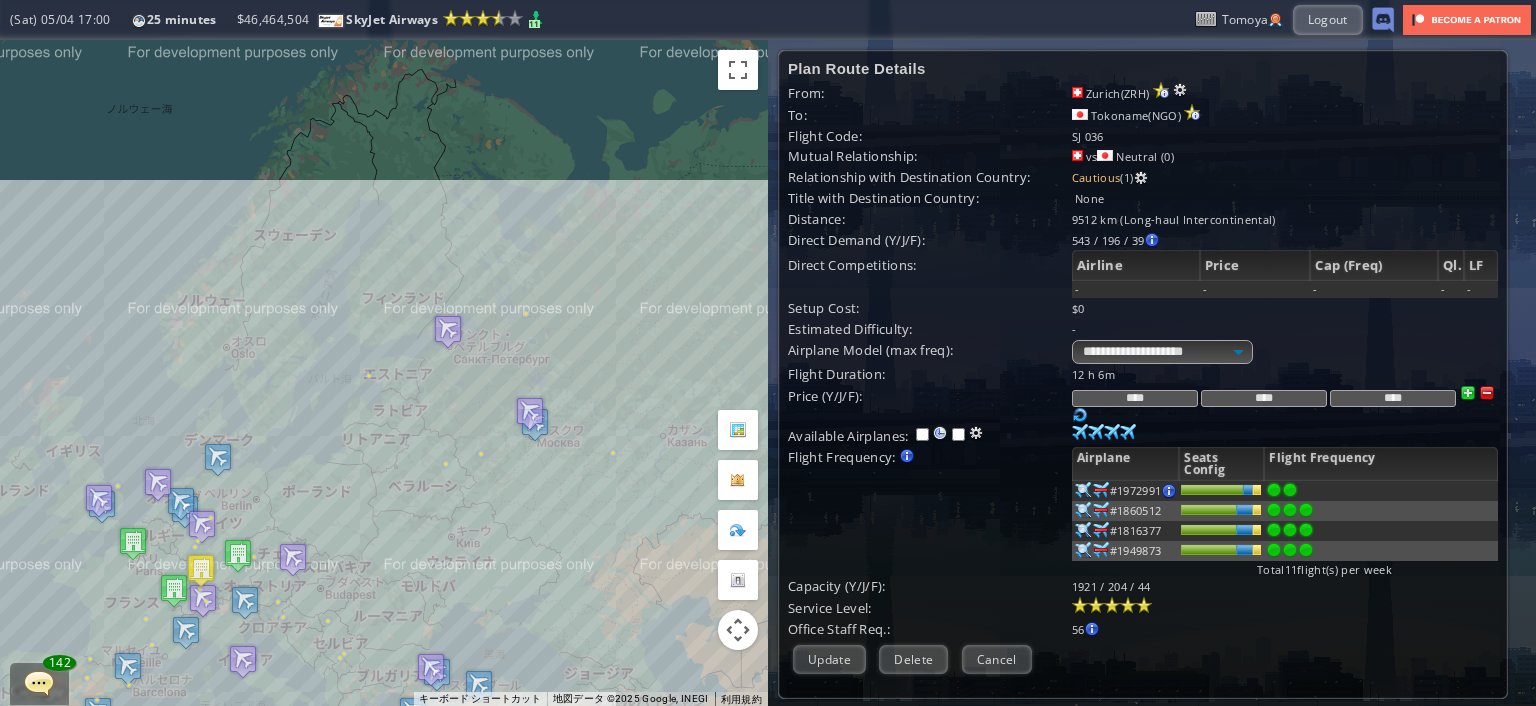 click on "****" at bounding box center (1264, 398) 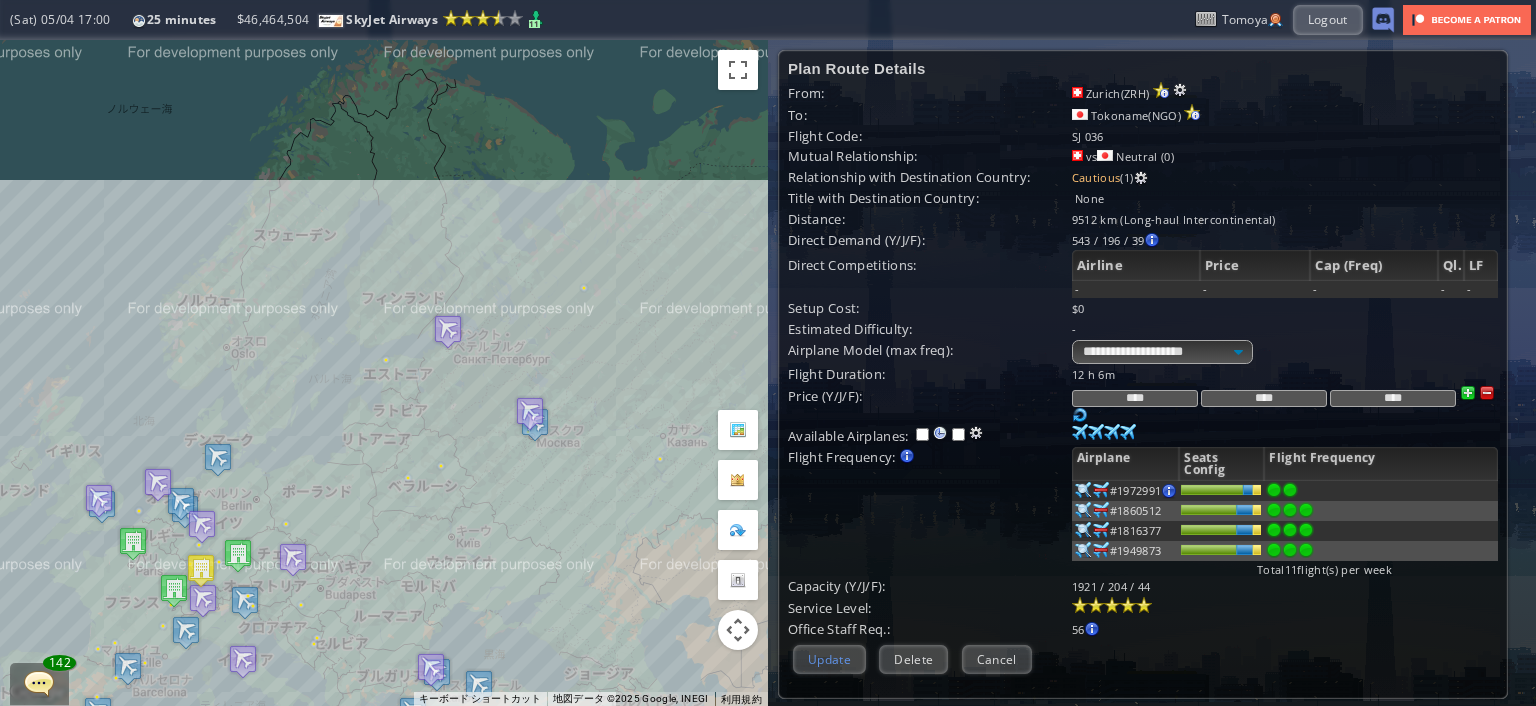 type on "****" 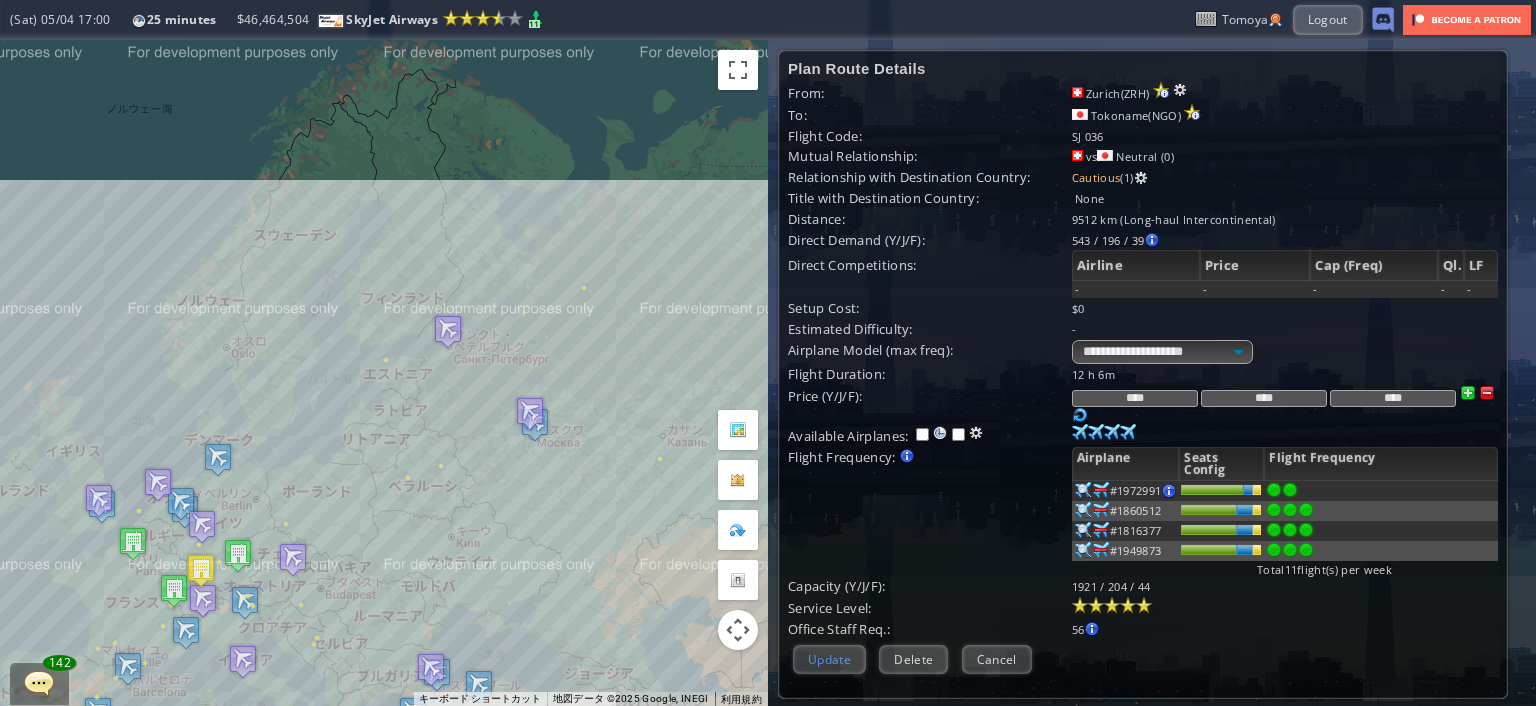 click on "Update" at bounding box center (829, 659) 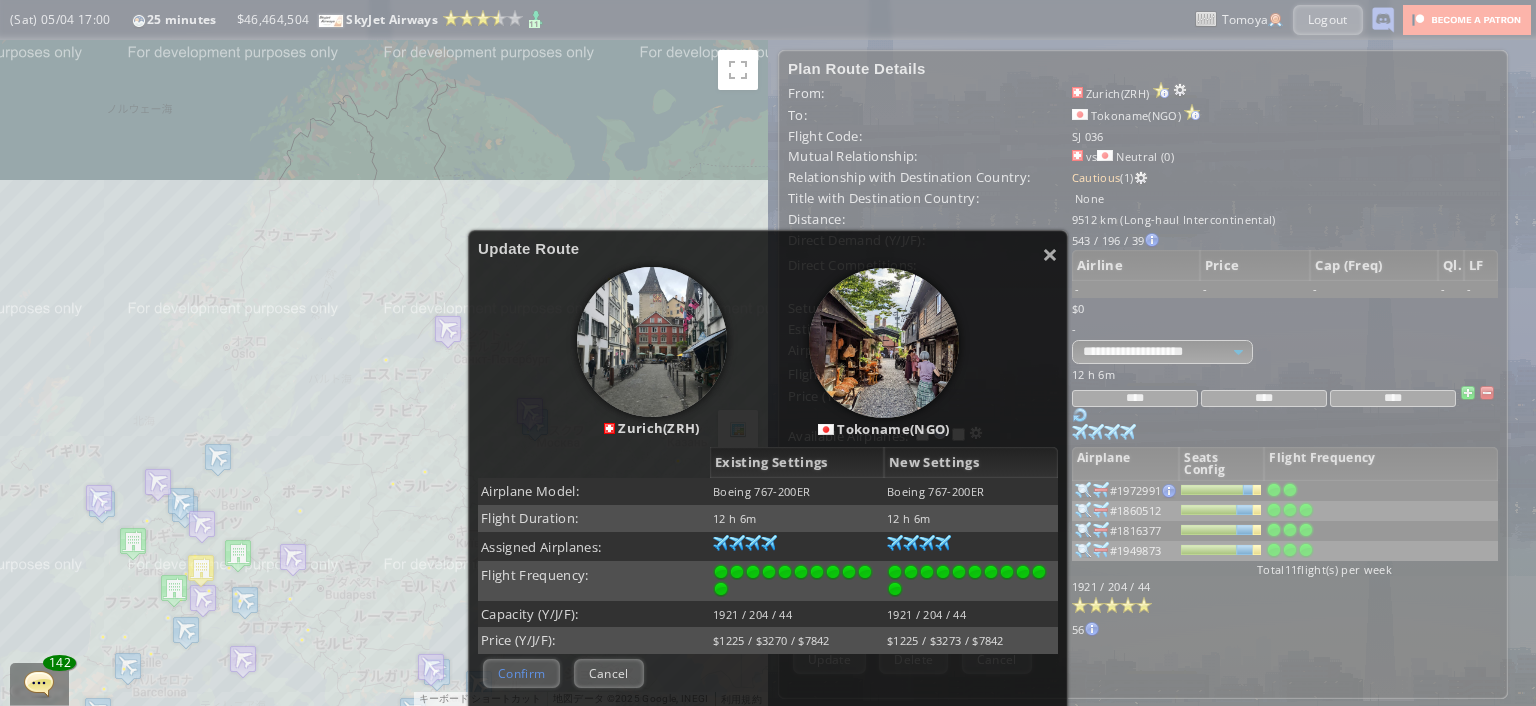 click on "Confirm" at bounding box center [521, 673] 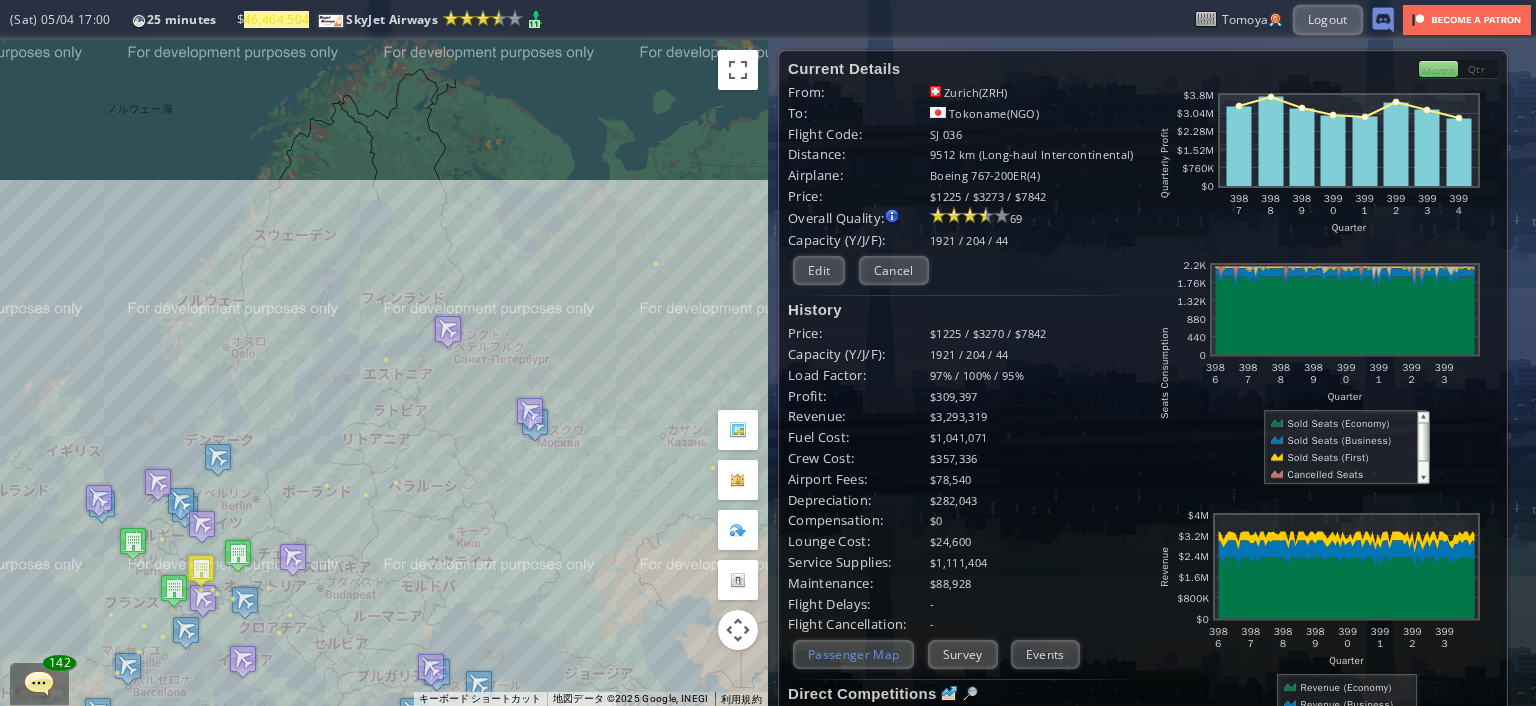 click on "Passenger Map" at bounding box center (853, 654) 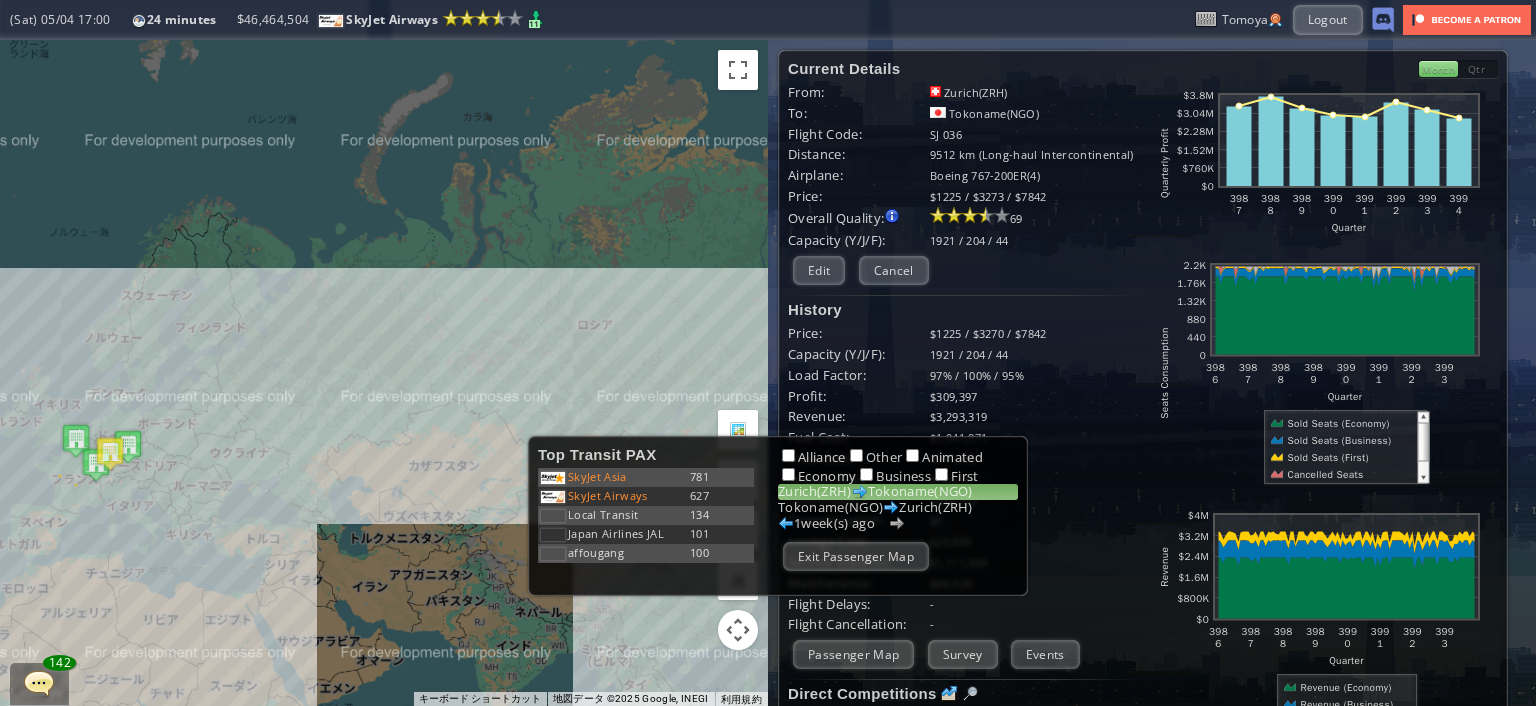drag, startPoint x: 410, startPoint y: 617, endPoint x: 181, endPoint y: 391, distance: 321.74057 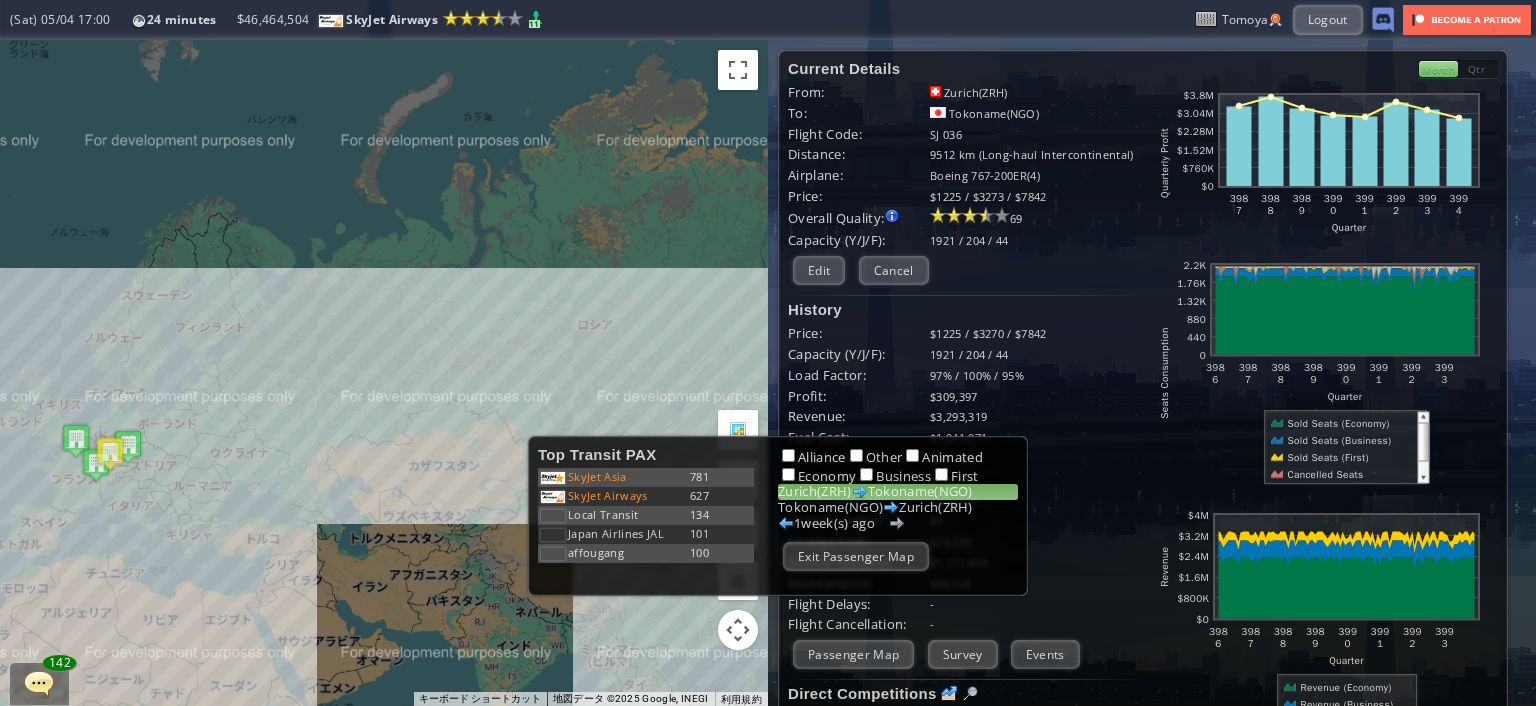 click on "矢印キーを押すと移動します。" at bounding box center (384, 373) 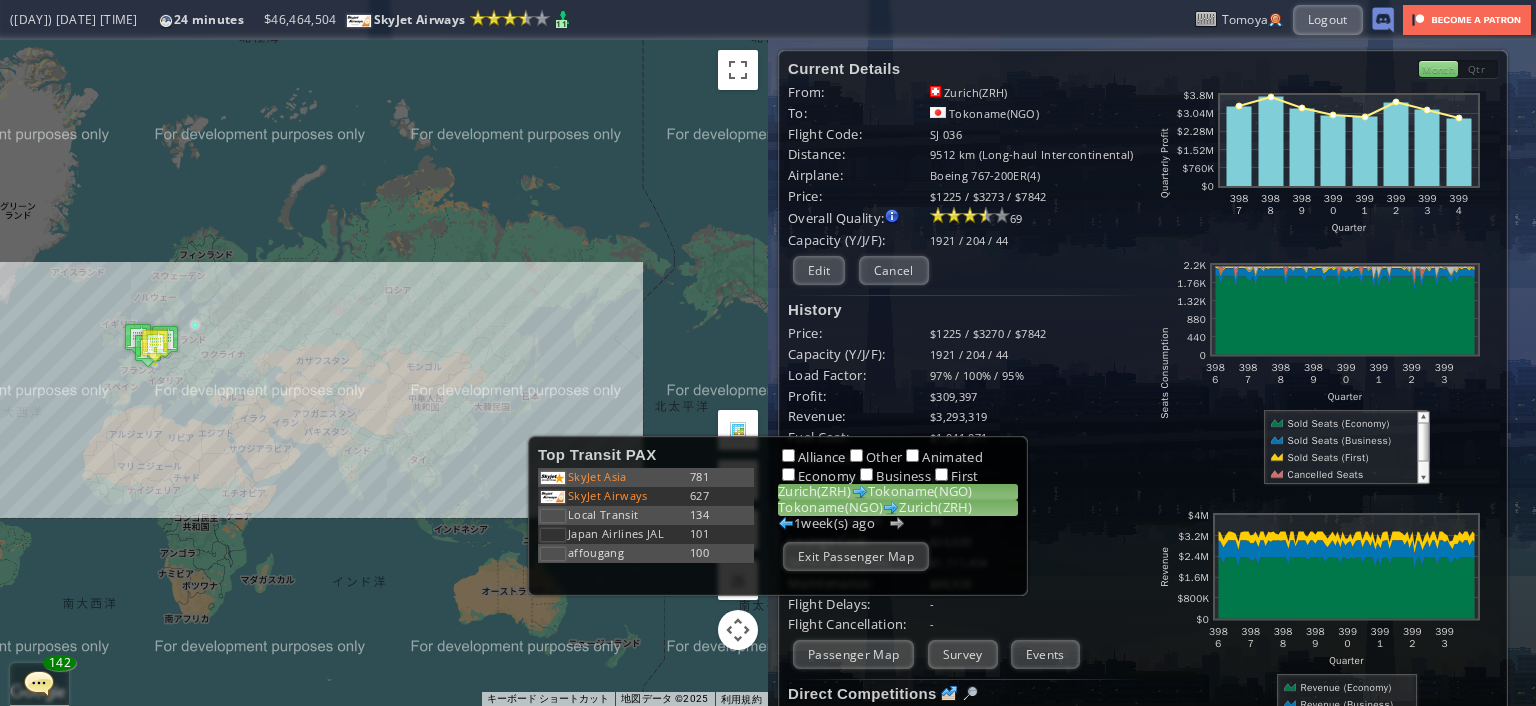 click on "[CITY]([AIRPORT]) [CITY]([AIRPORT])" at bounding box center (898, 508) 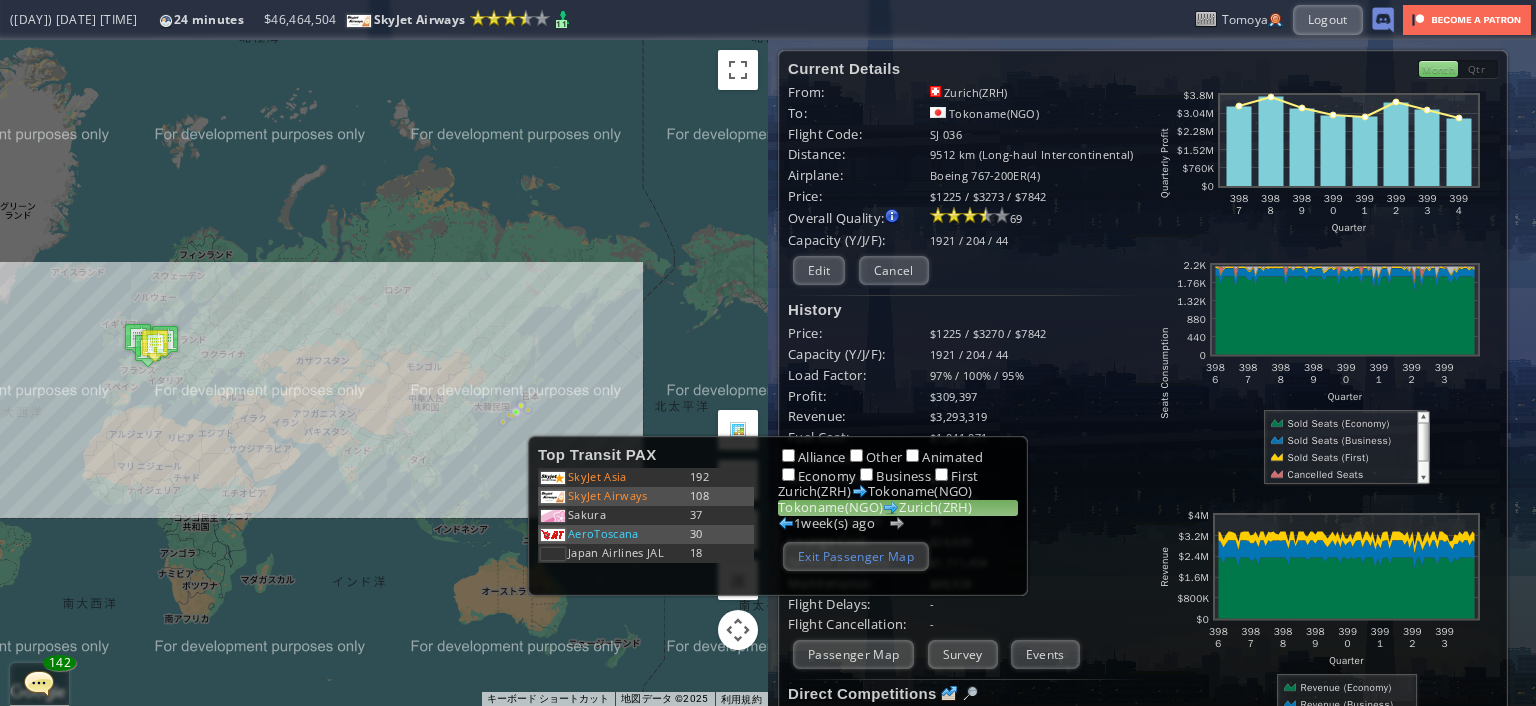 click on "Exit Passenger Map" at bounding box center [856, 556] 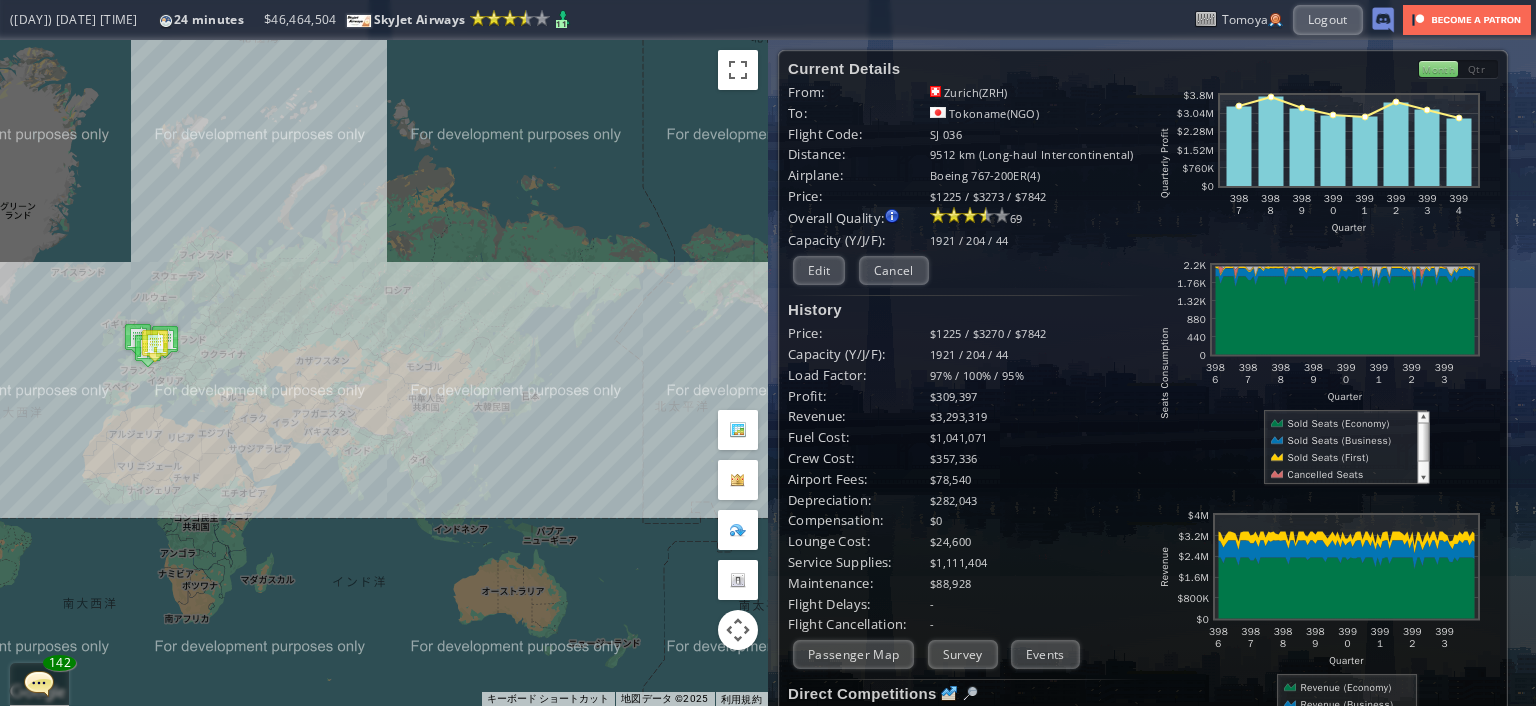 click on "矢印キーを押すと移動します。" at bounding box center (384, 373) 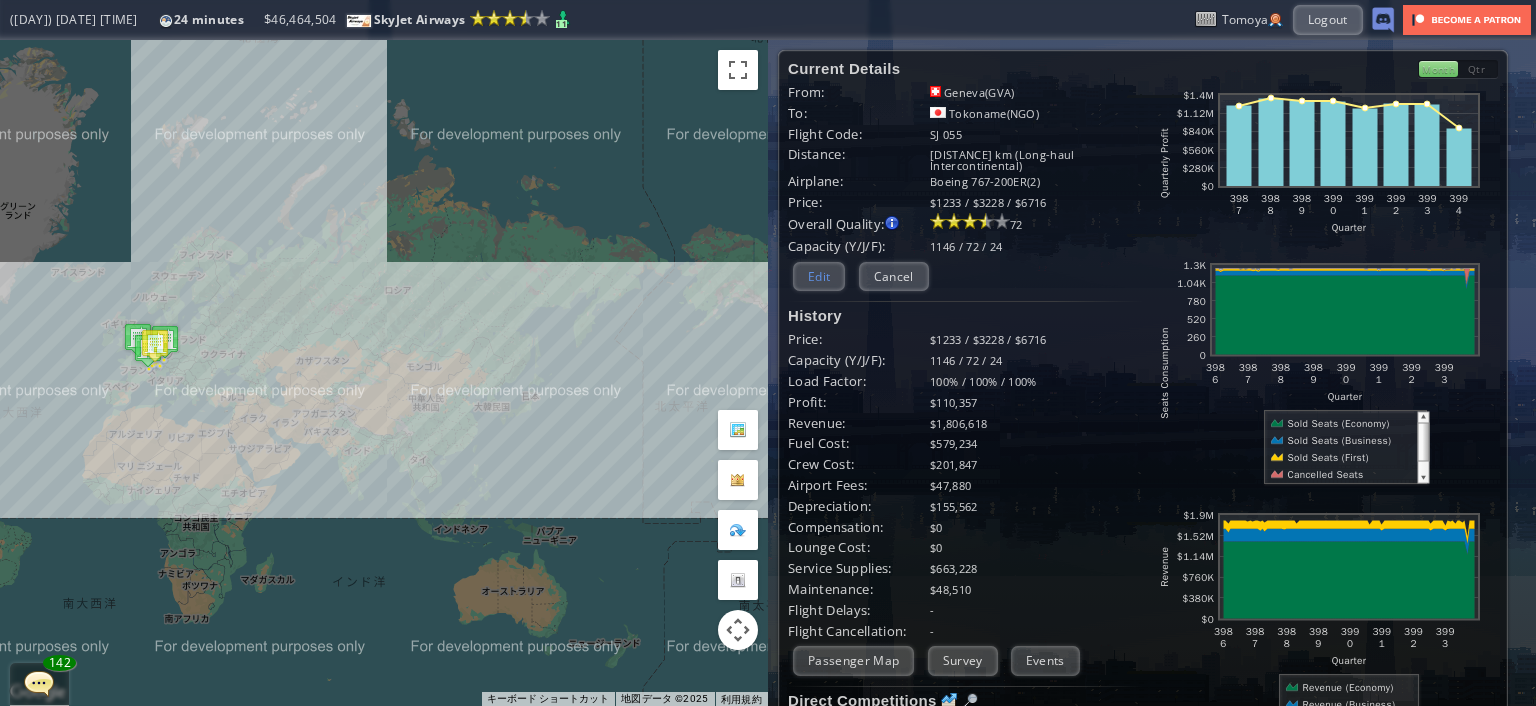 click on "Edit" at bounding box center (819, 276) 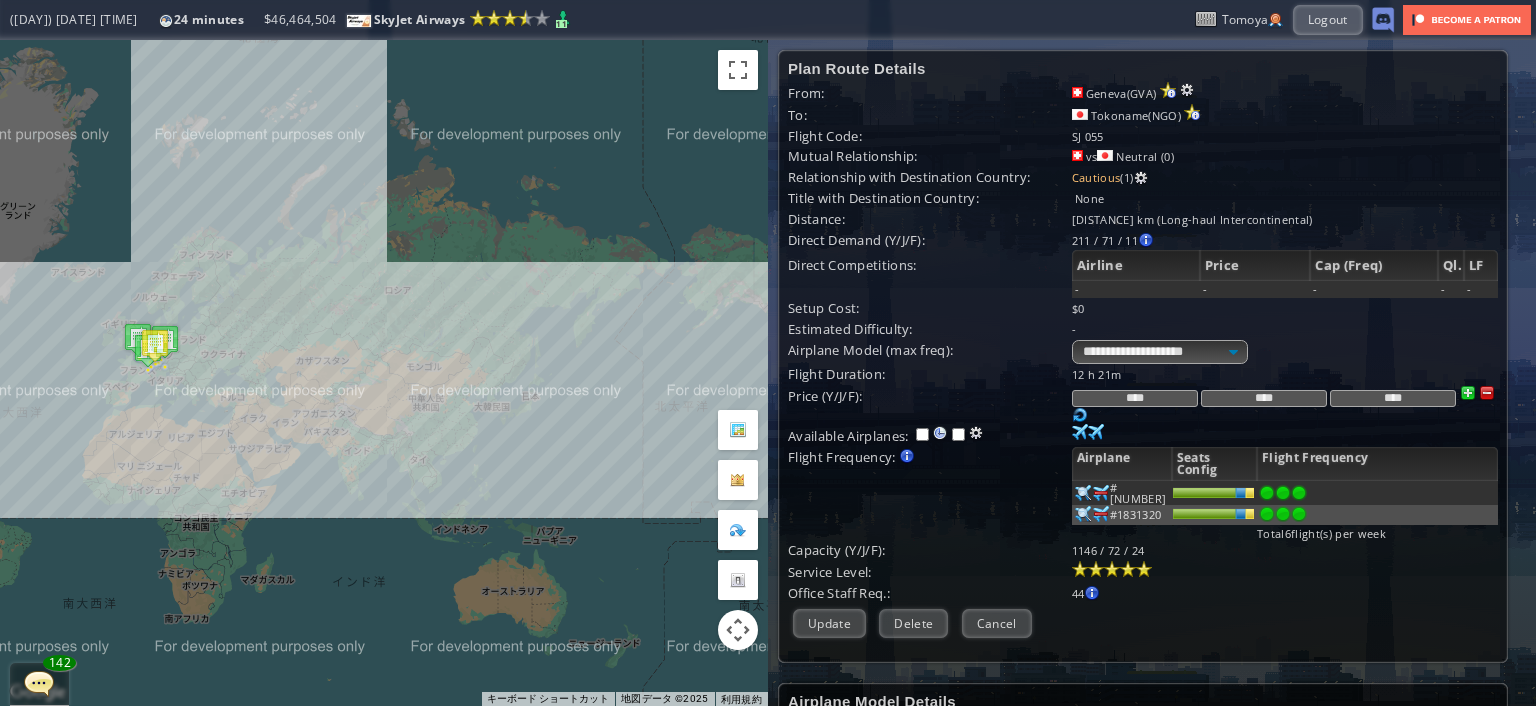 click on "****" at bounding box center (1135, 398) 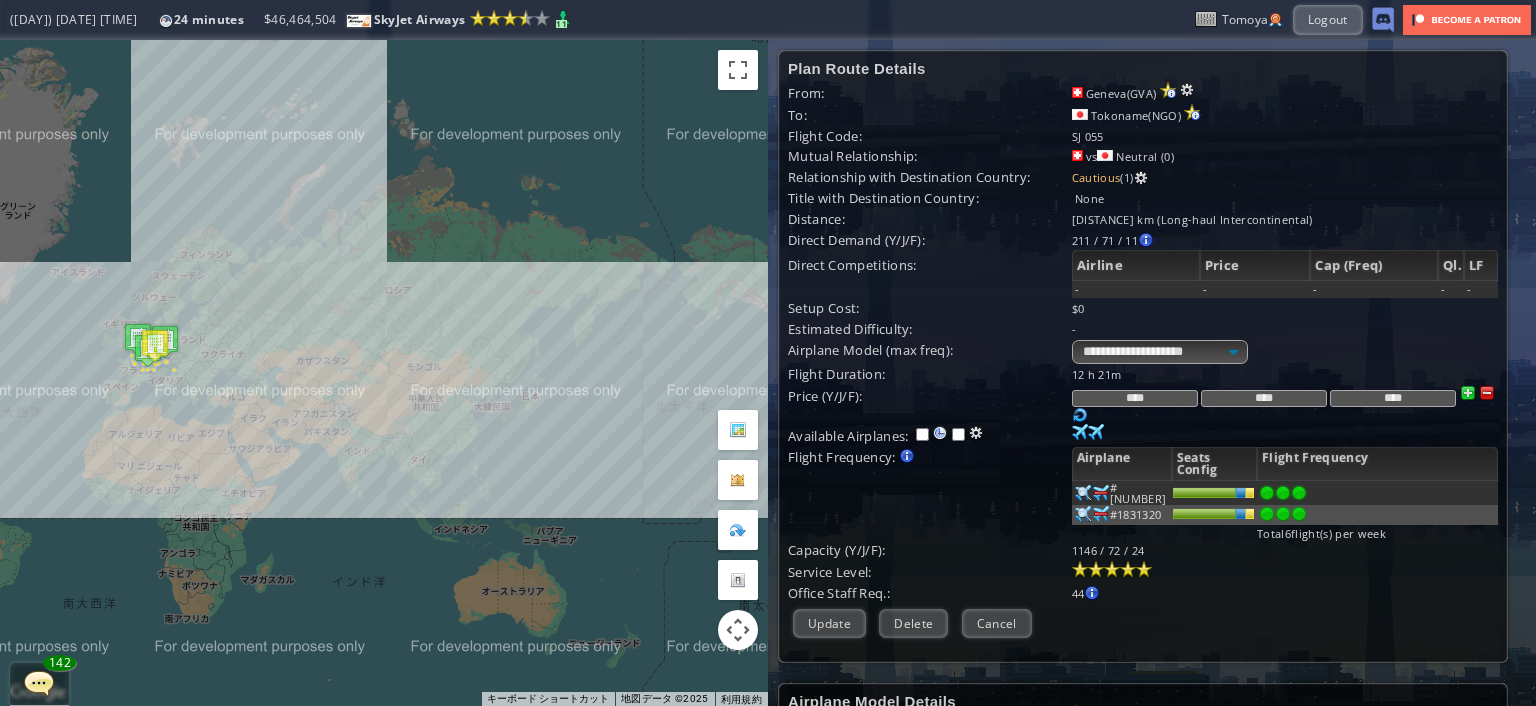 type on "****" 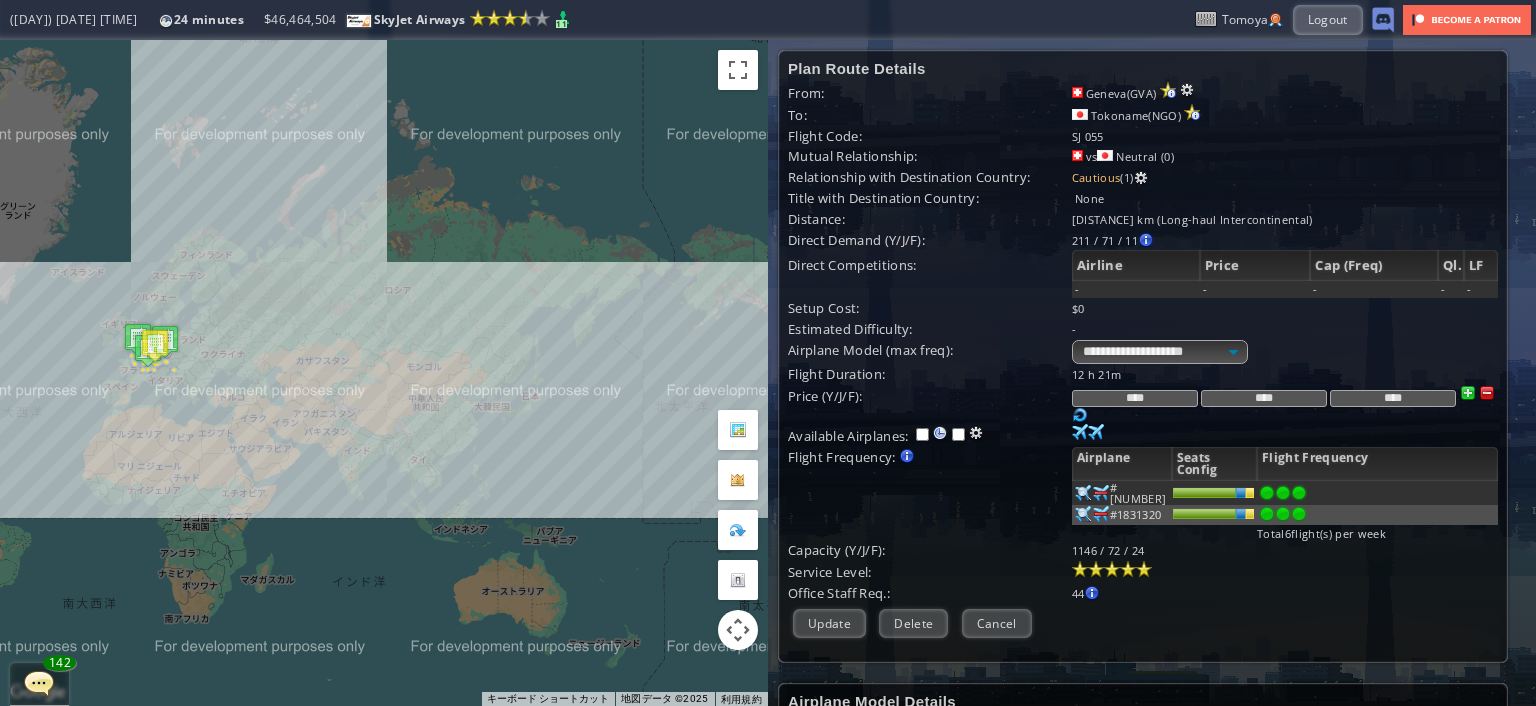 click on "****" at bounding box center (1393, 398) 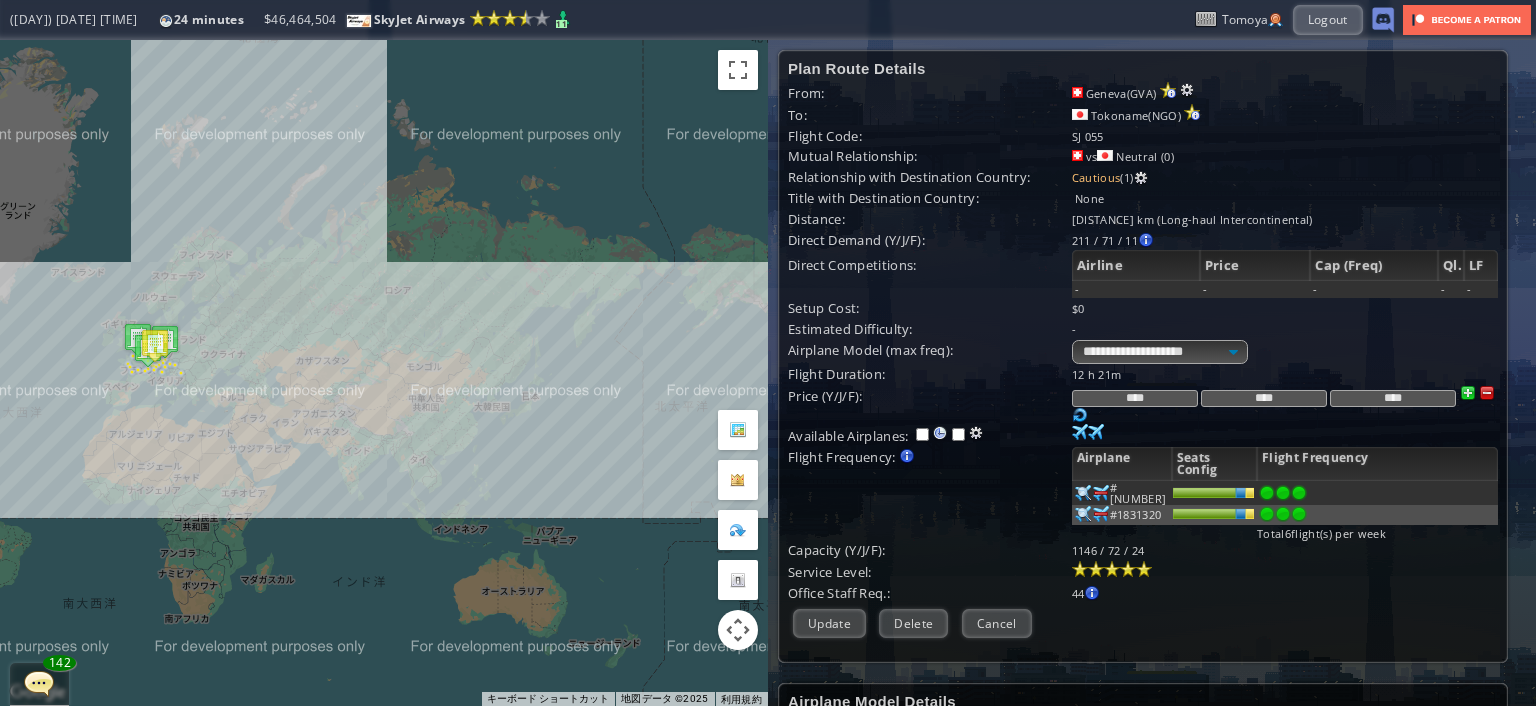 type on "****" 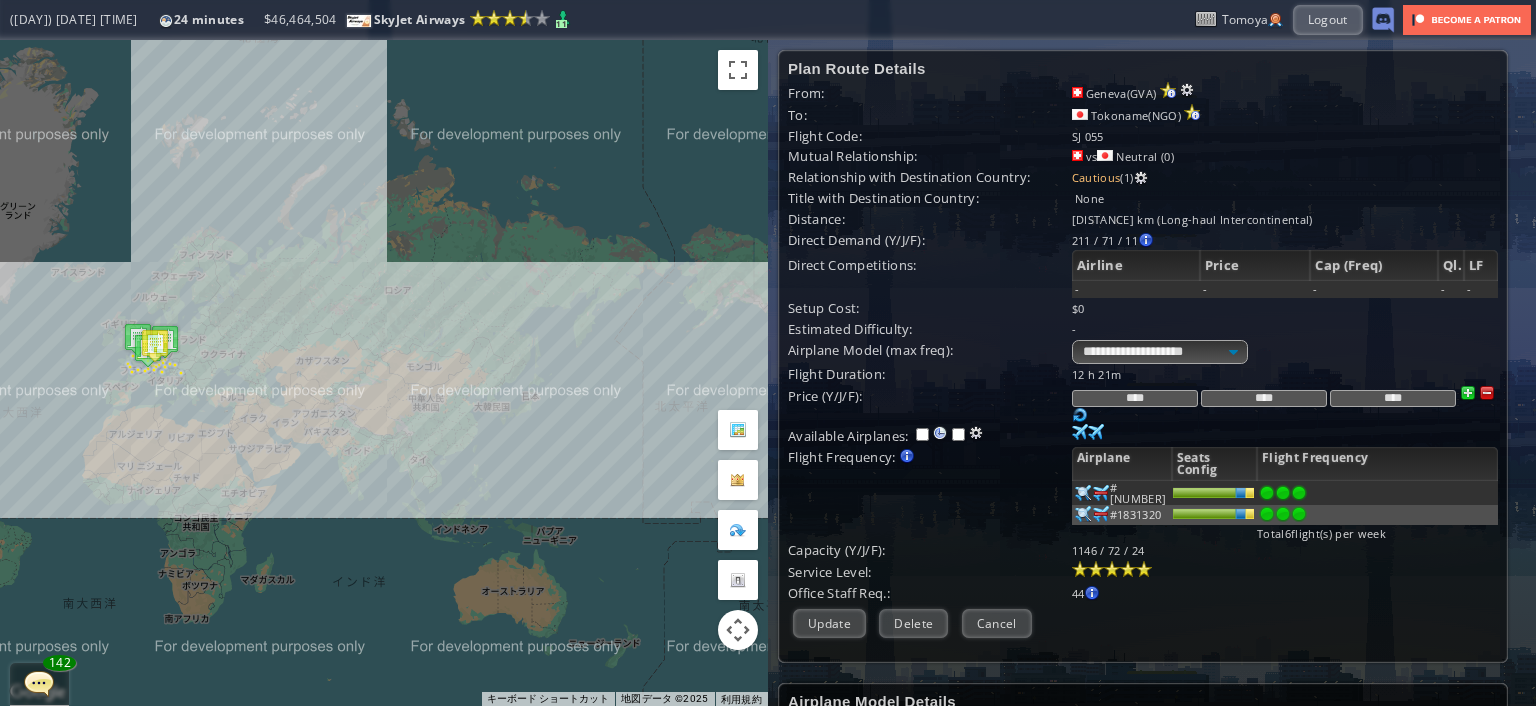 click on "Current Details
From:
[CITY]([AIRPORT])
To:
[CITY]([AIRPORT])
Flight Code:
[FLIGHT_CODE]
Distance:
9735 km (Long-haul Intercontinental)
Airplane:
Boeing [AIRPLANE_MODEL]
Price:
$1233 / $3228 / $6716
Overall Quality:
Overall quality is determined by:
- Fleet Age per Route
- Service Star level per route
- Company wide Service Quality
72 Edit $0 -" at bounding box center (1143, 356) 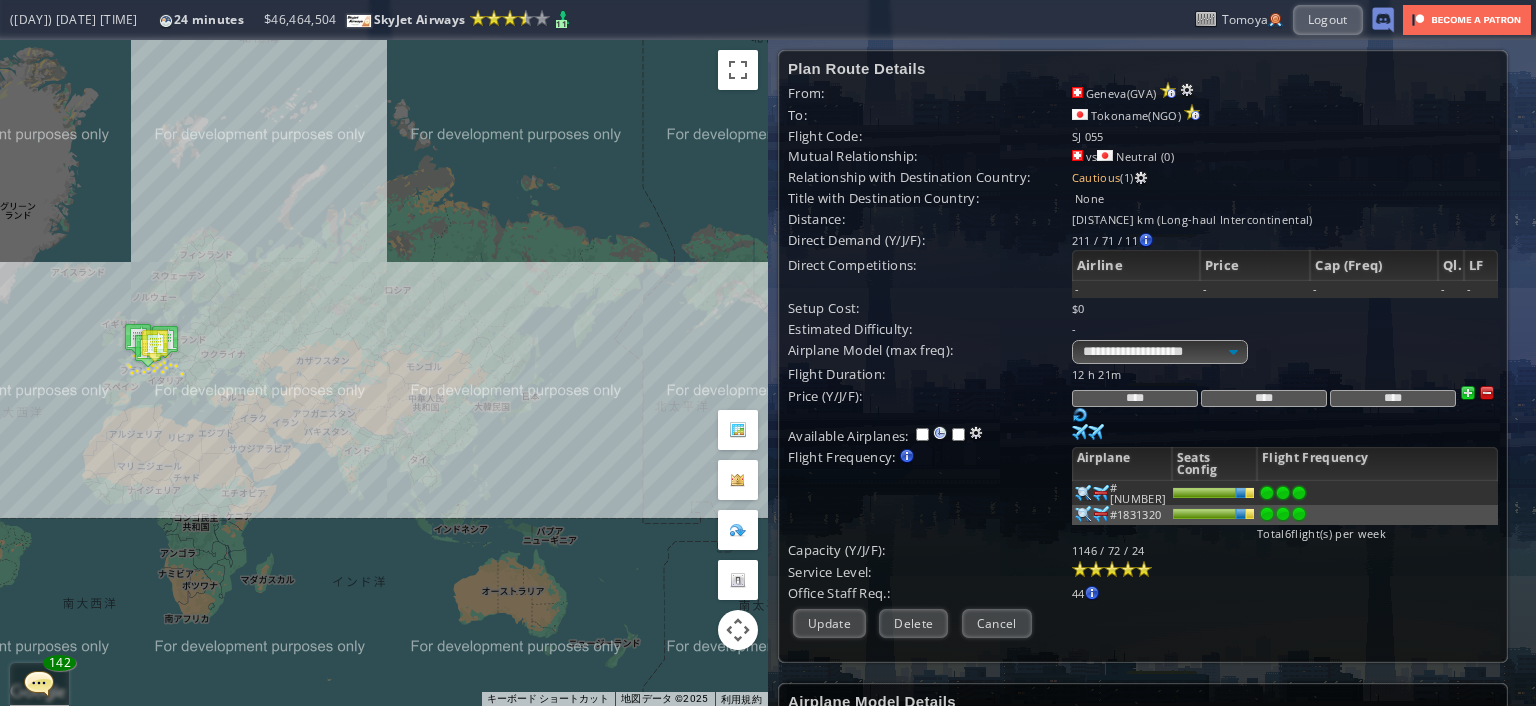 click on "**********" at bounding box center [1143, 351] 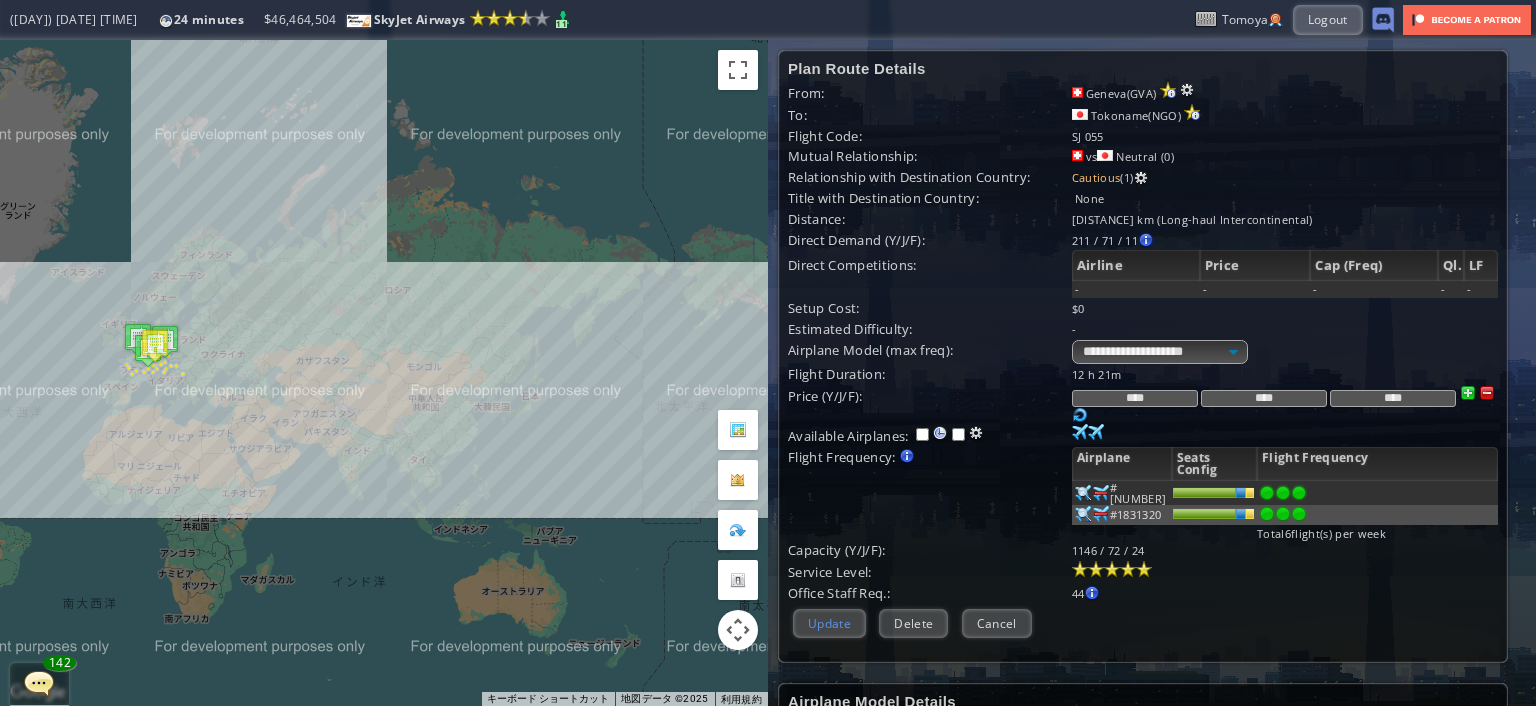 click on "Update" at bounding box center (829, 623) 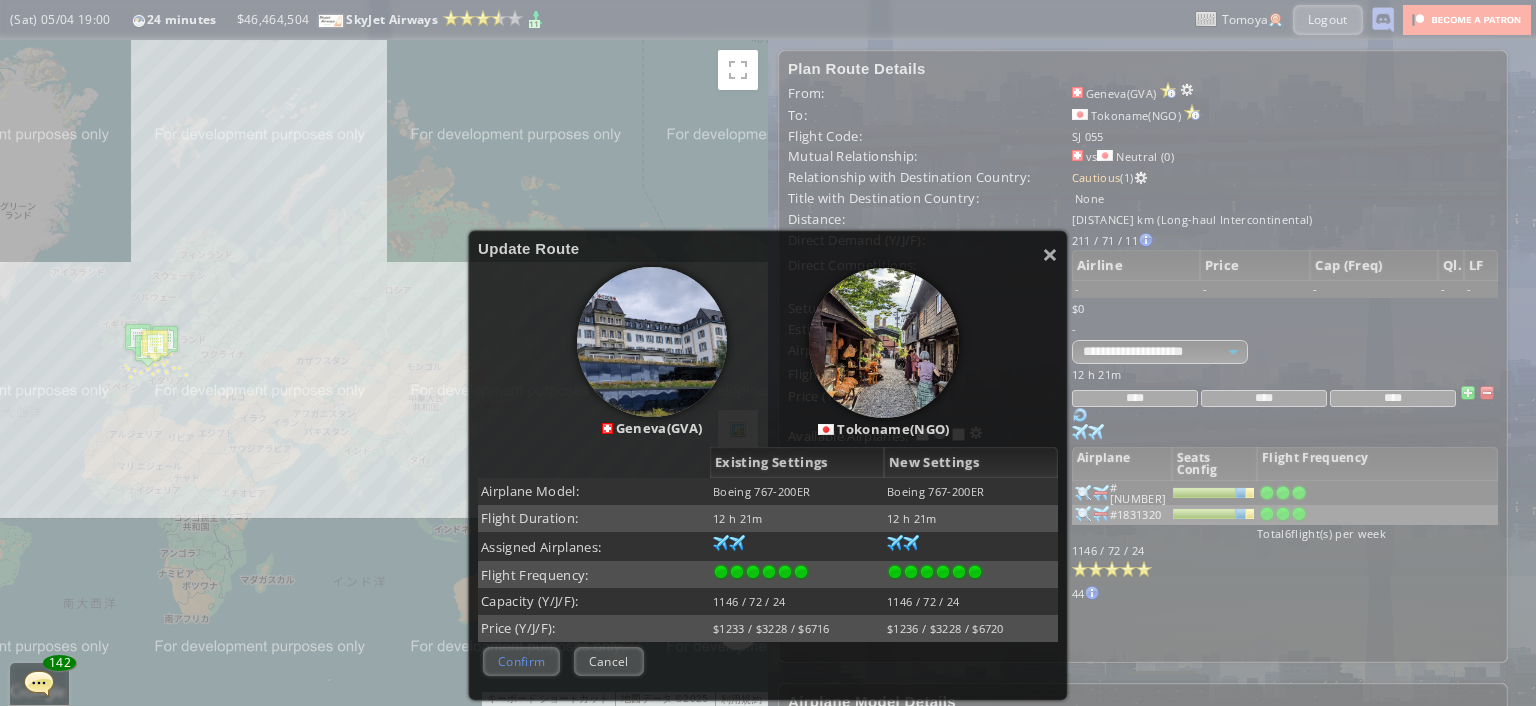 click on "Confirm" at bounding box center (521, 661) 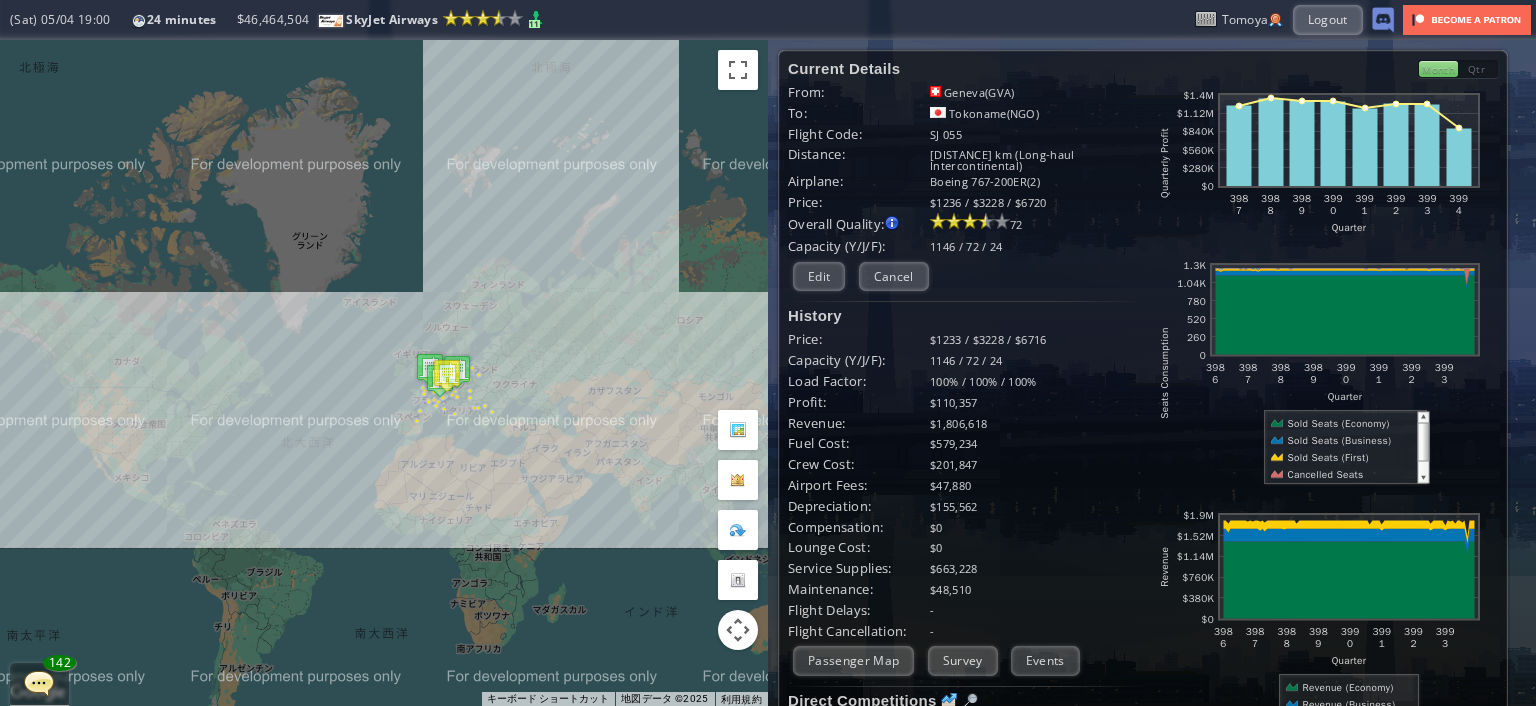 drag, startPoint x: 229, startPoint y: 373, endPoint x: 522, endPoint y: 407, distance: 294.9661 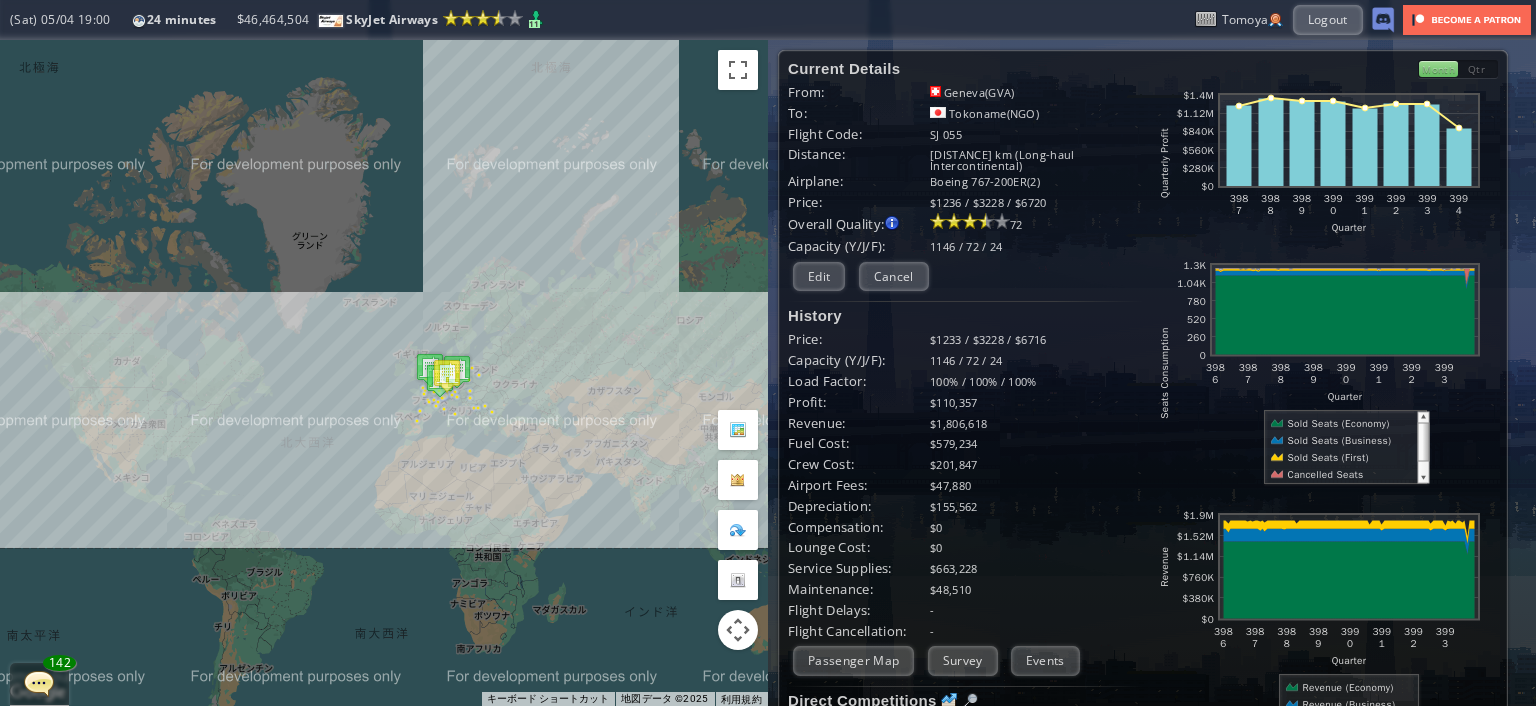 click on "矢印キーを押すと移動します。" at bounding box center (384, 373) 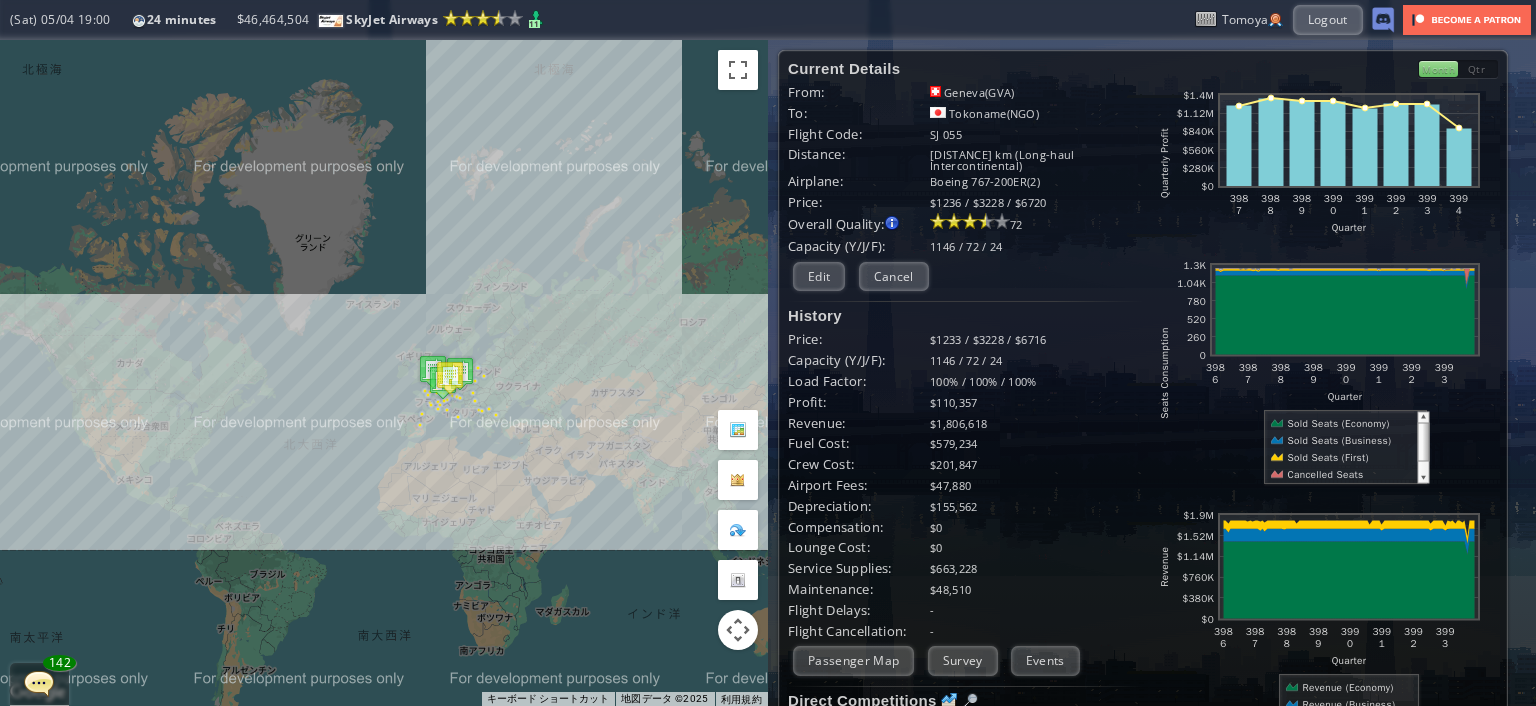 click on "矢印キーを押すと移動します。" at bounding box center (384, 373) 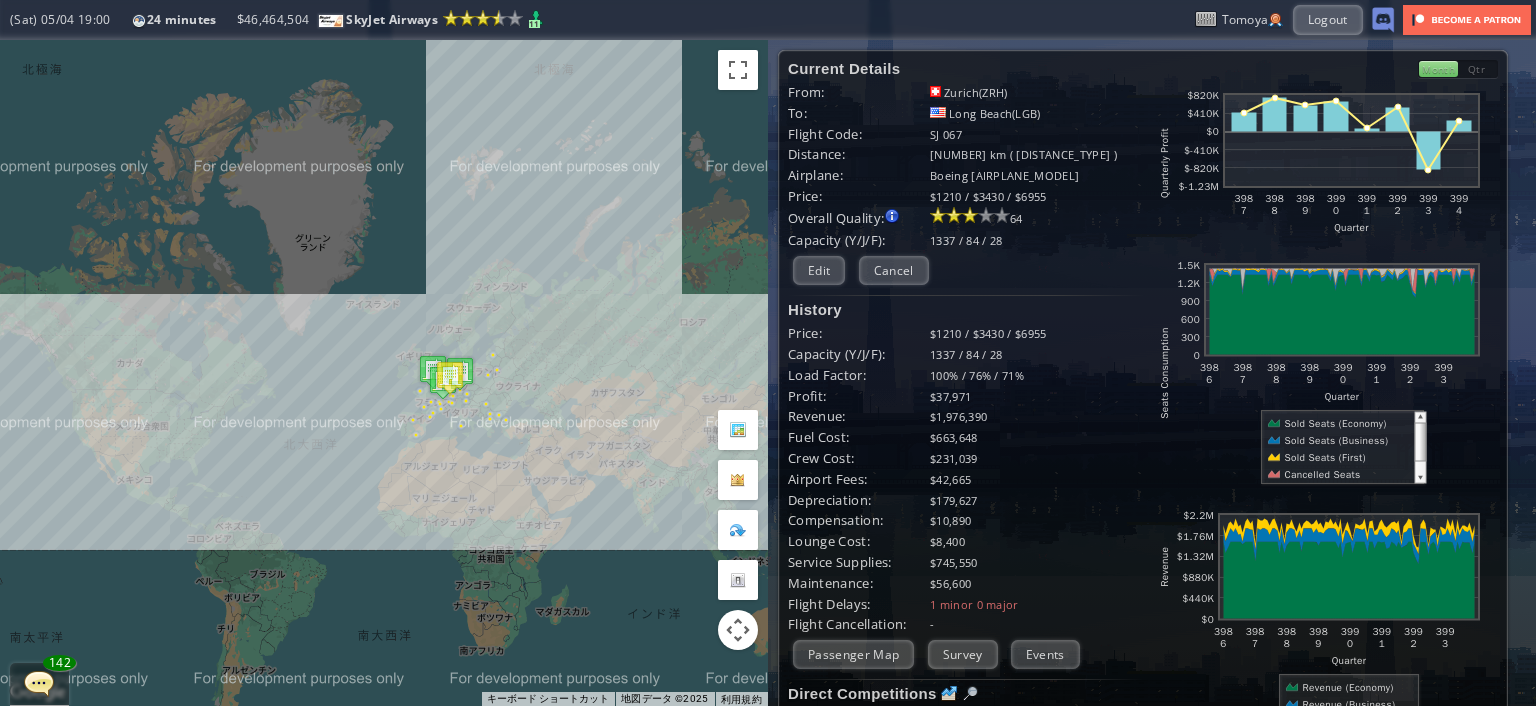 click on "Current Details
From:
[CITY]([AIRPORT])
To:
[CITY]([AIRPORT])
Flight Code:
[FLIGHT_CODE]
Distance:
[DISTANCE] km (Long-haul Intercontinental)
Airplane:
Boeing [AIRPLANE_MODEL]
Price:
$1210 / $3430 / $6955
Overall Quality:
Overall quality is determined by:
- Fleet Age per Route
- Service Star level per route
- Company wide Service Quality
64
-" at bounding box center [965, 493] 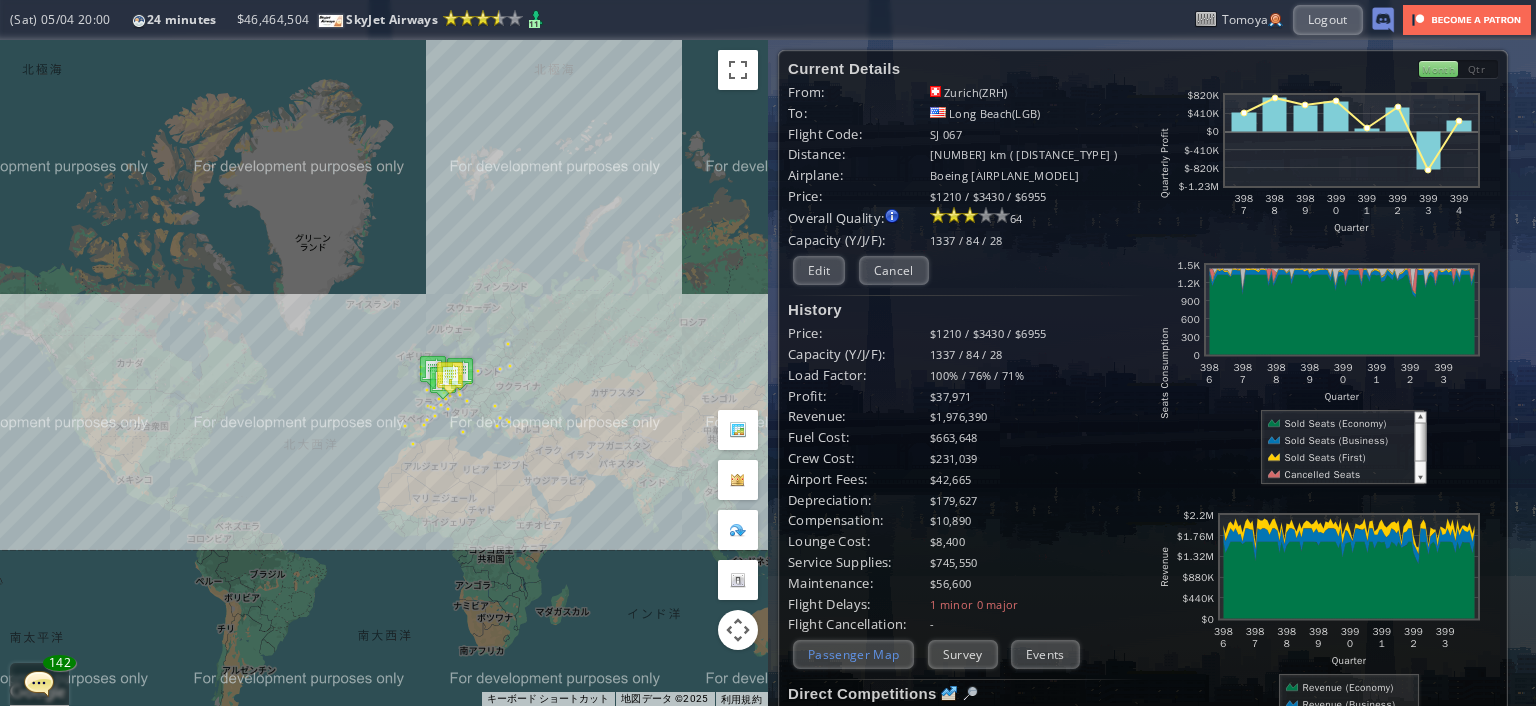 click on "Passenger Map" at bounding box center (853, 654) 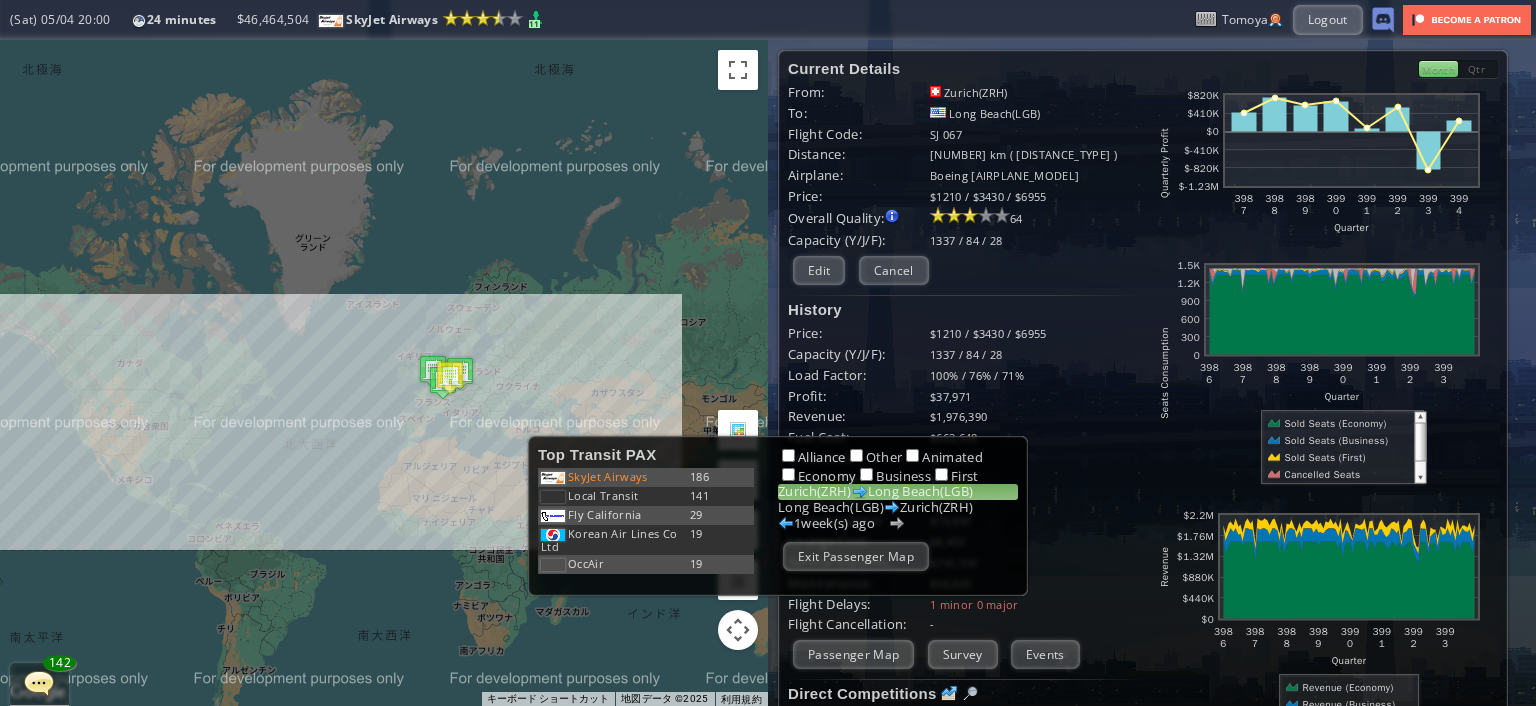click at bounding box center (897, 524) 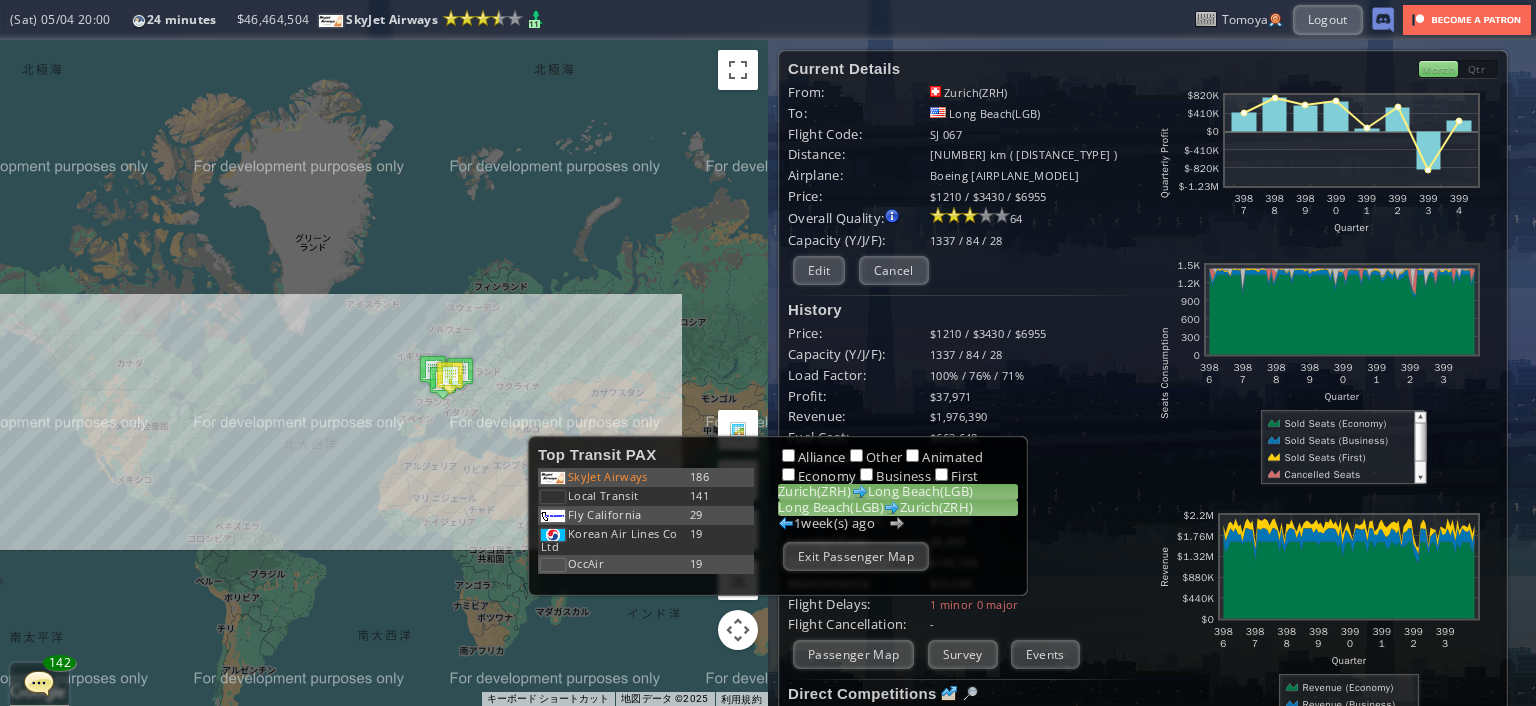 click at bounding box center [860, 492] 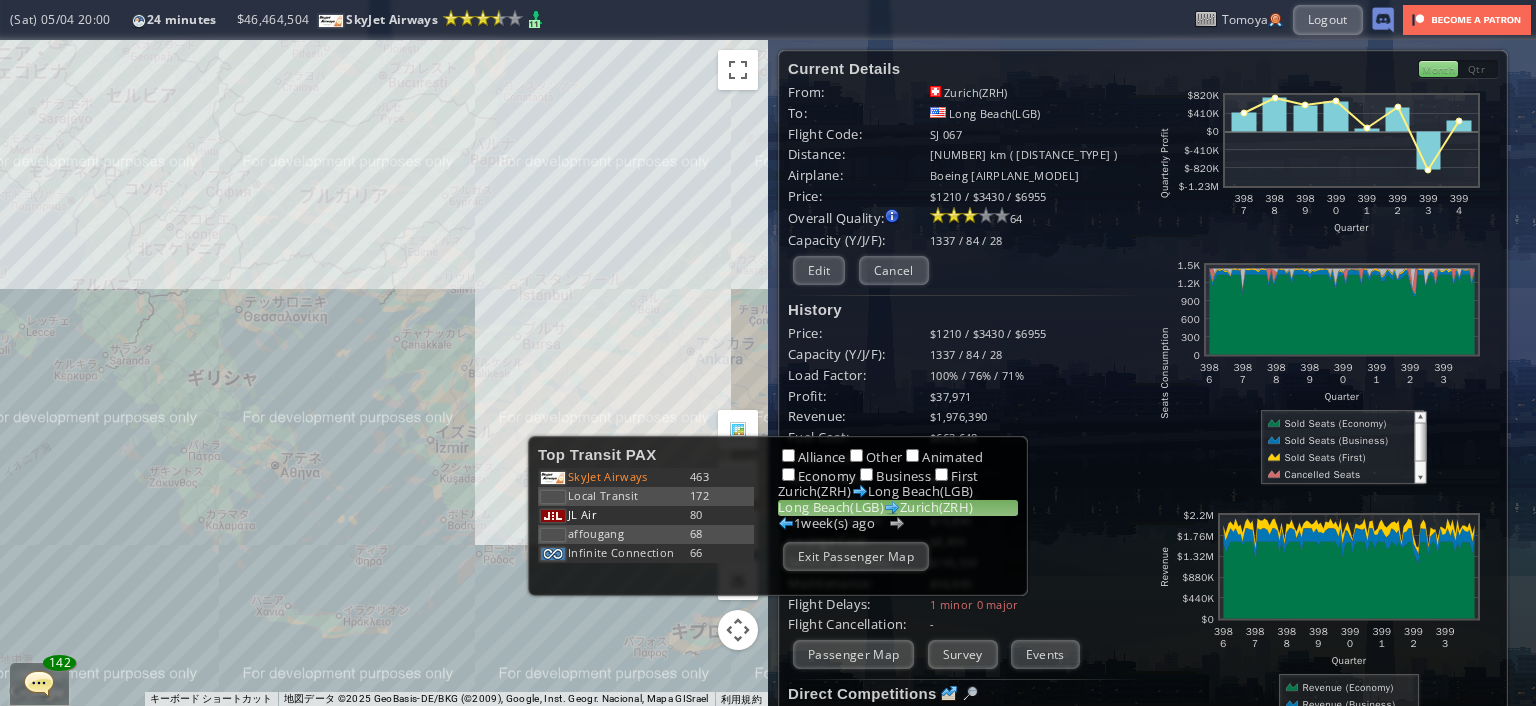 drag, startPoint x: 552, startPoint y: 375, endPoint x: 547, endPoint y: 411, distance: 36.345562 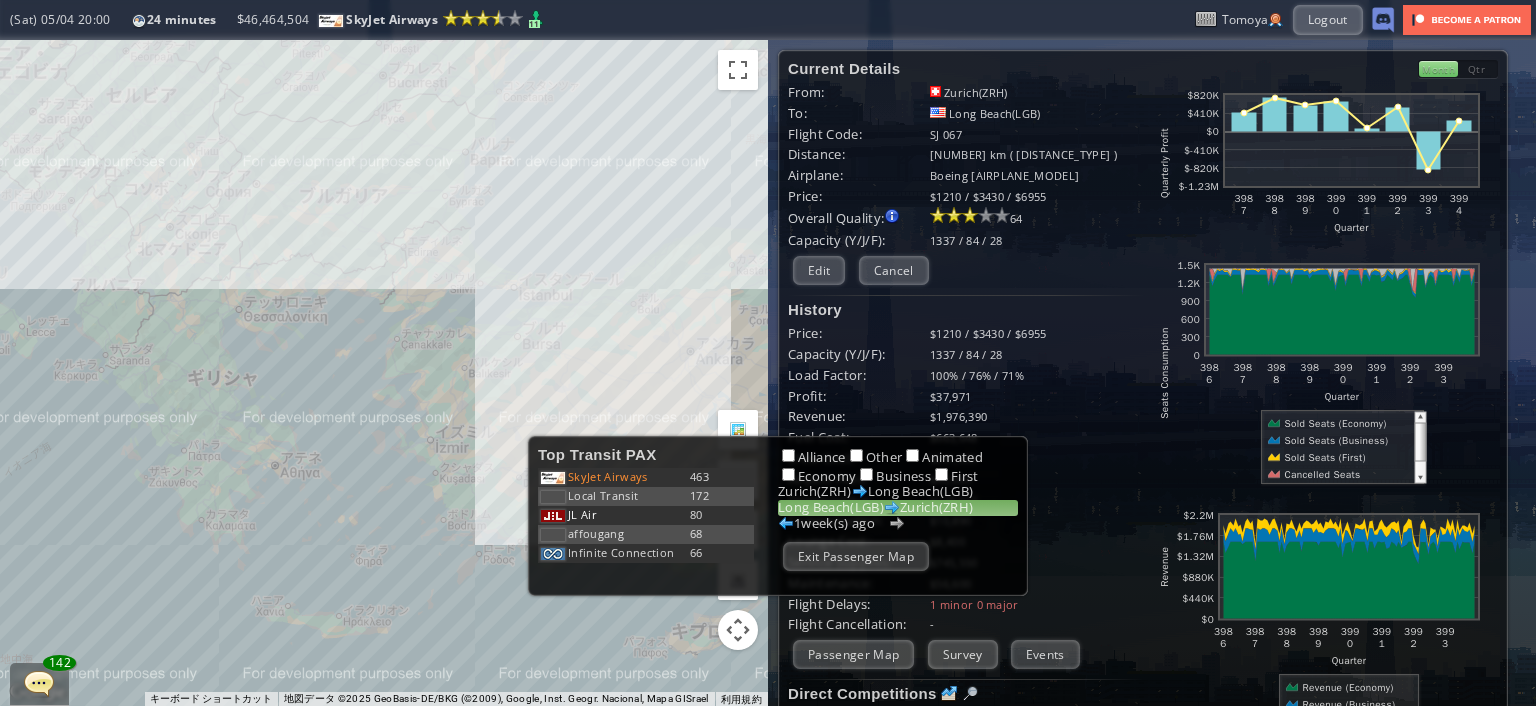 click on "矢印キーを押すと移動します。" at bounding box center [384, 373] 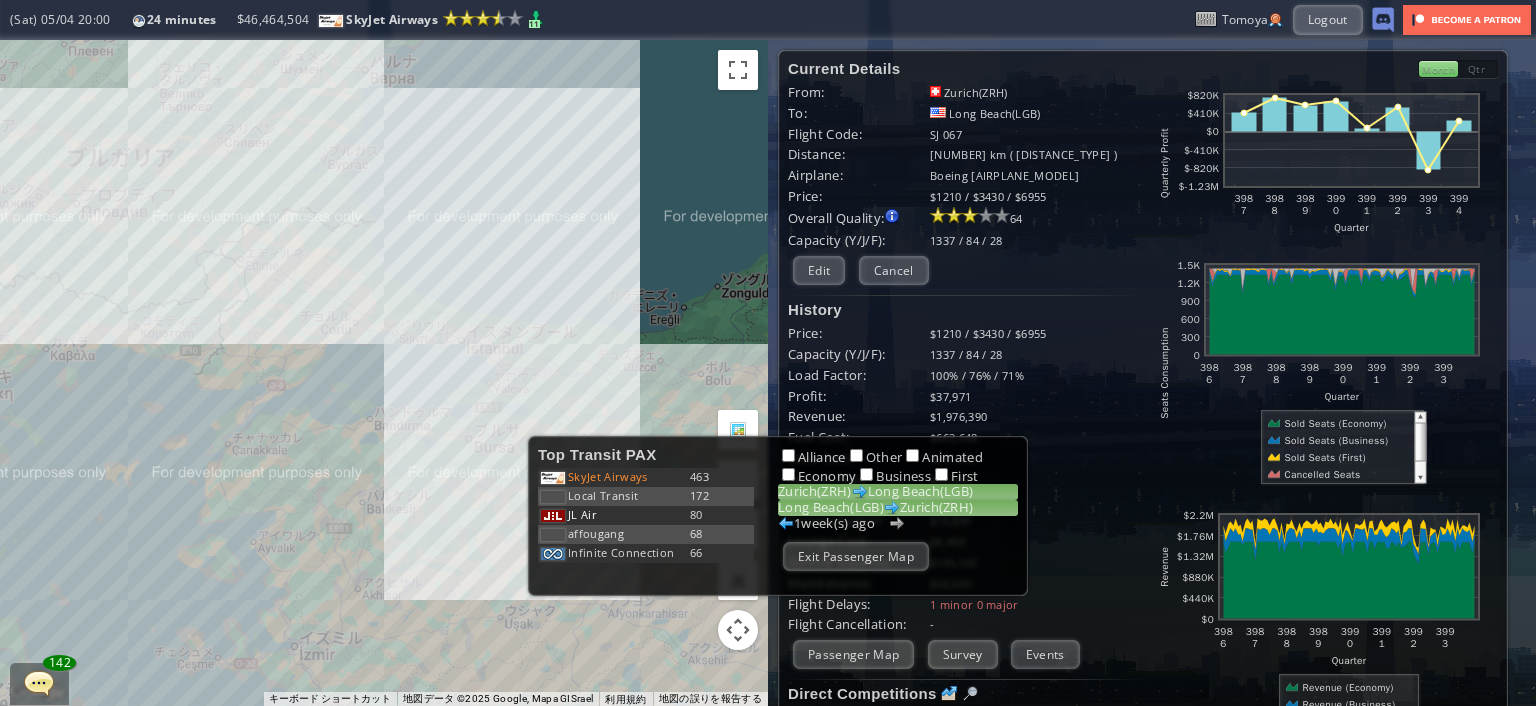 click on "[CITY] ( [AIRPORT] ) [CITY] ( [AIRPORT] )" at bounding box center (898, 492) 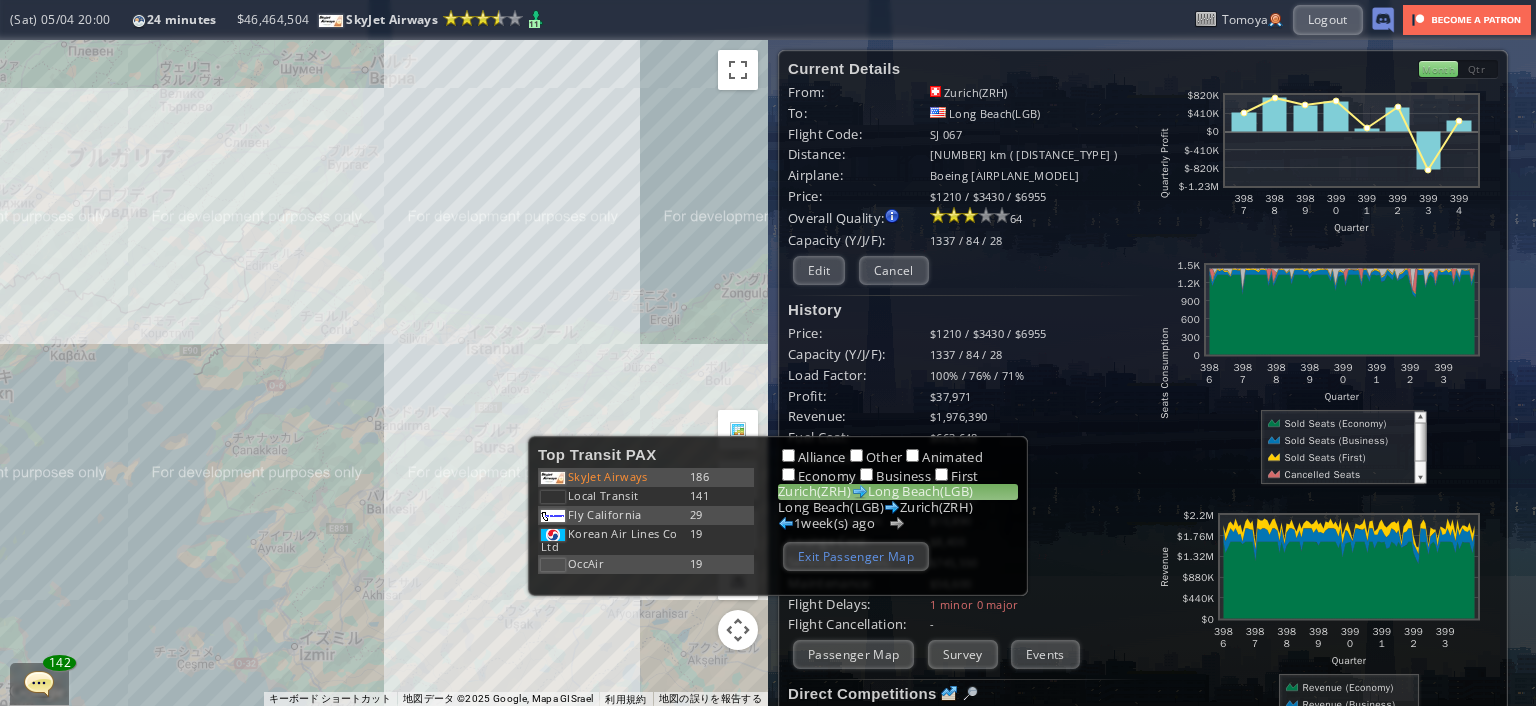 click on "Exit Passenger Map" at bounding box center (856, 556) 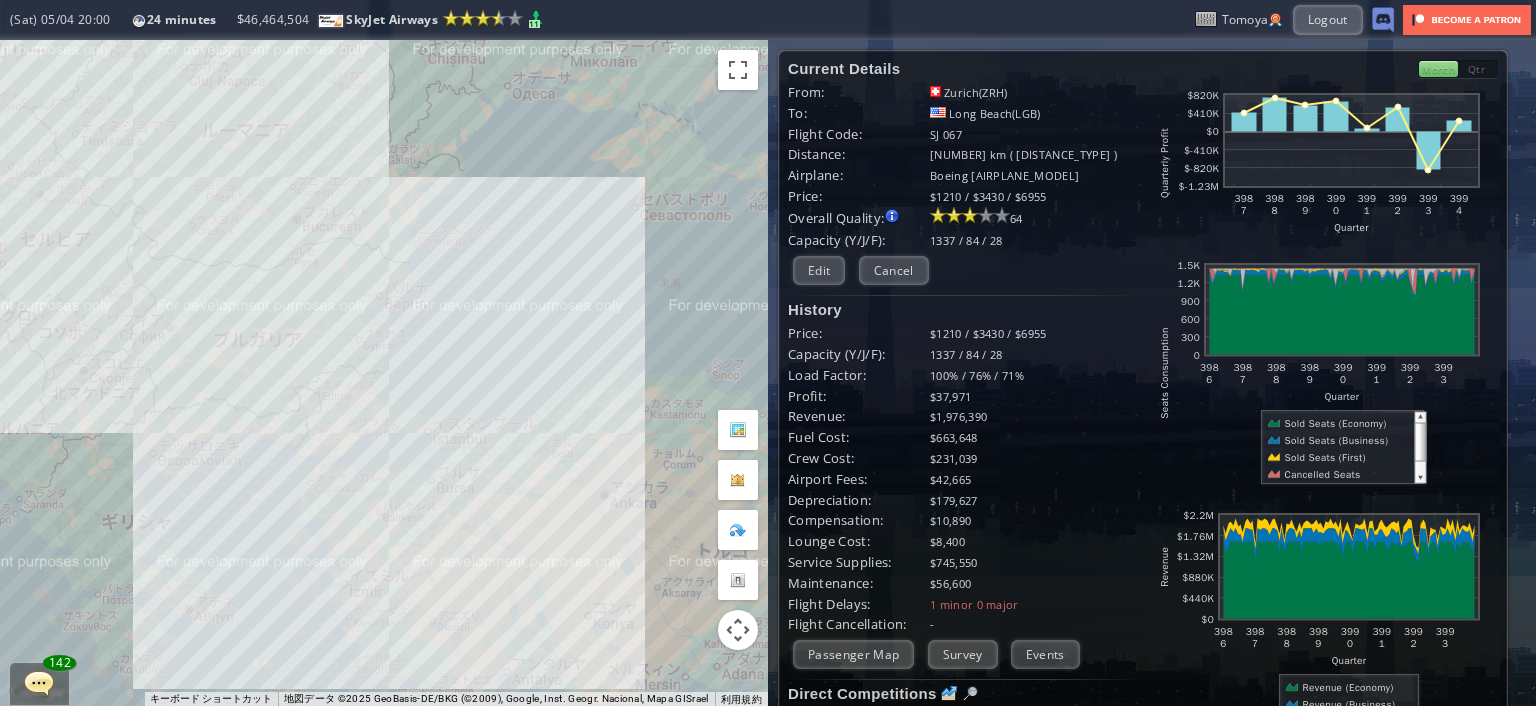 click on "矢印キーを押すと移動します。" at bounding box center [384, 373] 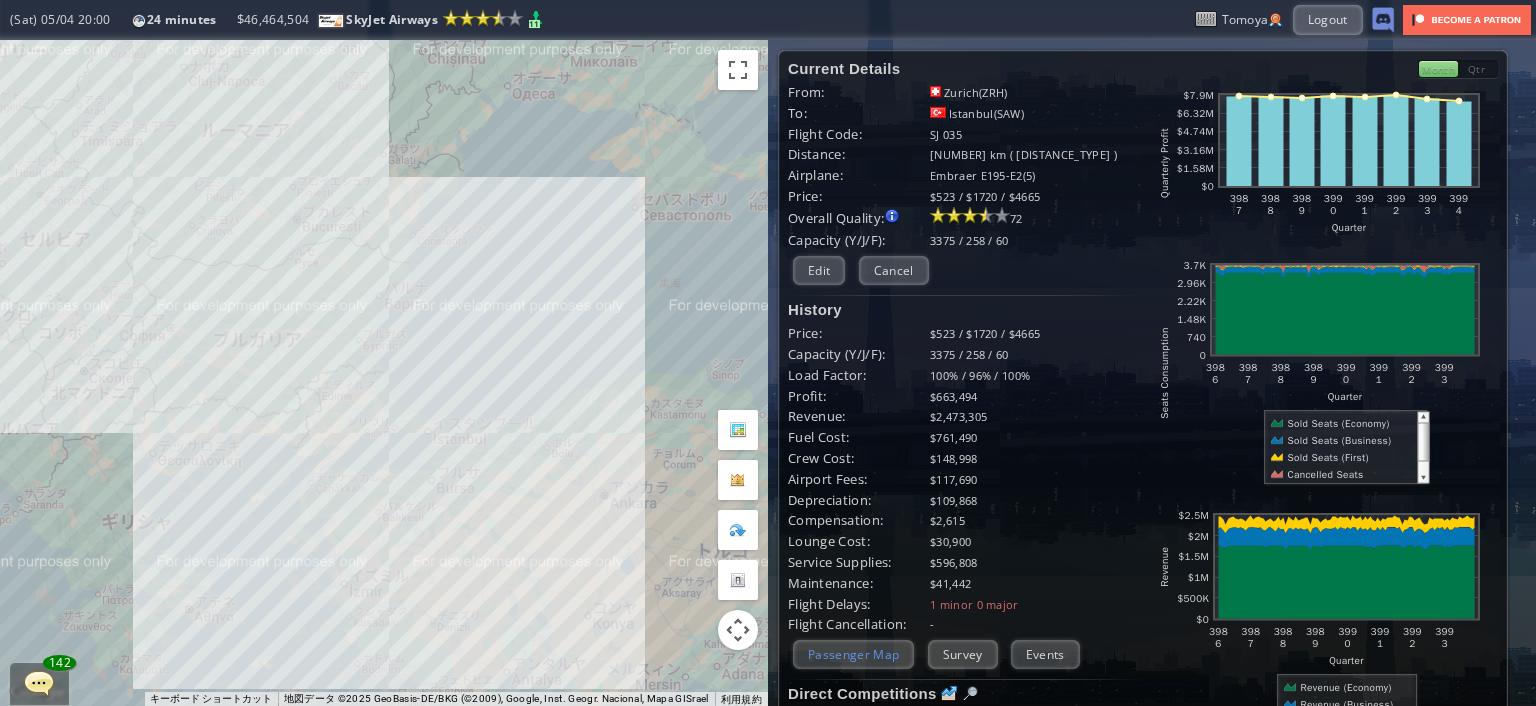 click on "Passenger Map" at bounding box center [853, 654] 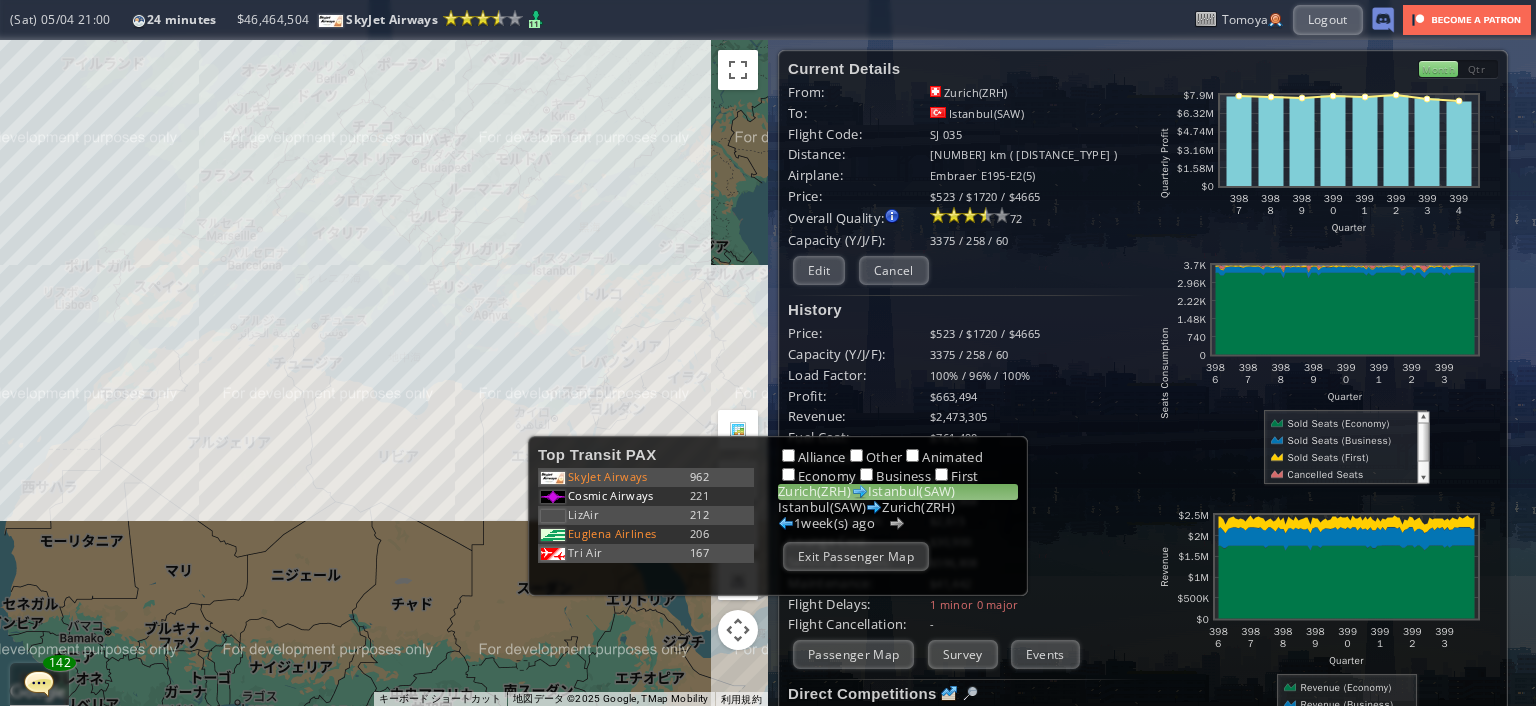 drag, startPoint x: 266, startPoint y: 577, endPoint x: 505, endPoint y: 317, distance: 353.1586 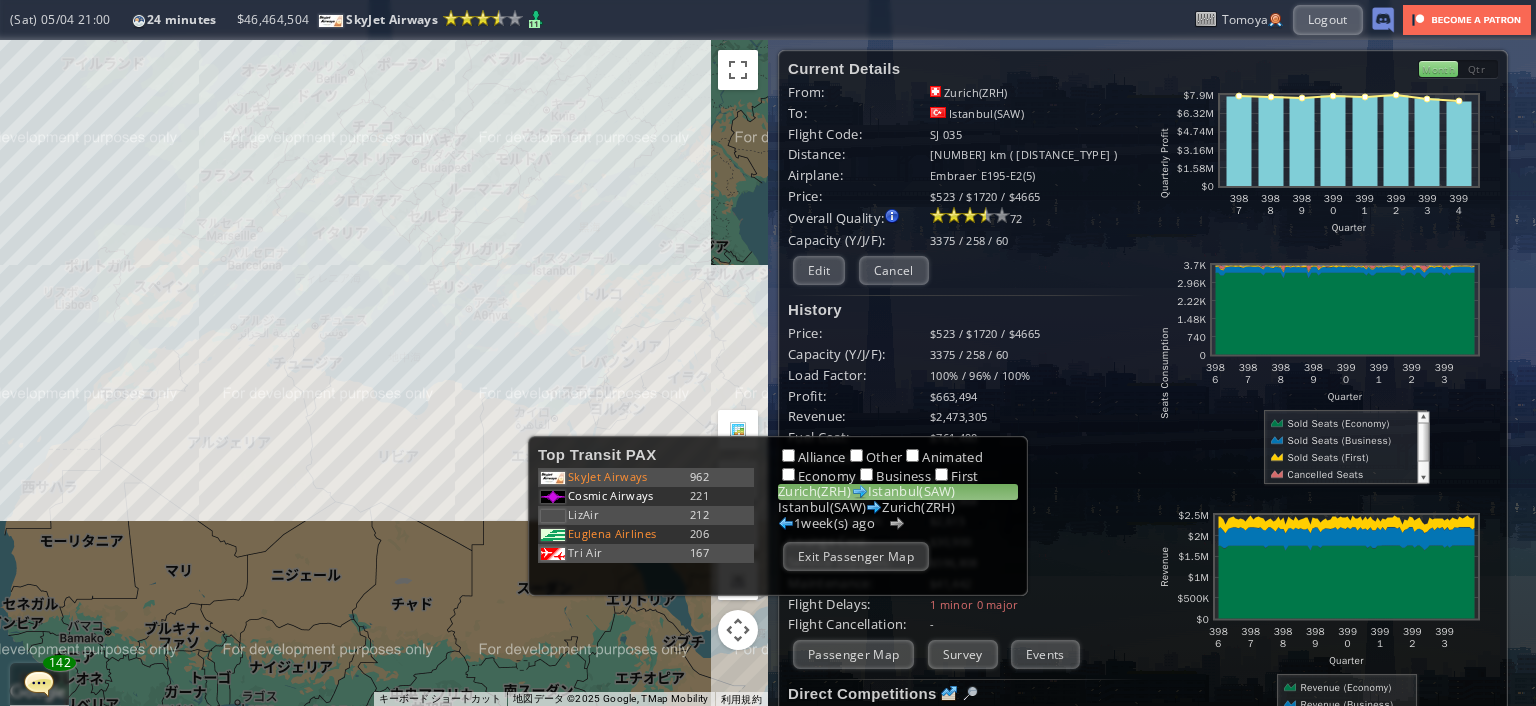 click on "矢印キーを押すと移動します。" at bounding box center (384, 373) 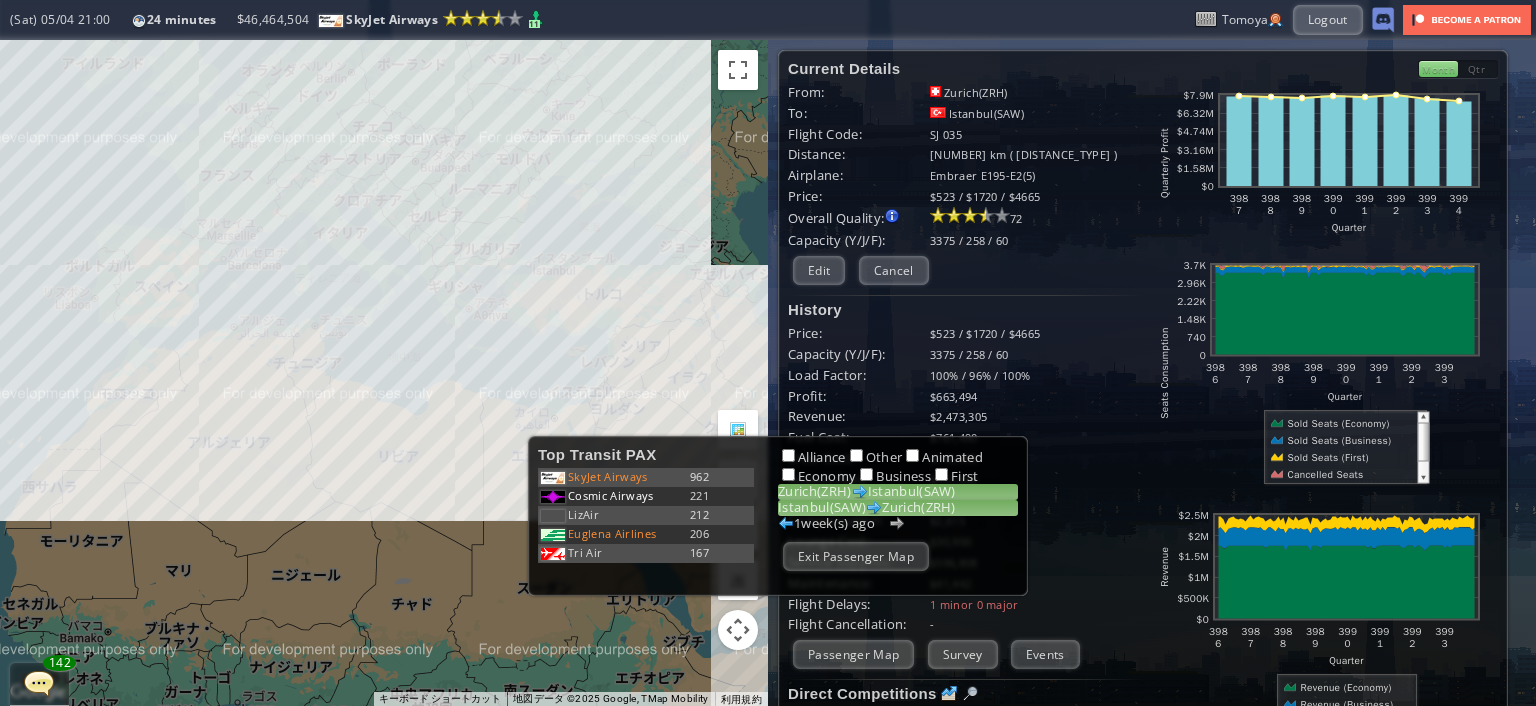 click at bounding box center (860, 492) 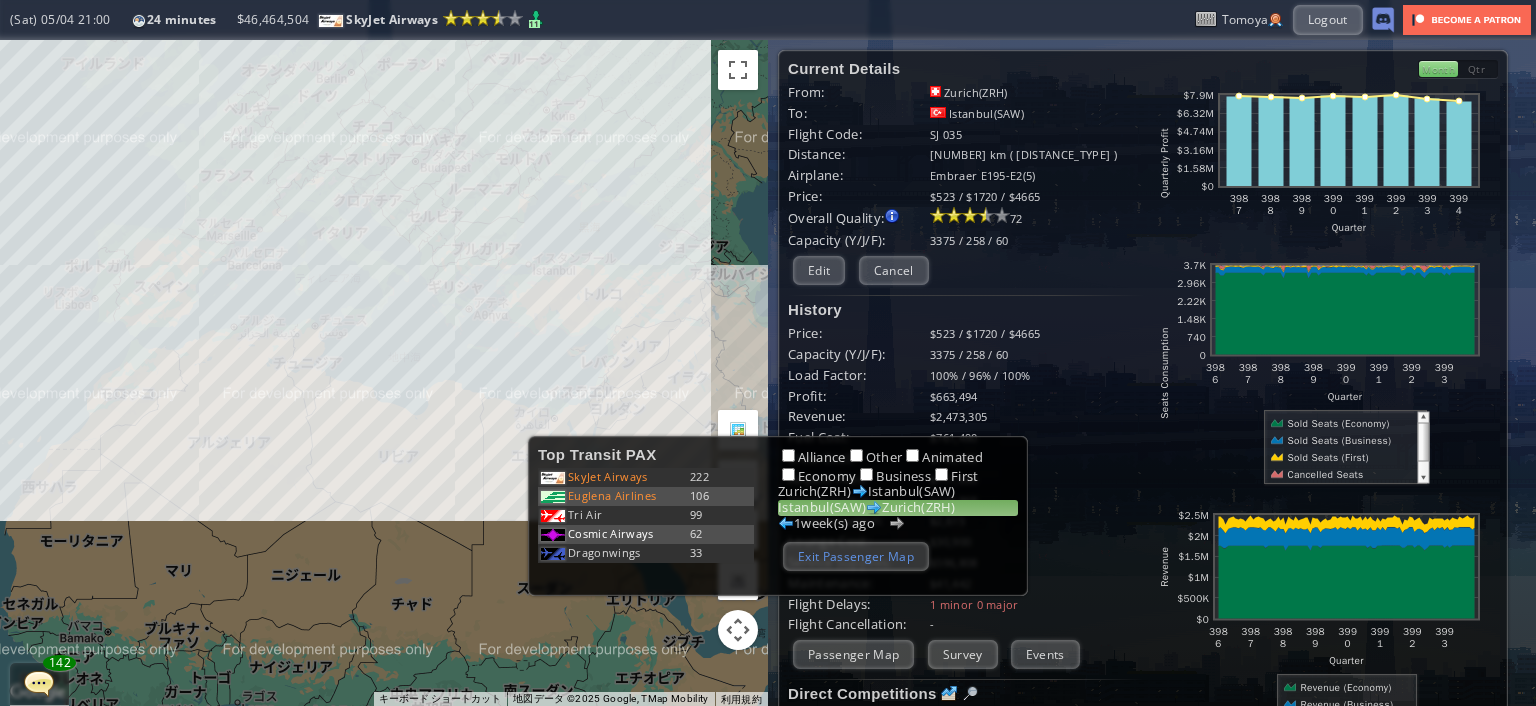 click on "Exit Passenger Map" at bounding box center [856, 556] 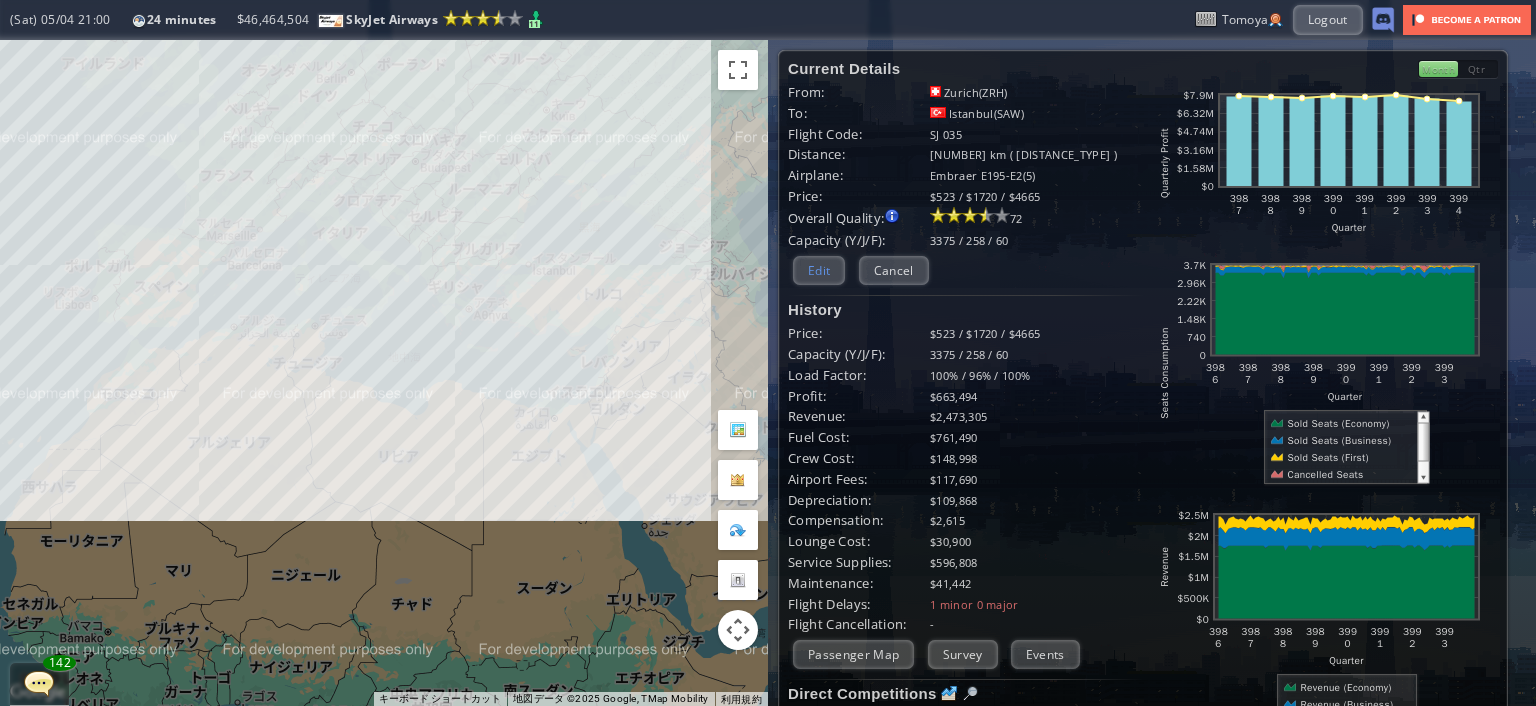 click on "Edit" at bounding box center (819, 270) 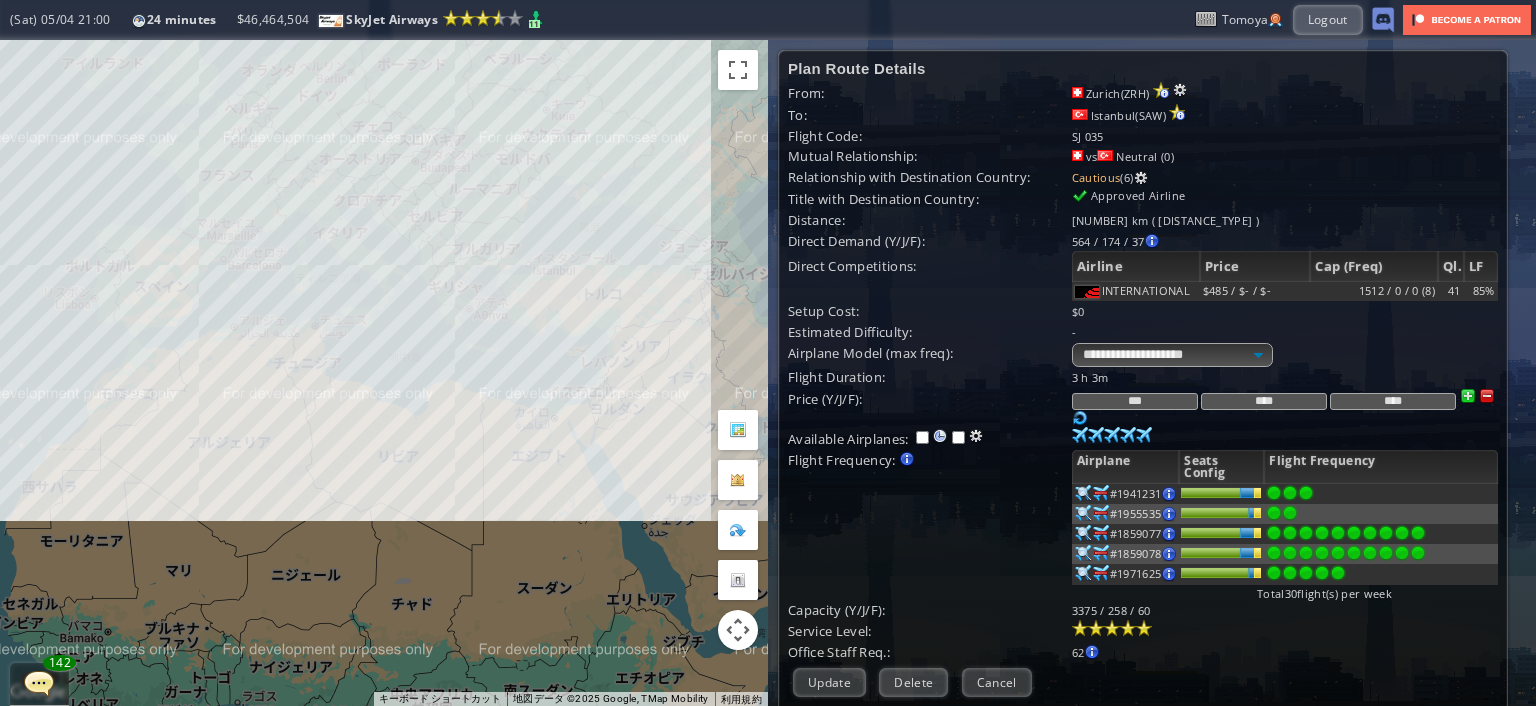 click on "***" at bounding box center (1135, 401) 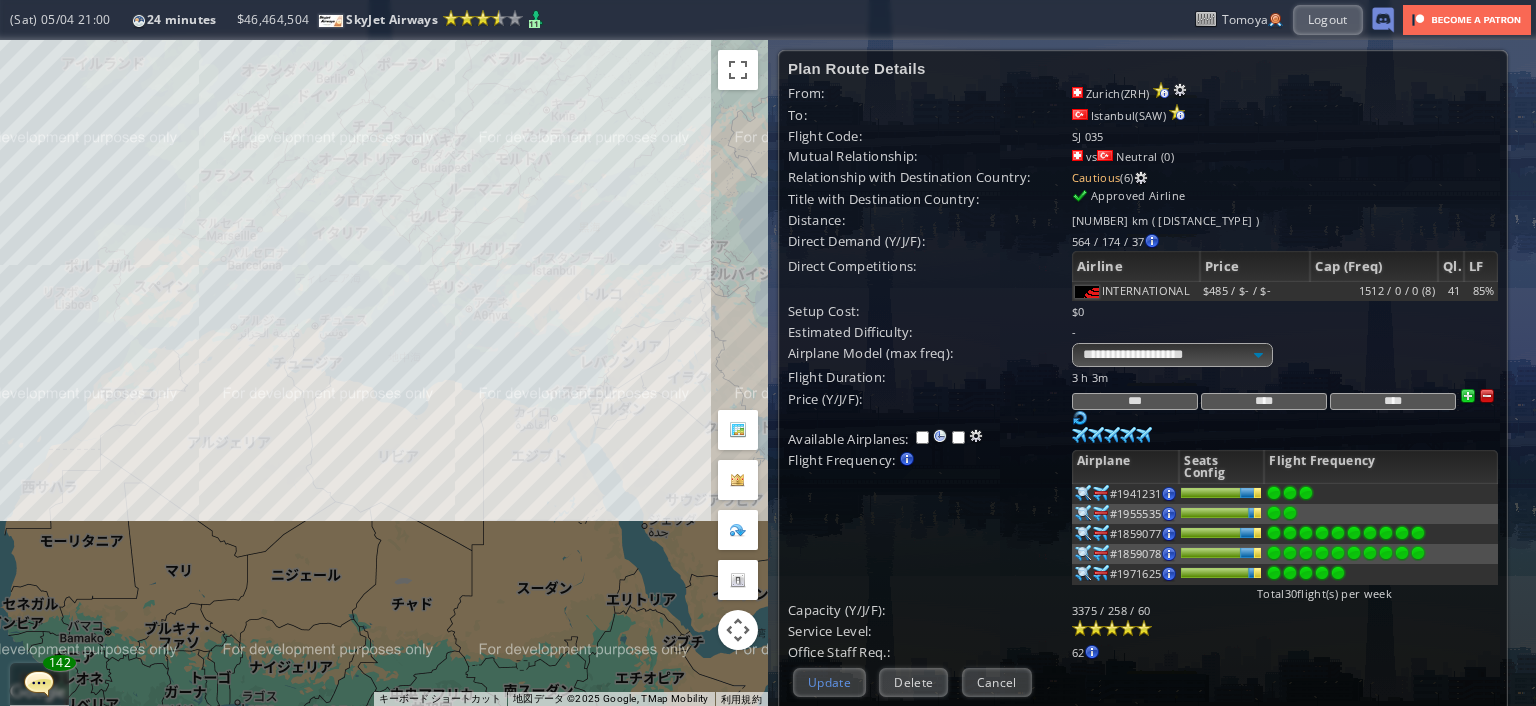 type on "***" 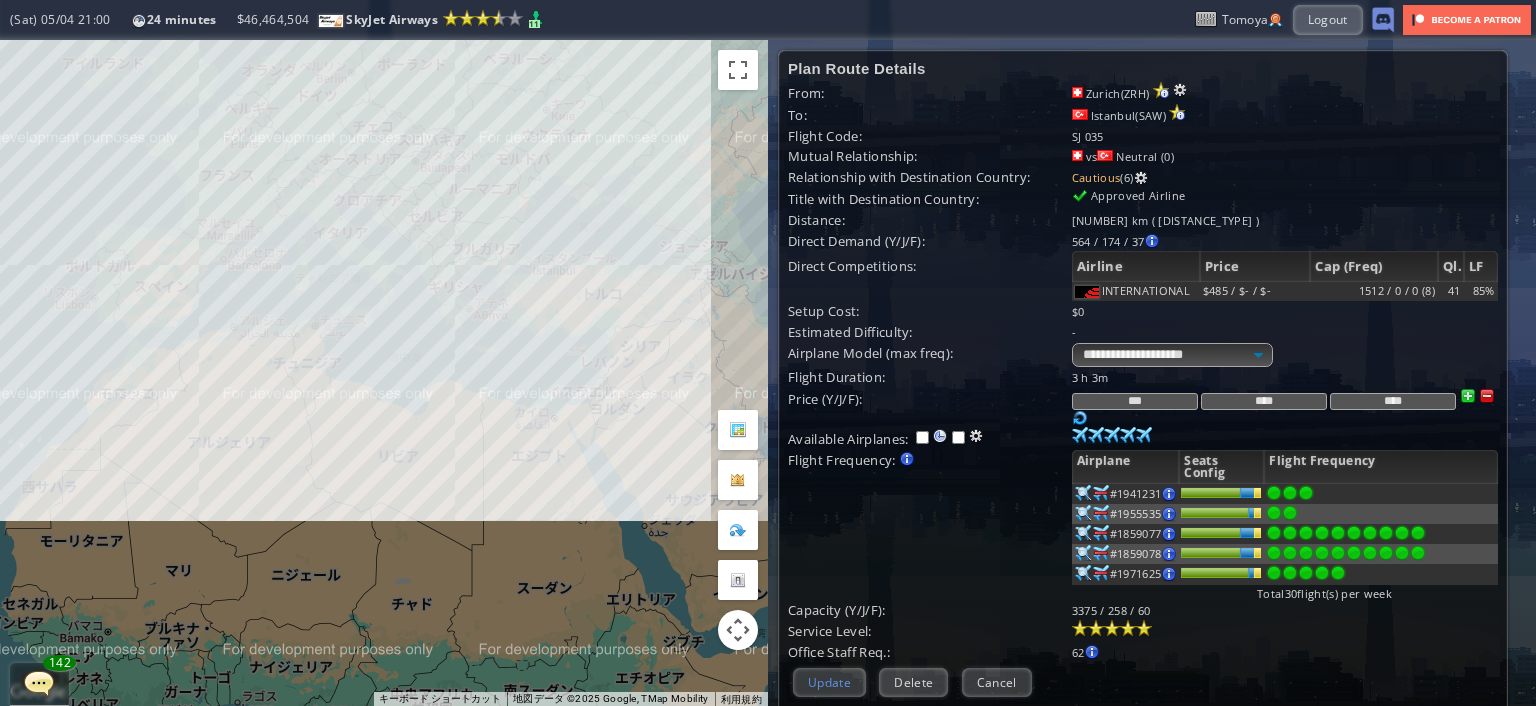 click on "Update" at bounding box center [829, 682] 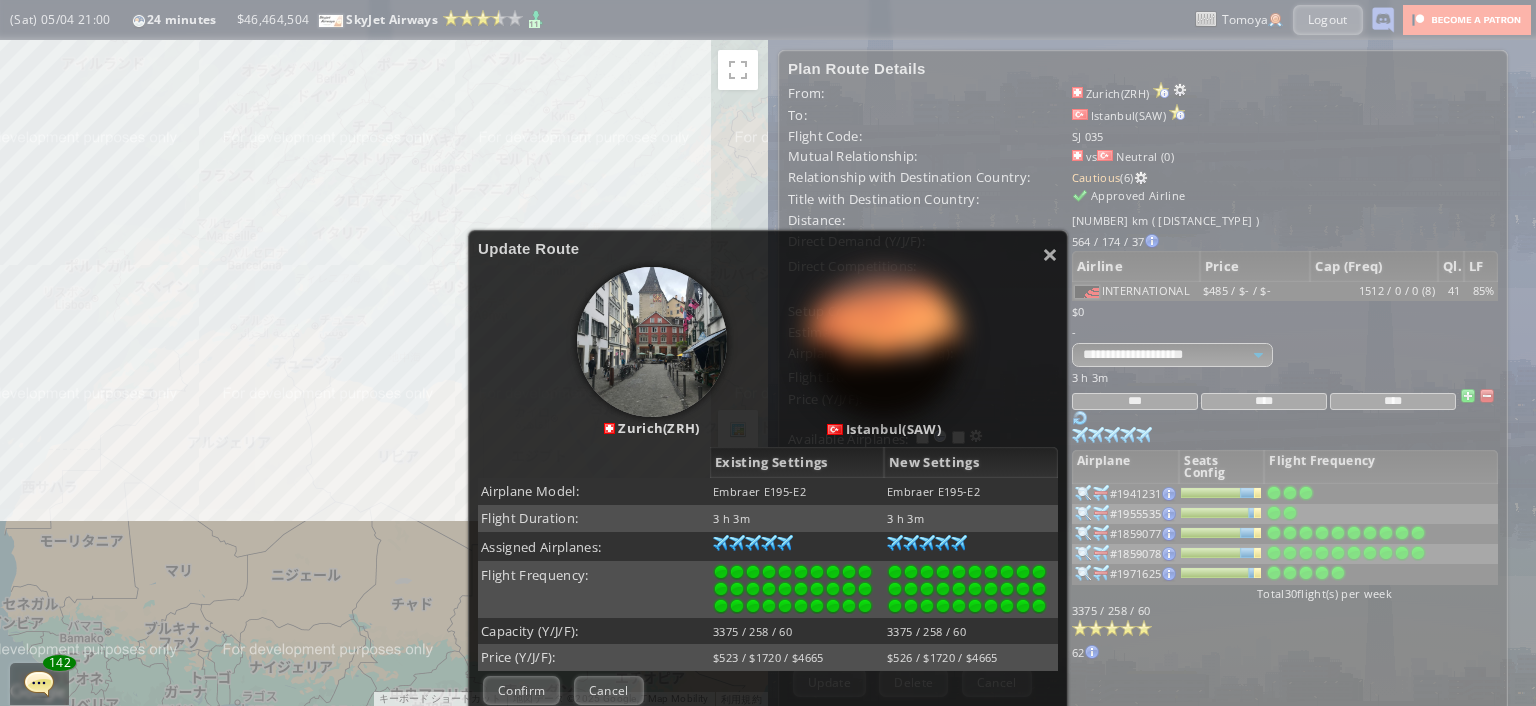 click on "Confirm
Negotiate
Cancel" at bounding box center (768, 690) 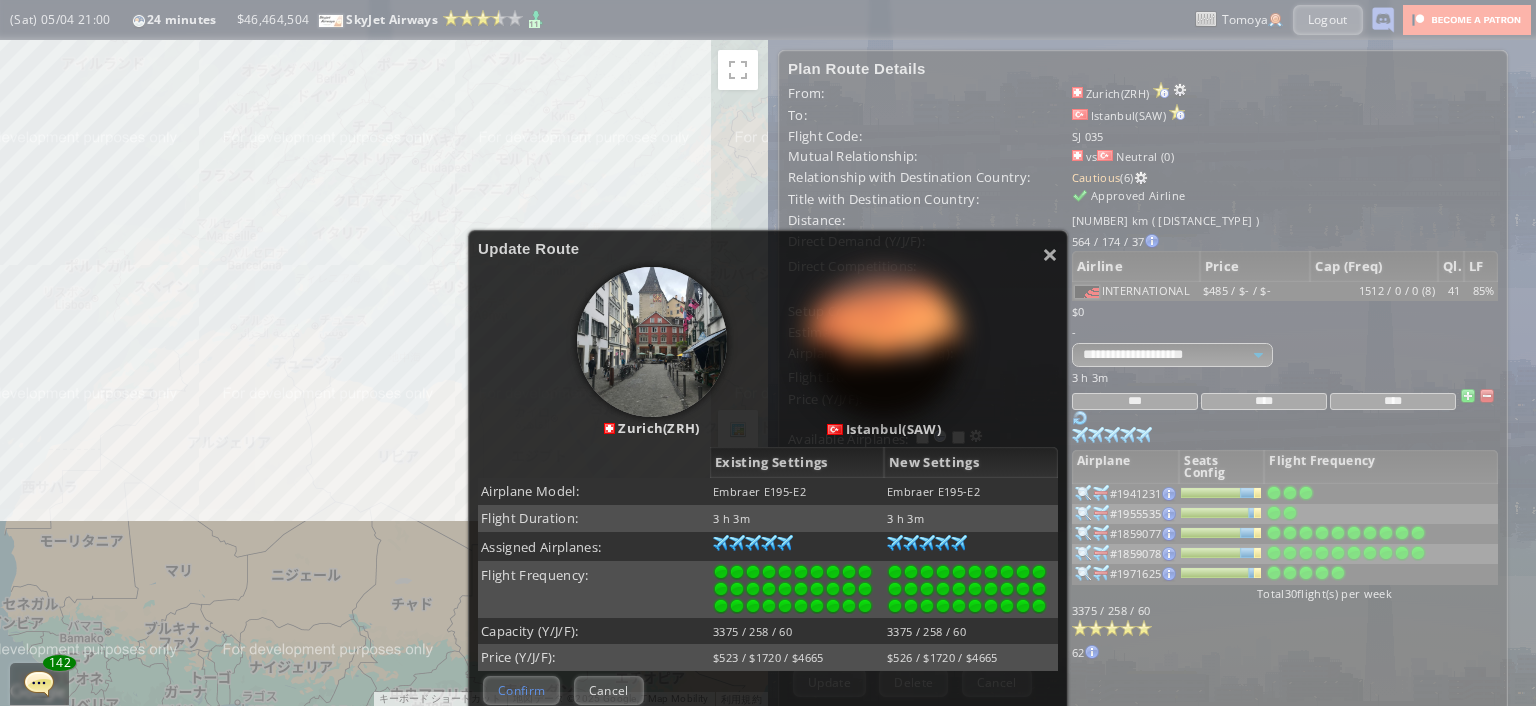 click on "Confirm" at bounding box center [521, 690] 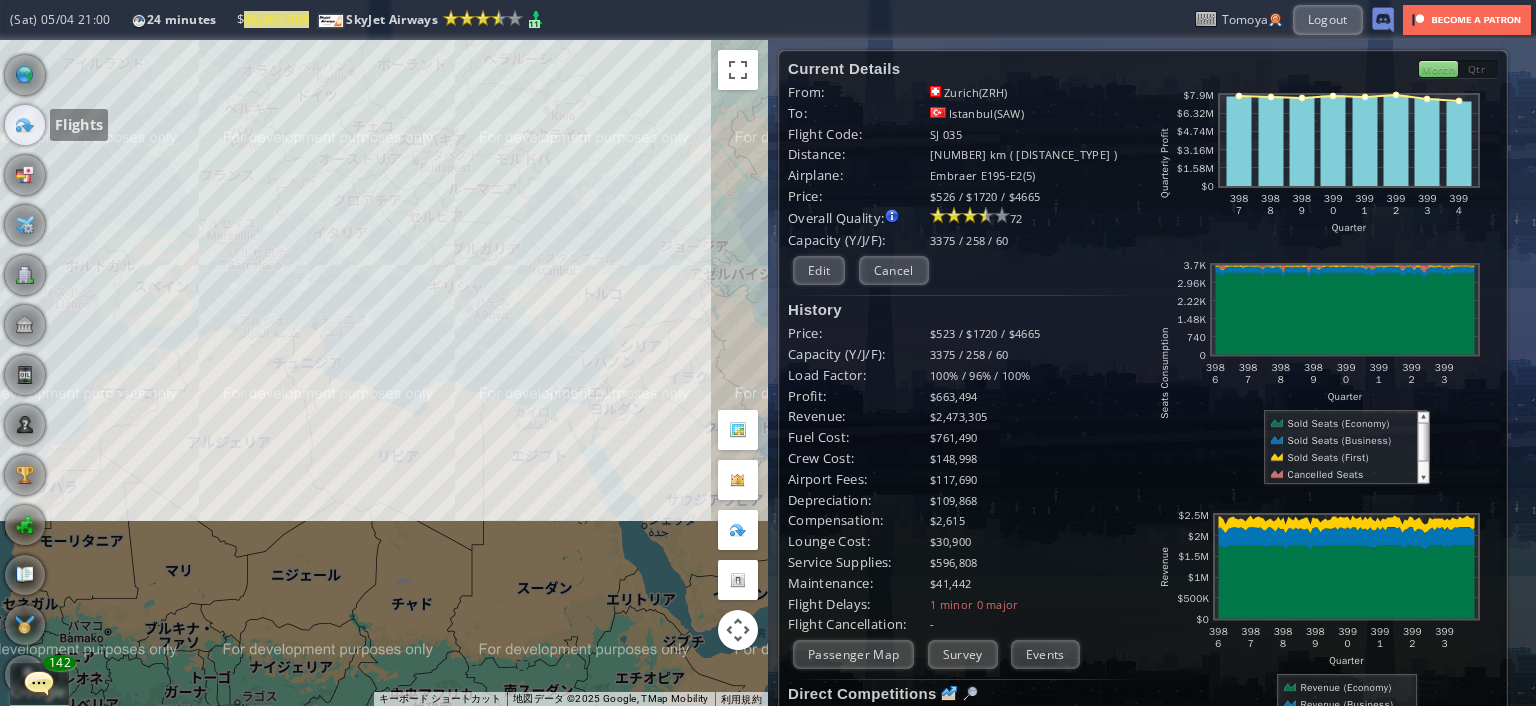 click at bounding box center [25, 125] 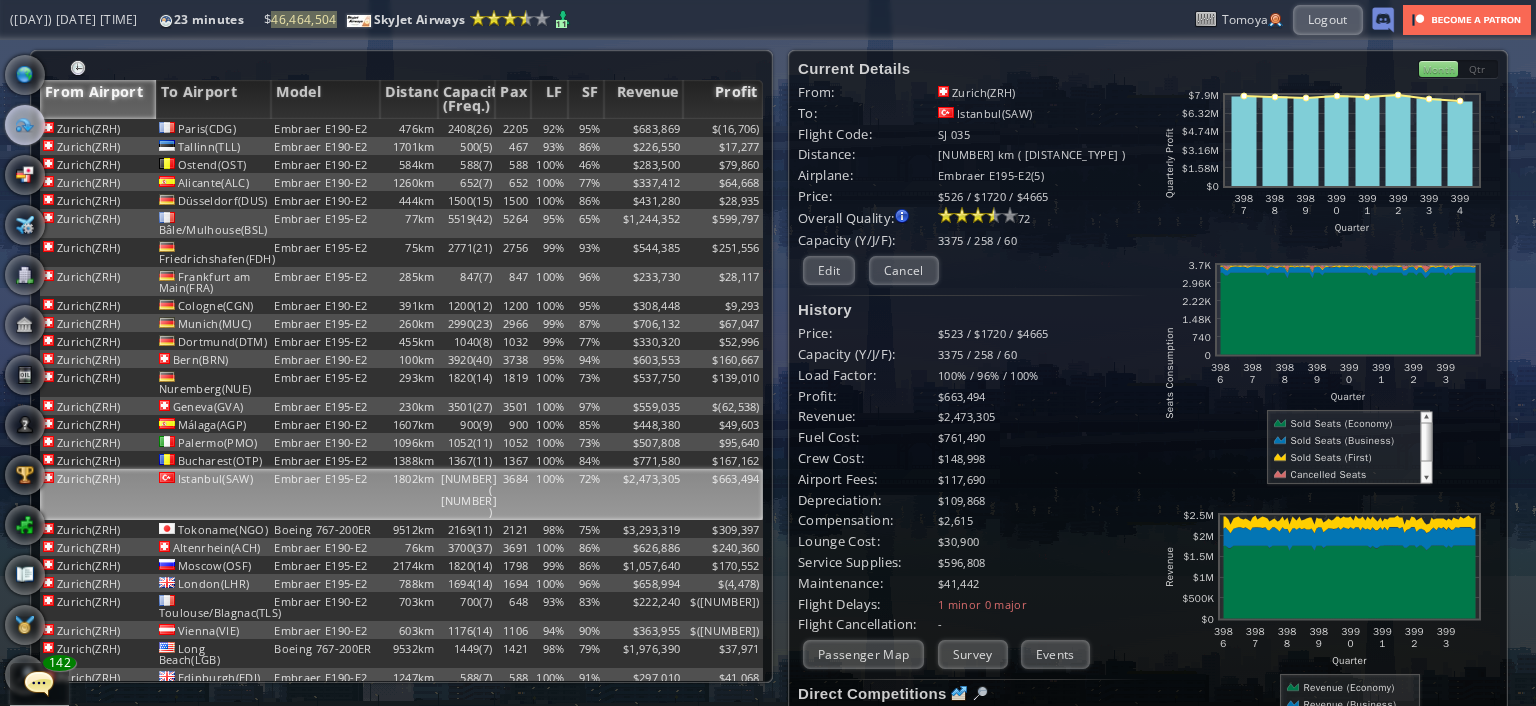 click on "Profit" at bounding box center [723, 99] 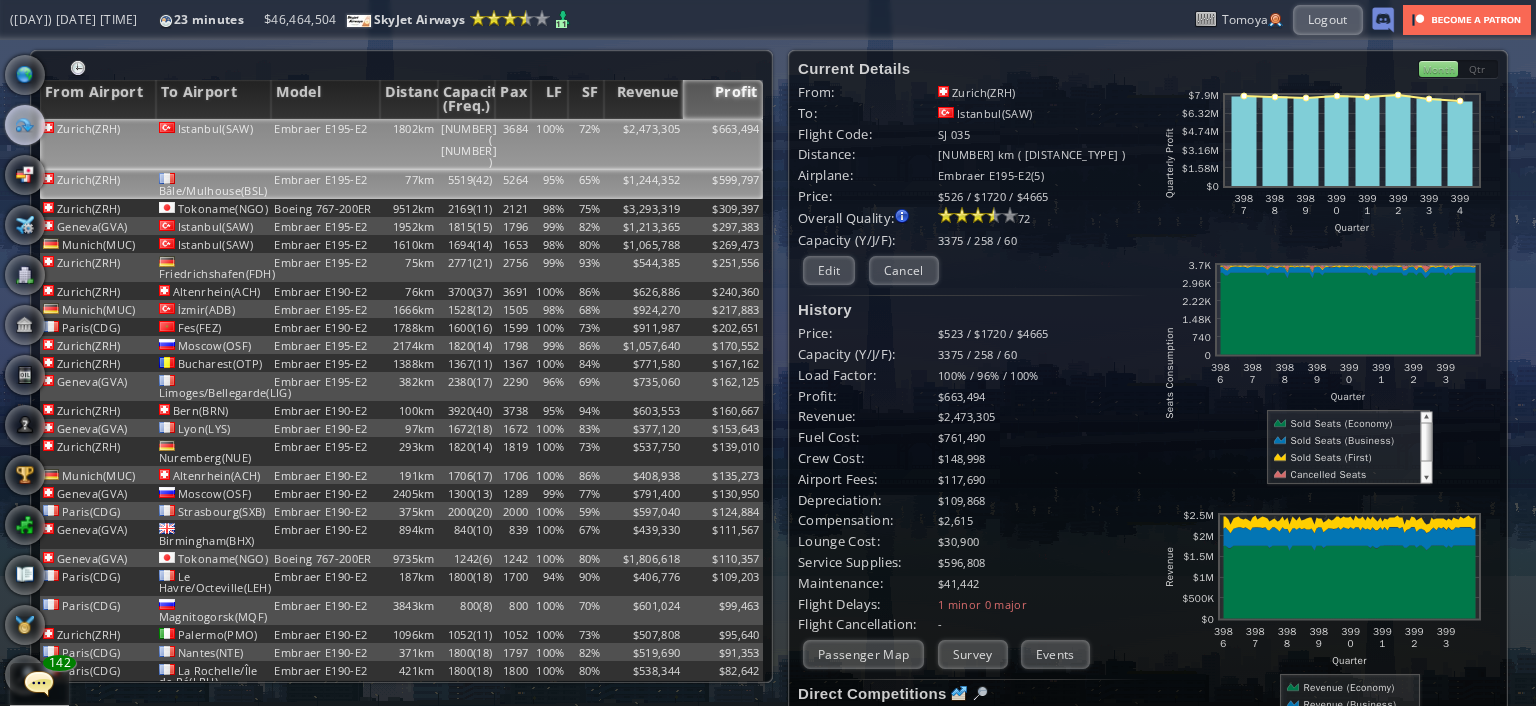 click on "$599,797" at bounding box center (723, 144) 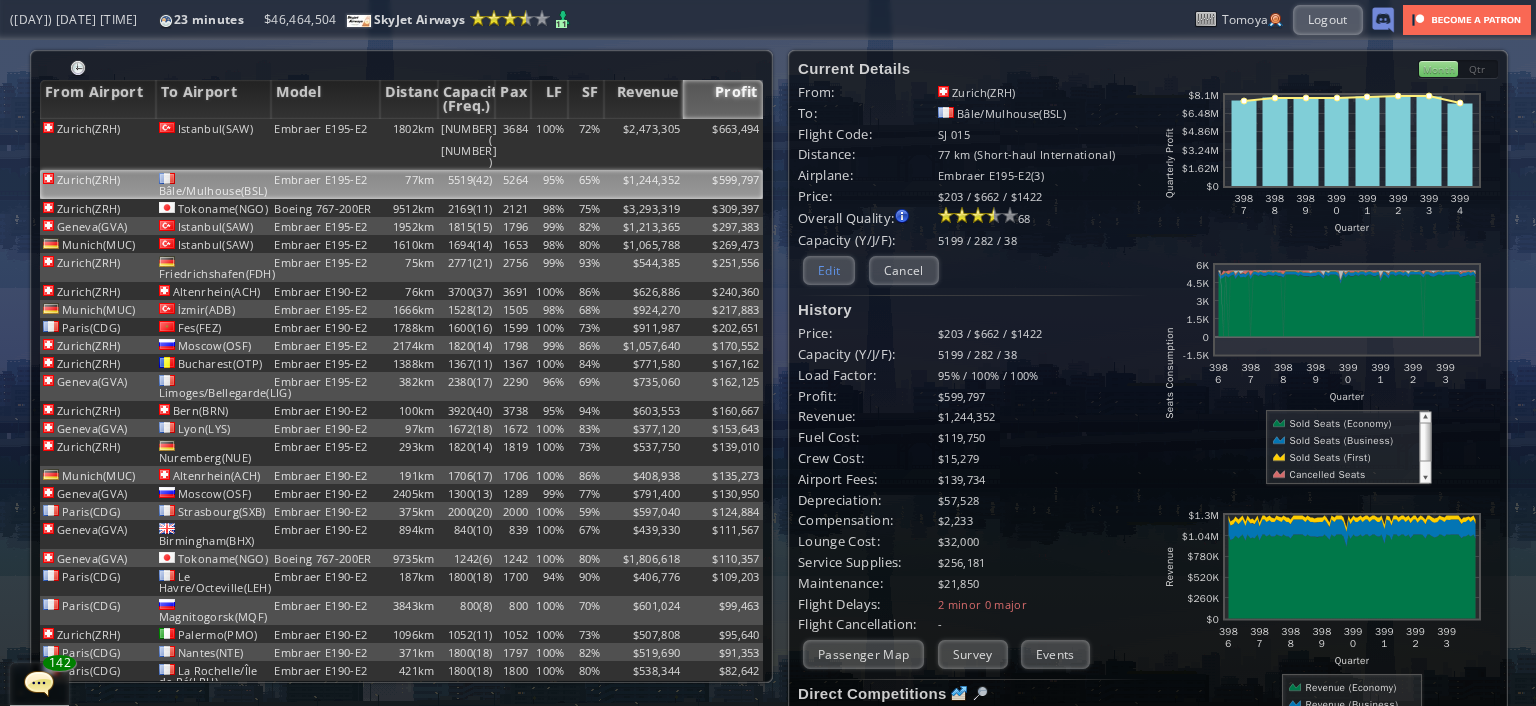 click on "Edit" at bounding box center (829, 270) 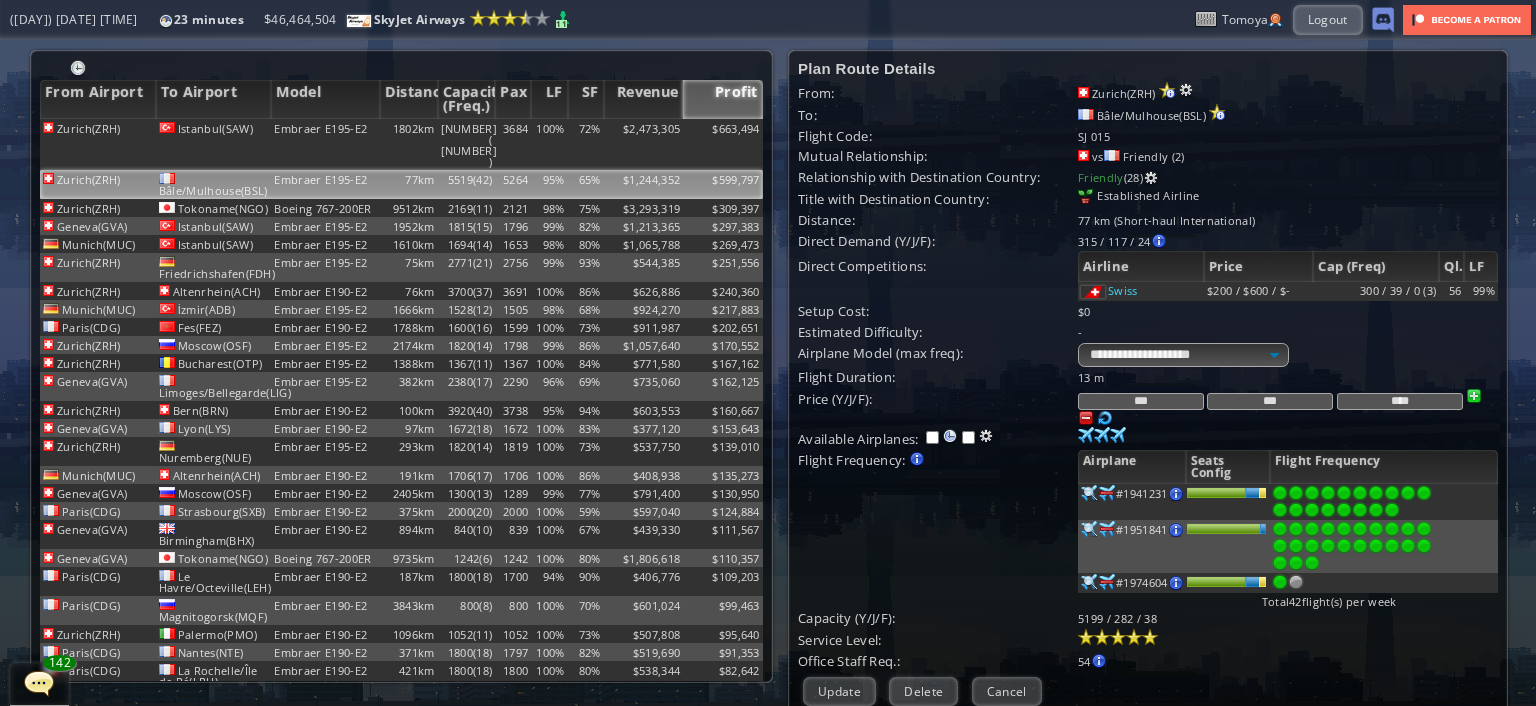 click on "****" at bounding box center (1400, 401) 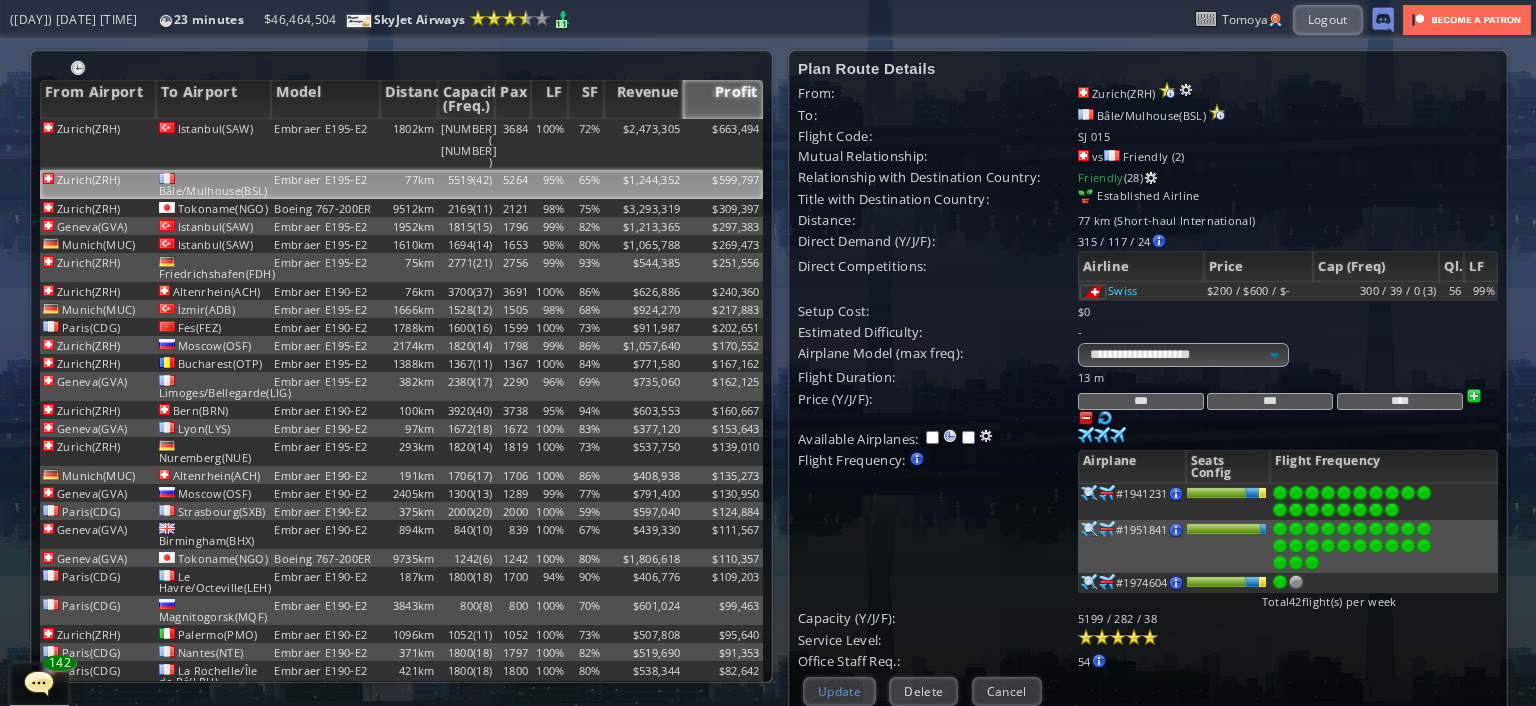 type on "****" 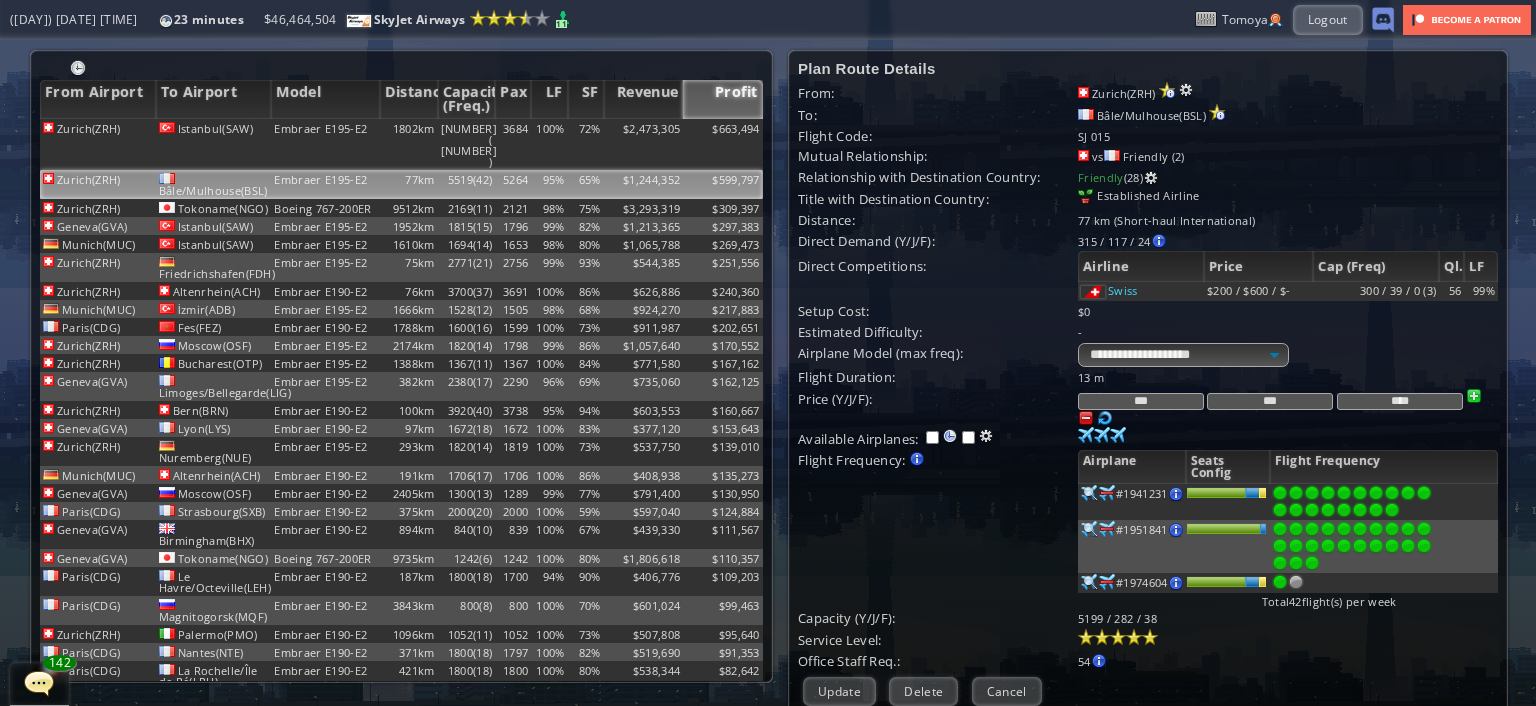 click on "Update" at bounding box center [839, 691] 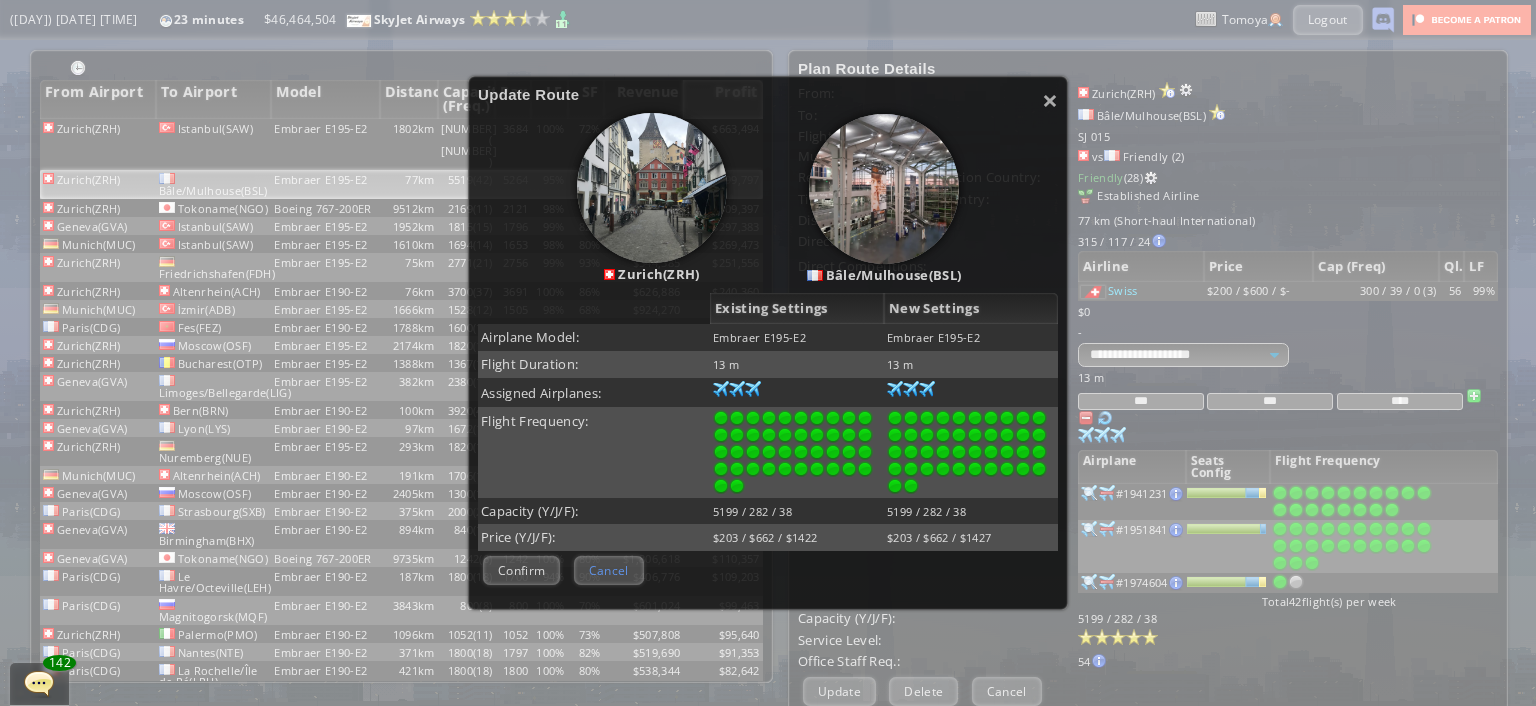 scroll, scrollTop: 200, scrollLeft: 0, axis: vertical 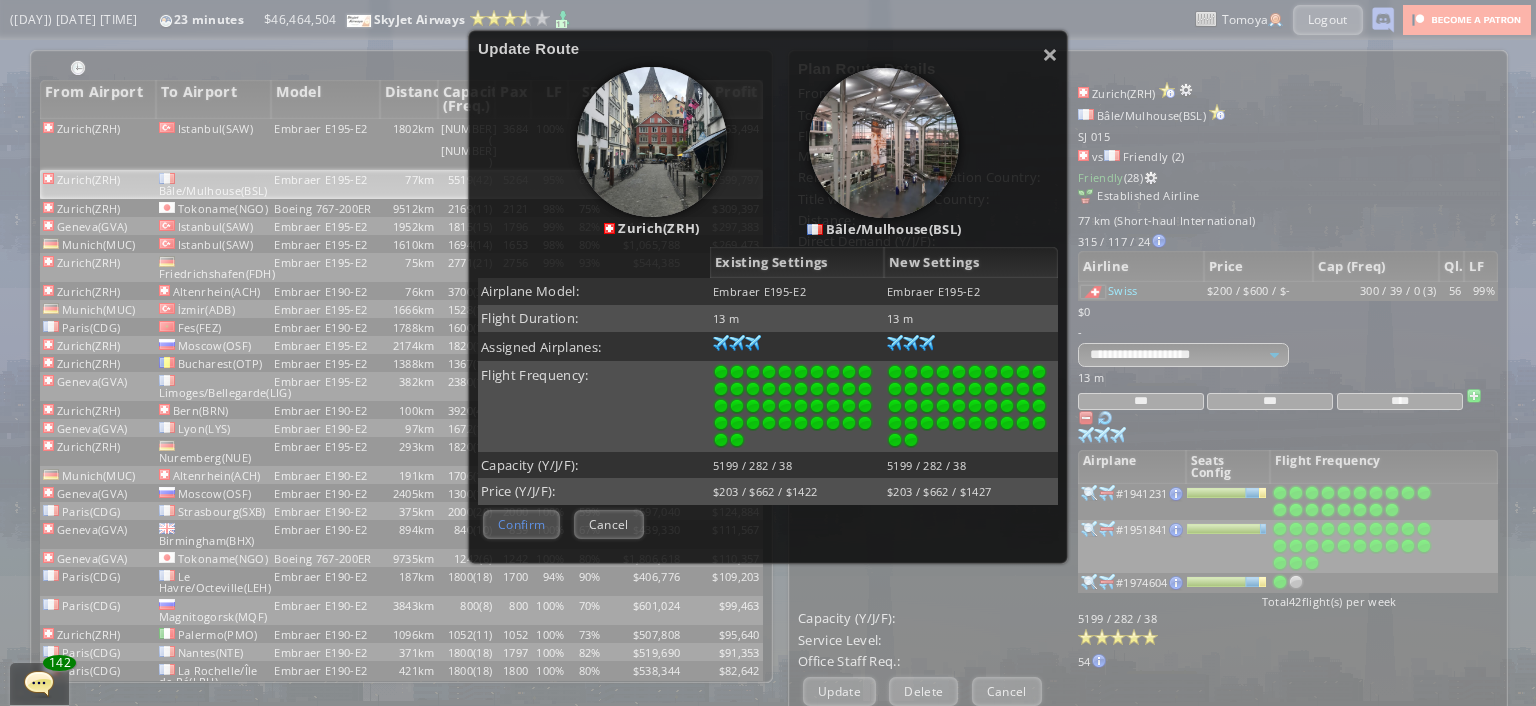 click on "Confirm" at bounding box center [521, 524] 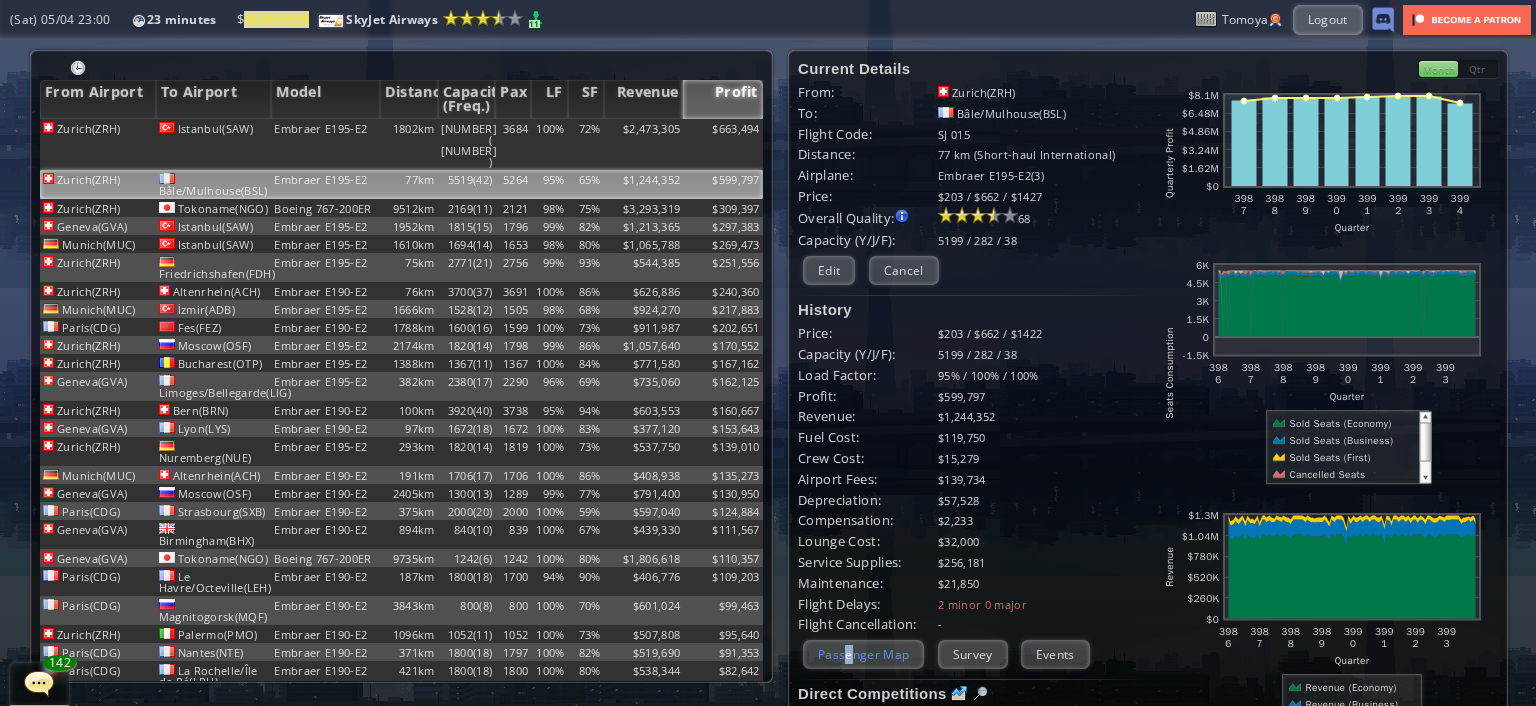 click on "Passenger Map" at bounding box center [863, 654] 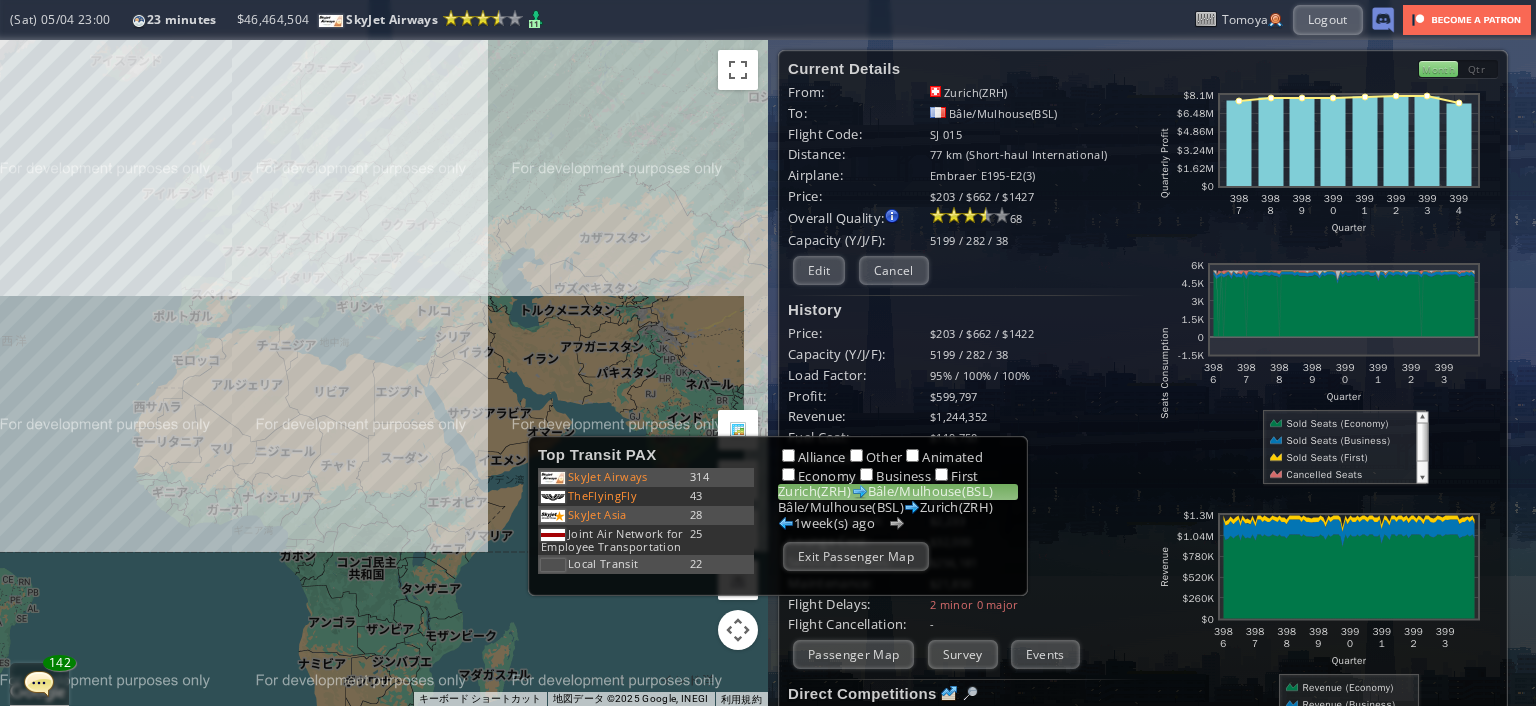 drag, startPoint x: 464, startPoint y: 671, endPoint x: 336, endPoint y: 425, distance: 277.3085 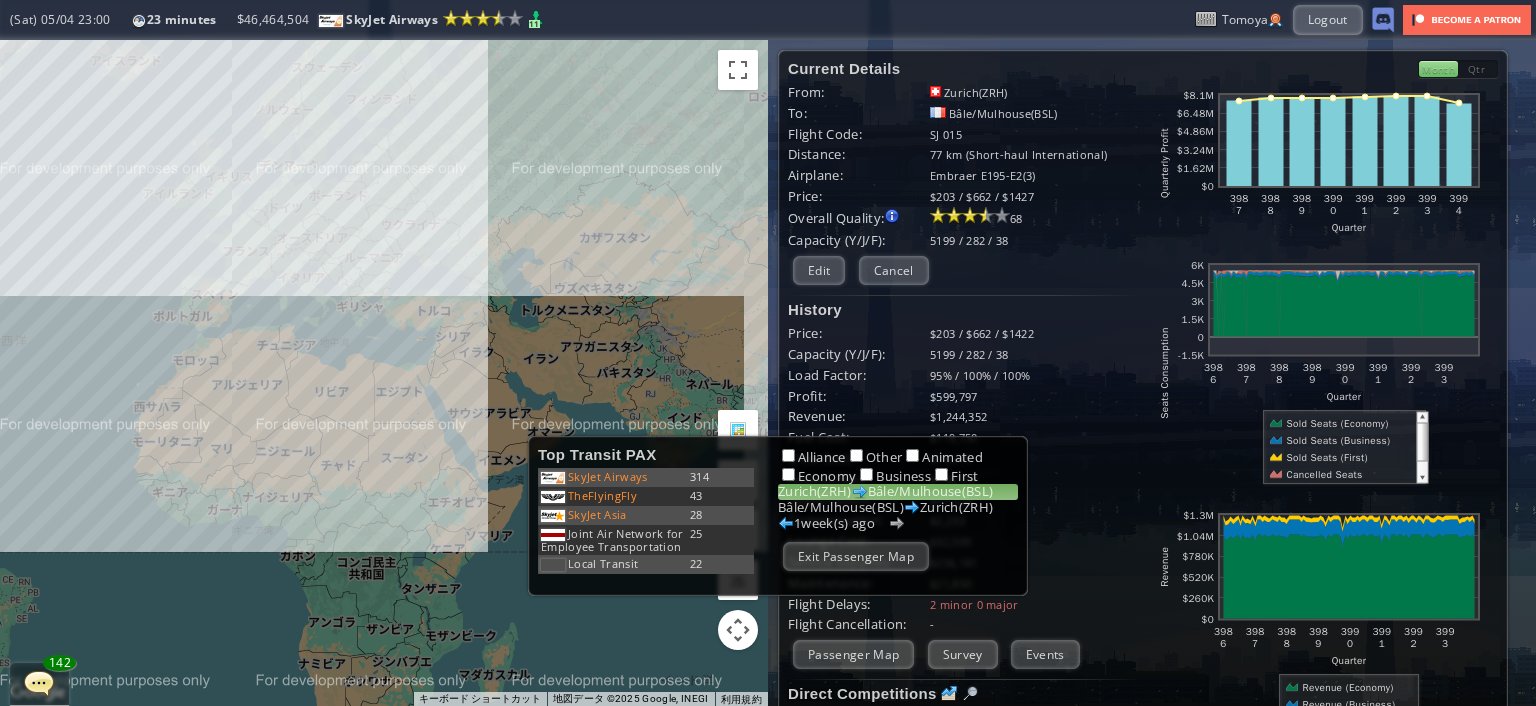 click on "矢印キーを押すと移動します。" at bounding box center (384, 373) 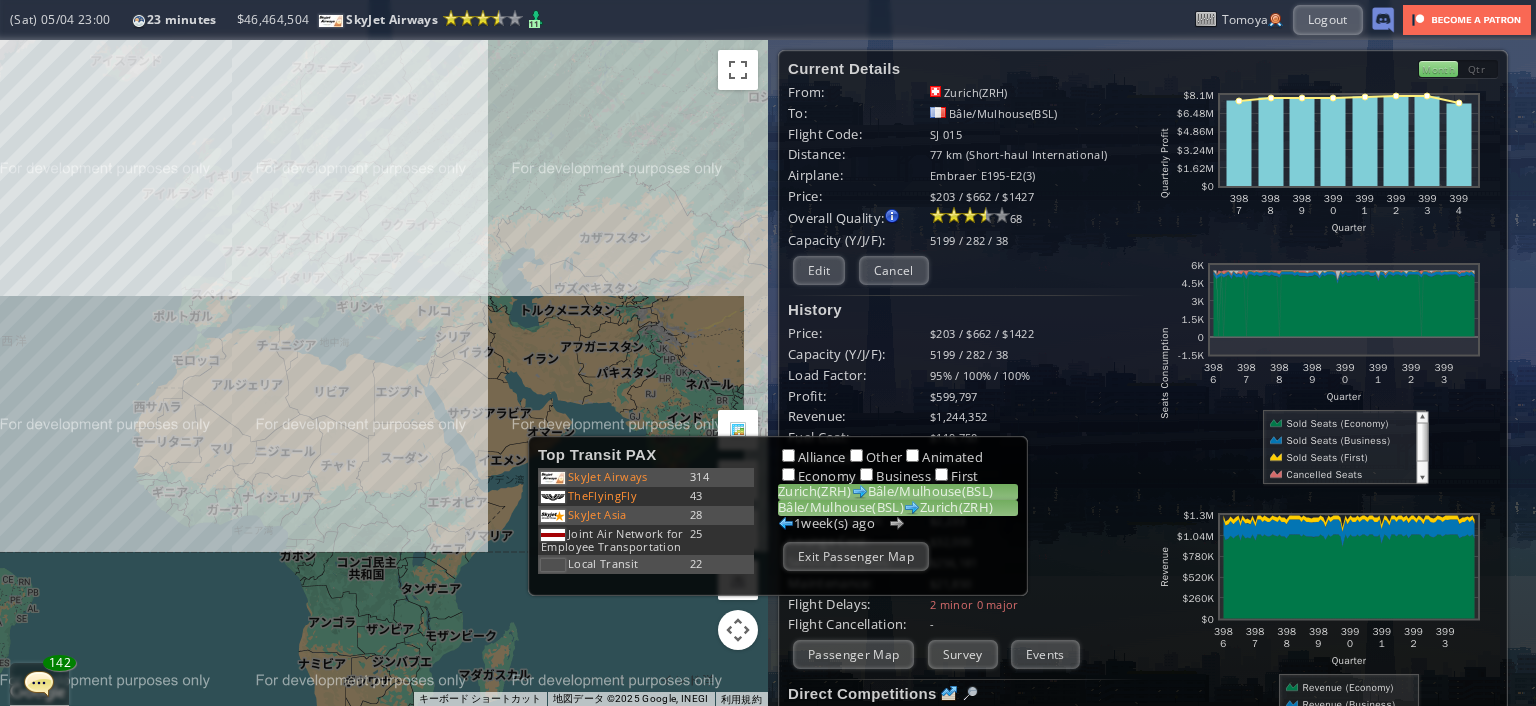click on "[CITY]([AIRPORT]) [CITY]([AIRPORT])" at bounding box center [898, 508] 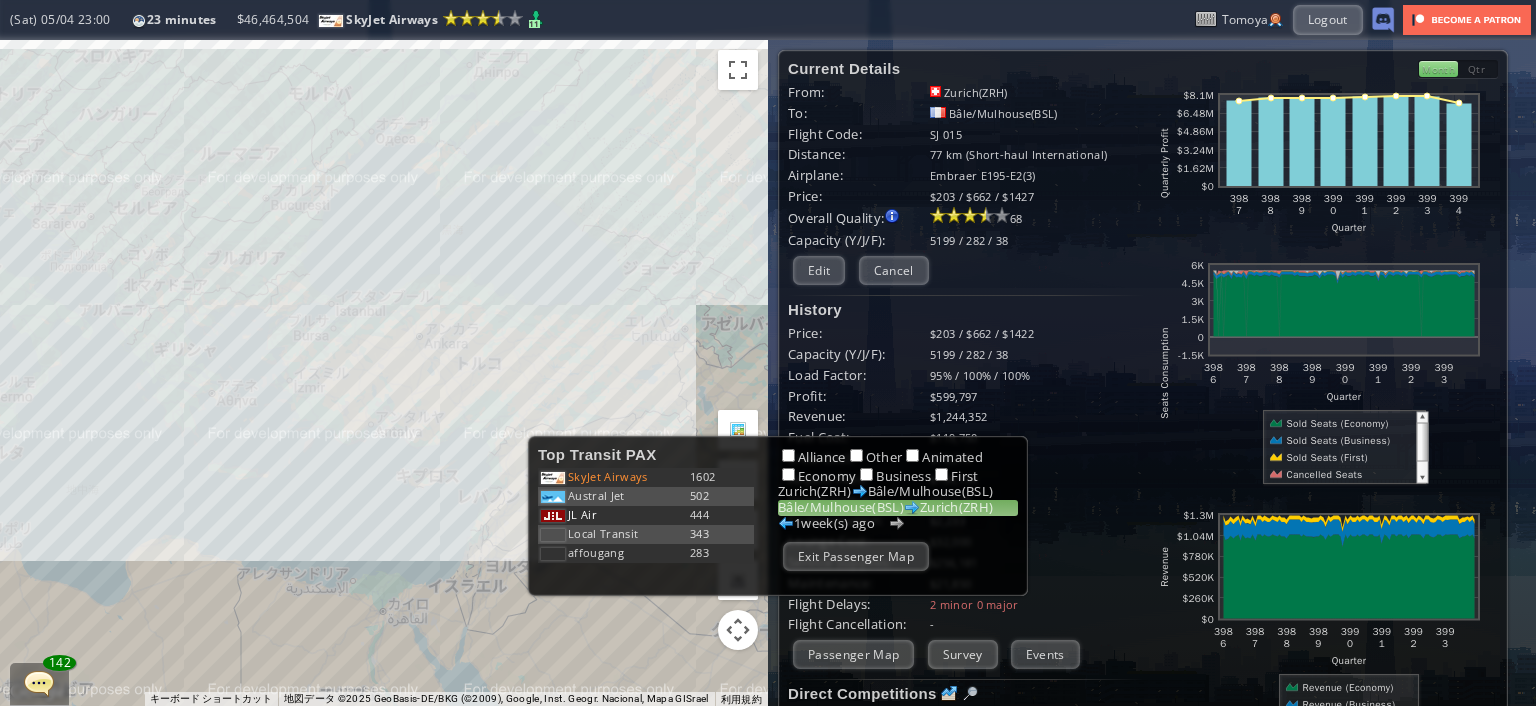 drag, startPoint x: 437, startPoint y: 391, endPoint x: 451, endPoint y: 441, distance: 51.92302 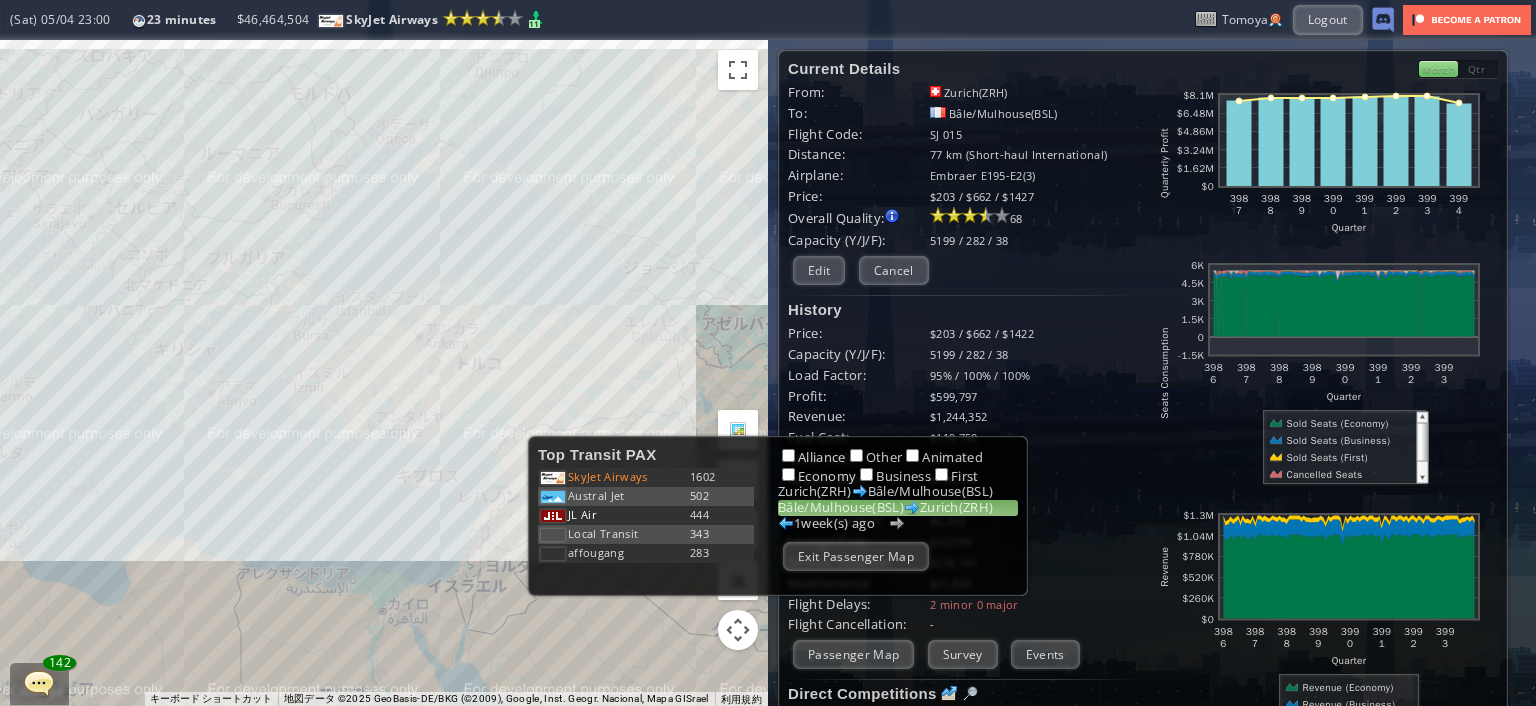 click on "矢印キーを押すと移動します。" at bounding box center (384, 373) 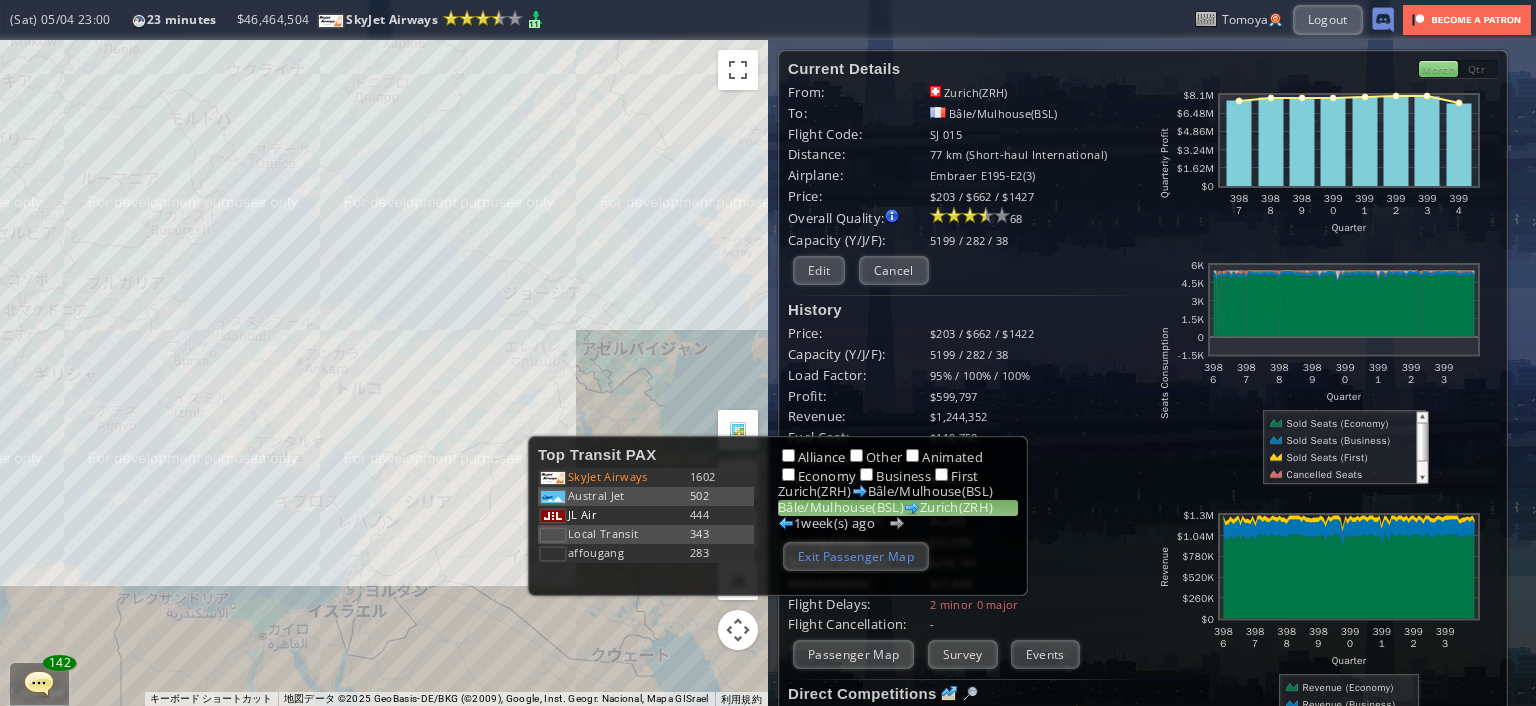 click on "Exit Passenger Map" at bounding box center [856, 556] 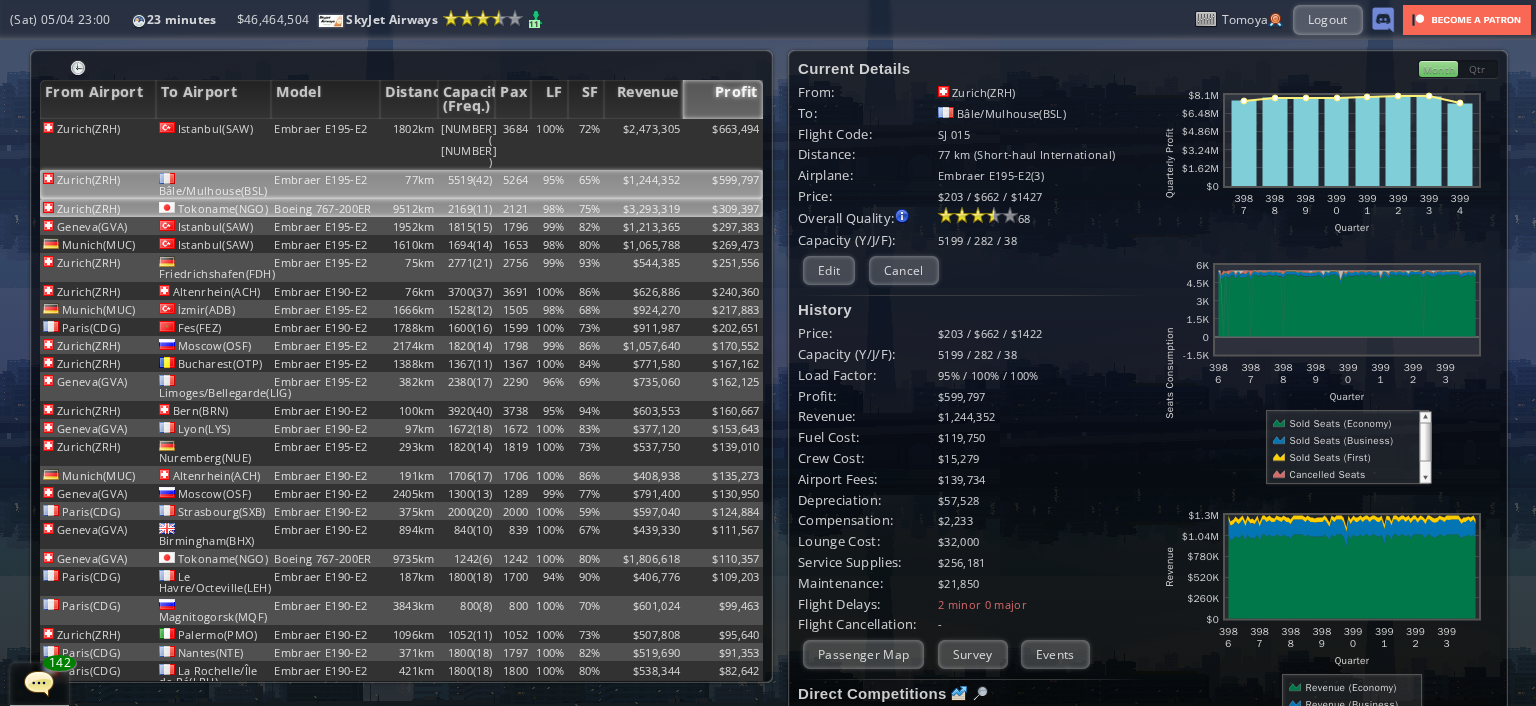 click on "$309,397" at bounding box center (723, 144) 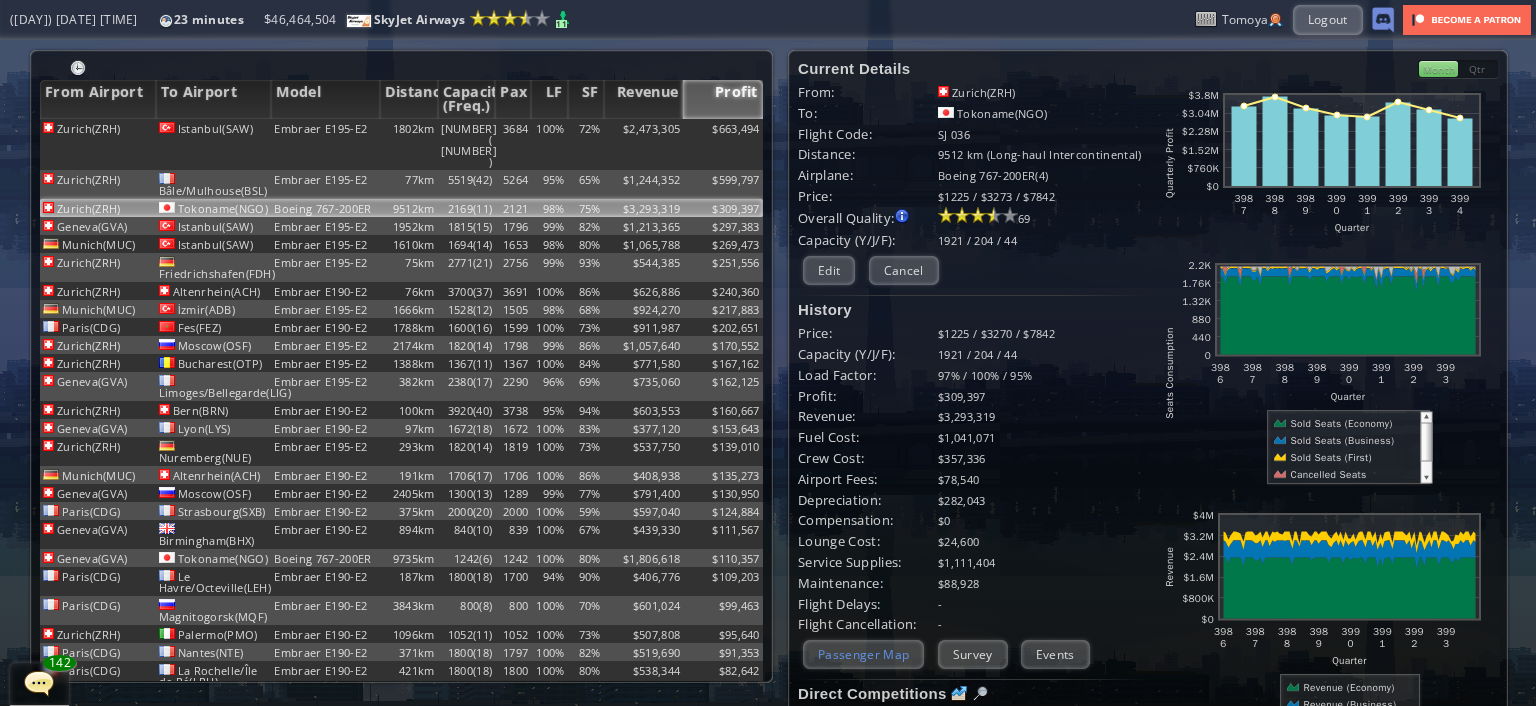 click on "Passenger Map" at bounding box center [863, 654] 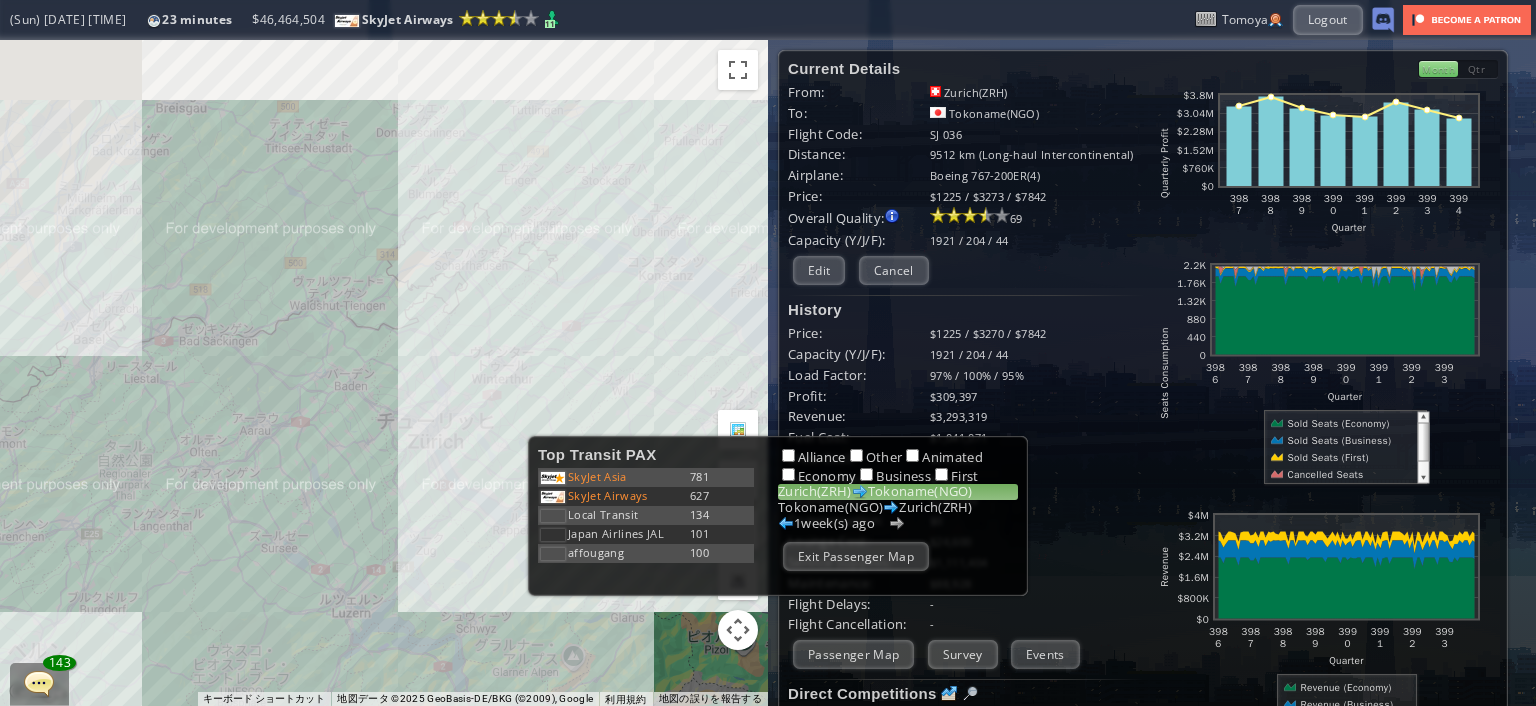 drag, startPoint x: 487, startPoint y: 362, endPoint x: 460, endPoint y: 597, distance: 236.54597 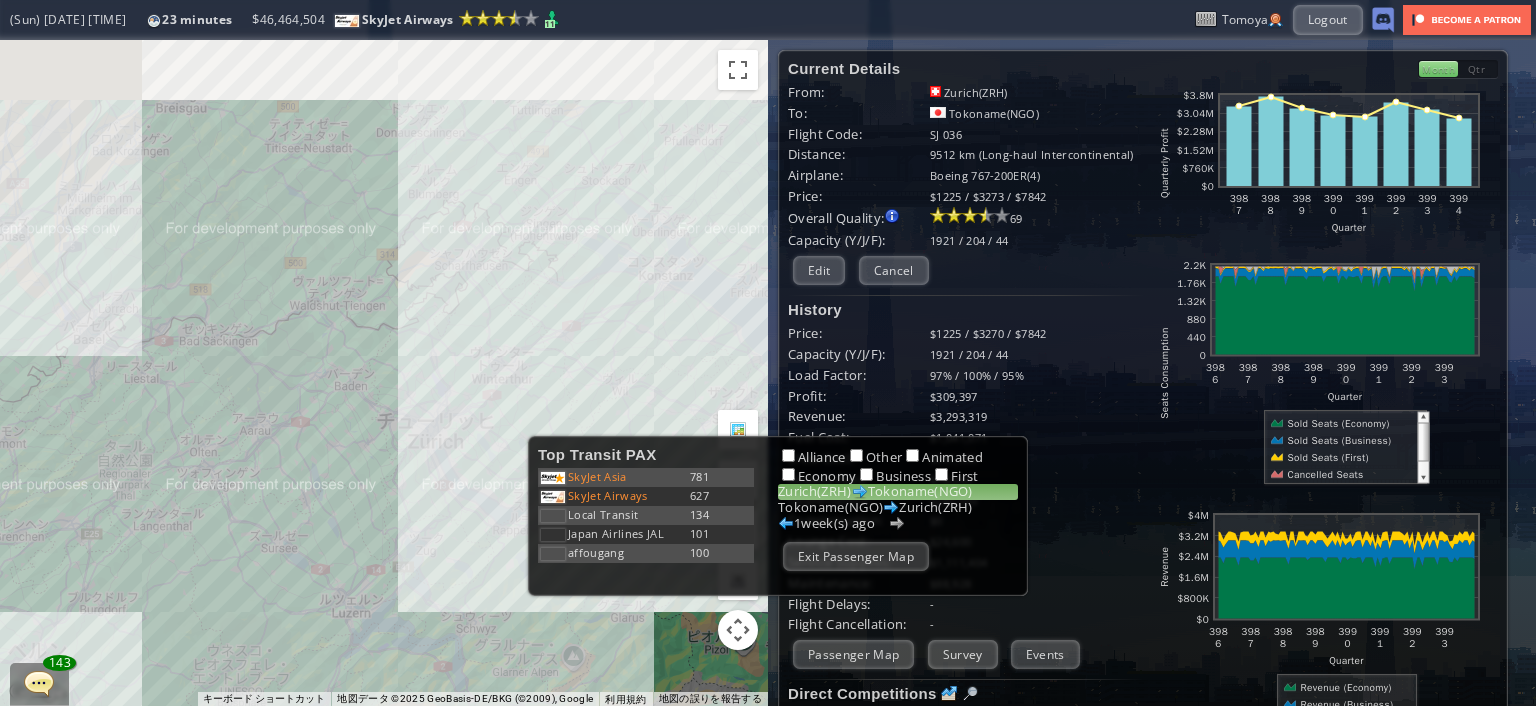 click on "矢印キーを押すと移動します。" at bounding box center (384, 373) 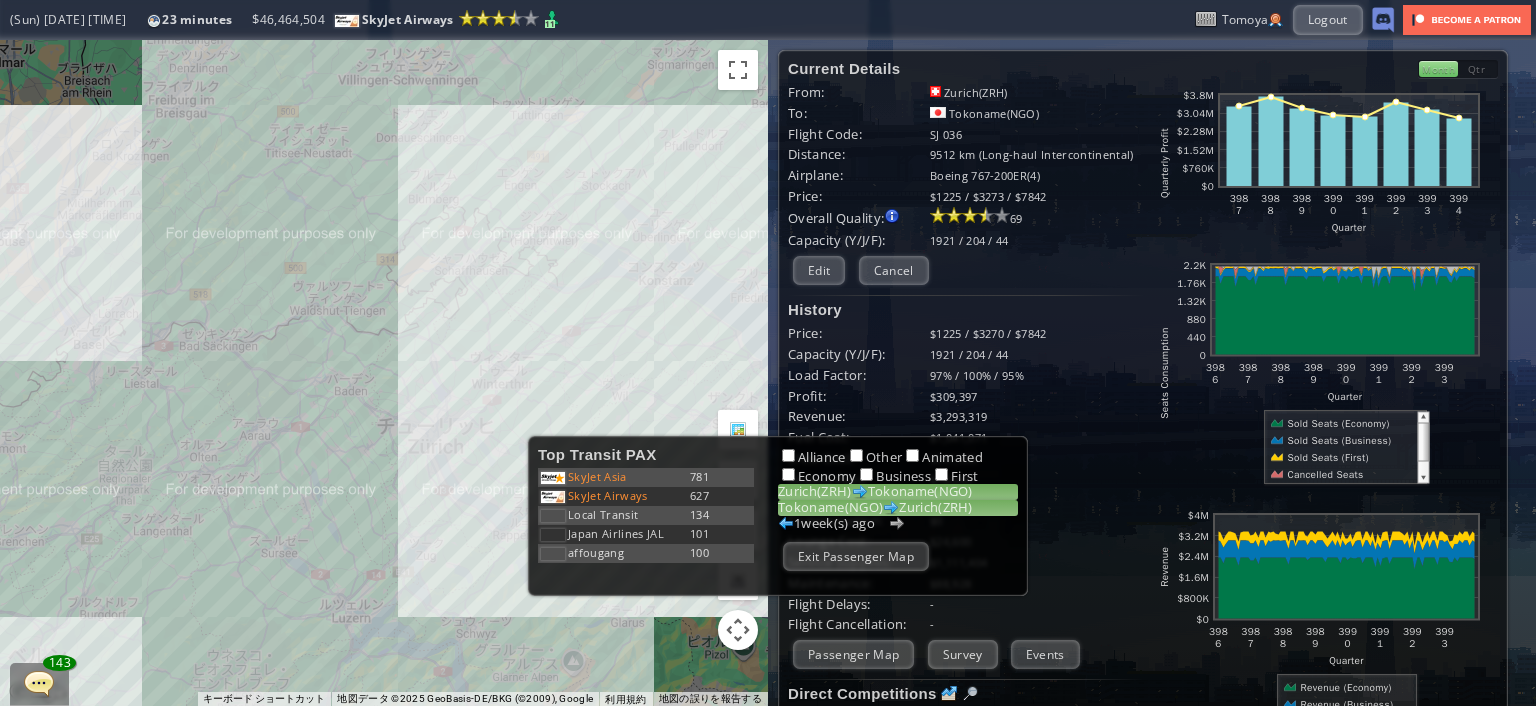 click on "[CITY]([AIRPORT]) [CITY]([AIRPORT])" at bounding box center (898, 508) 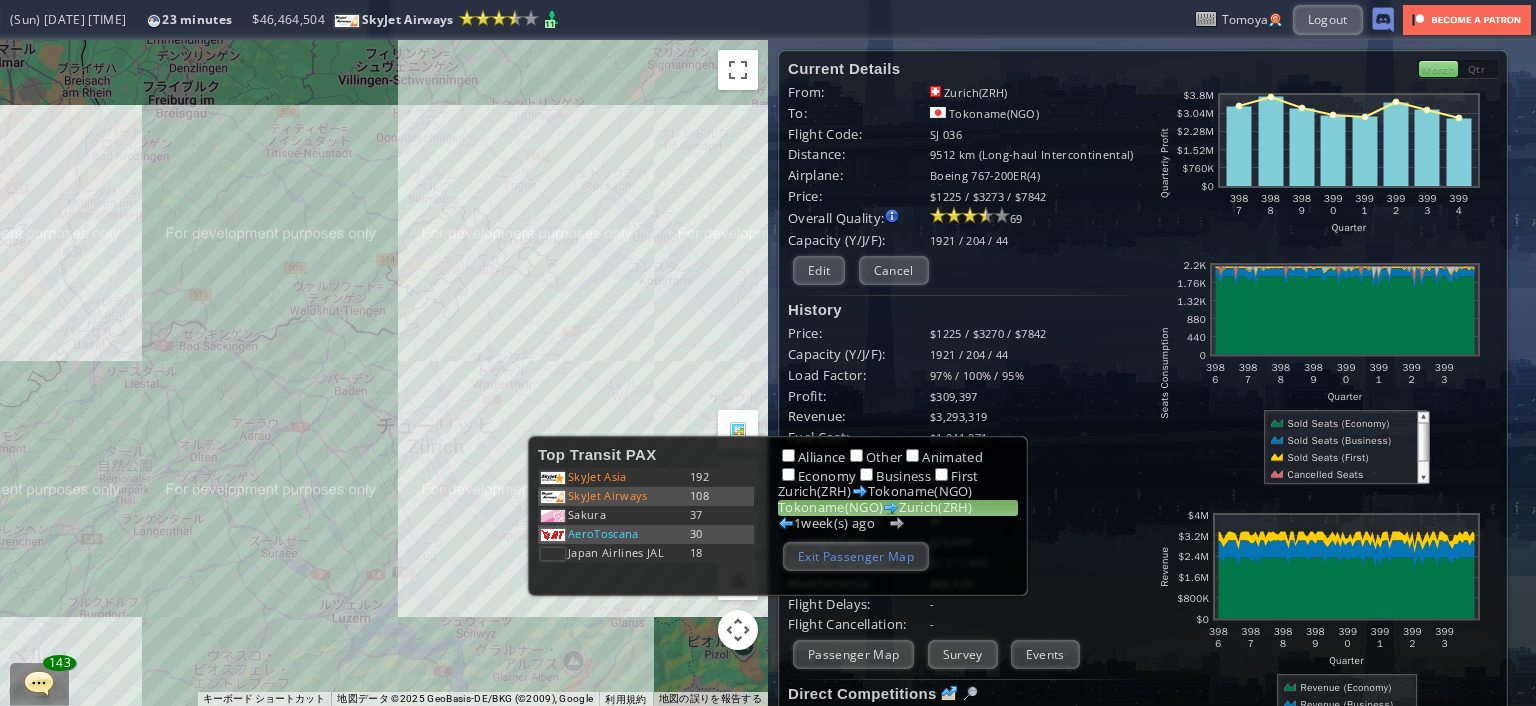 click on "Exit Passenger Map" at bounding box center (856, 556) 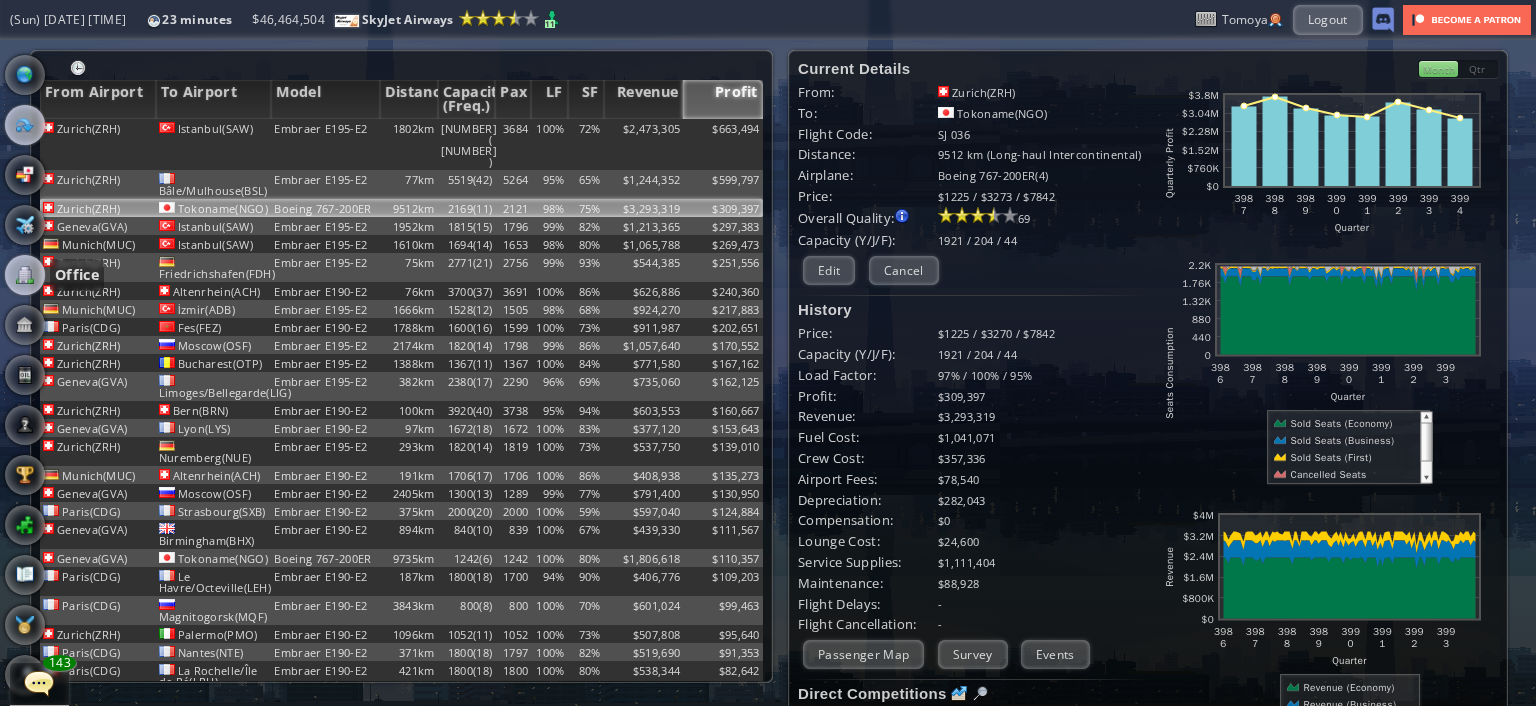 click at bounding box center (25, 275) 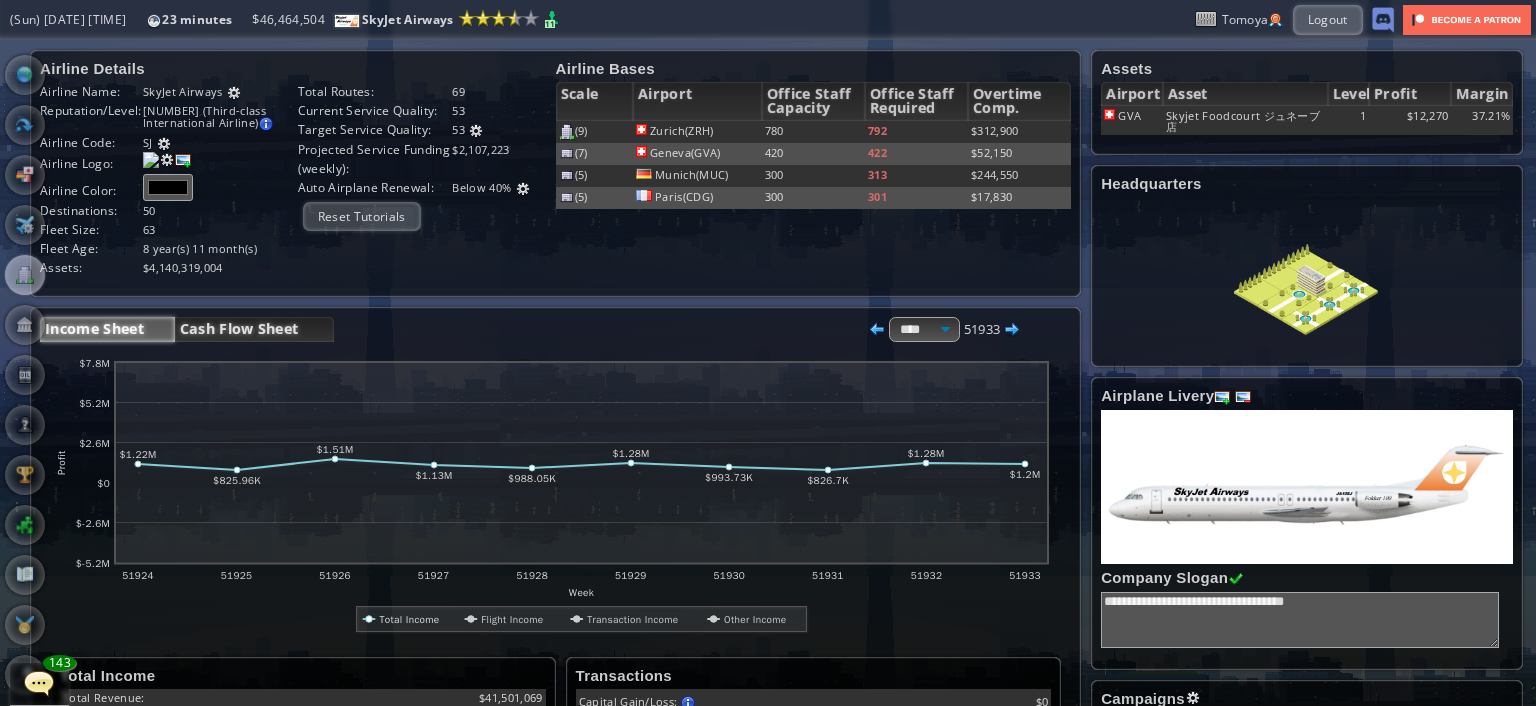 click on "Cash Flow Sheet" at bounding box center [254, 329] 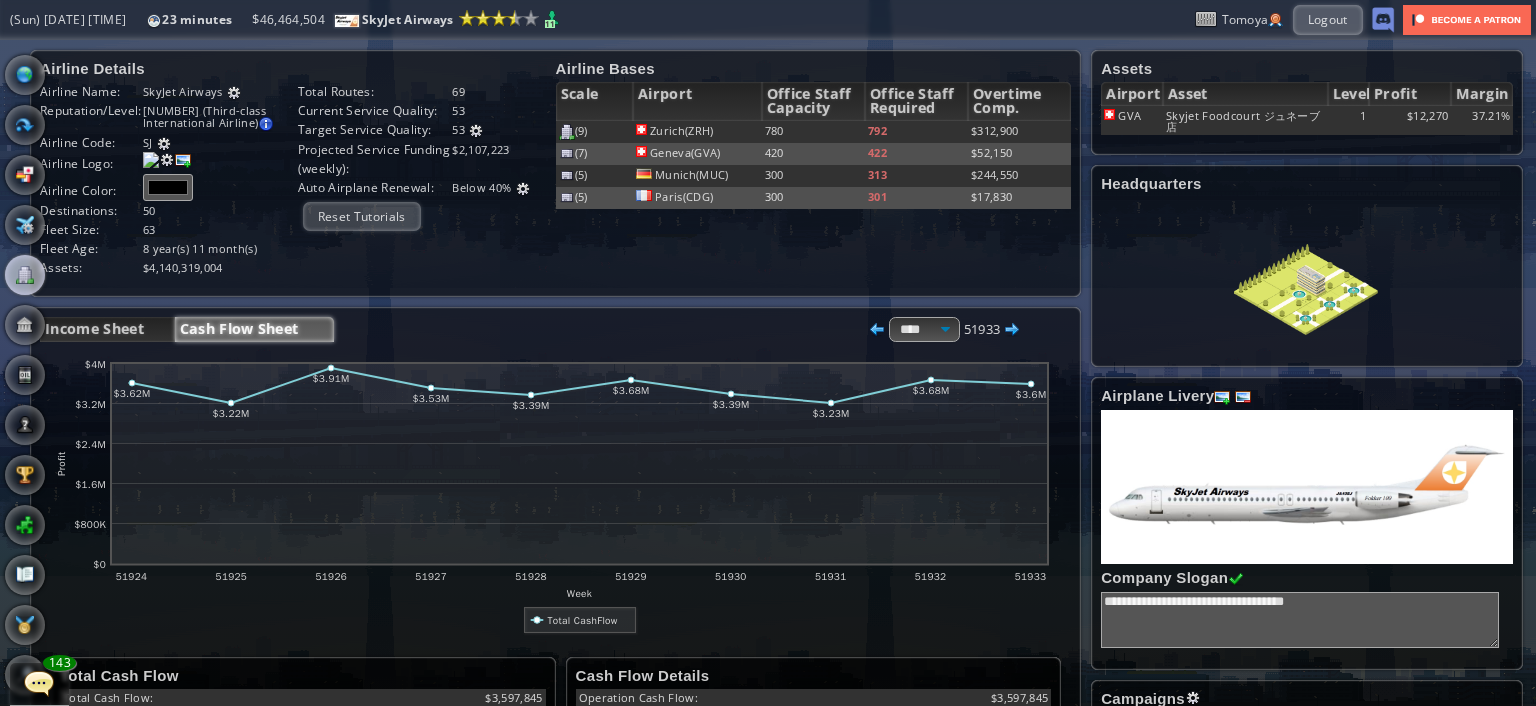 click at bounding box center [7, 353] 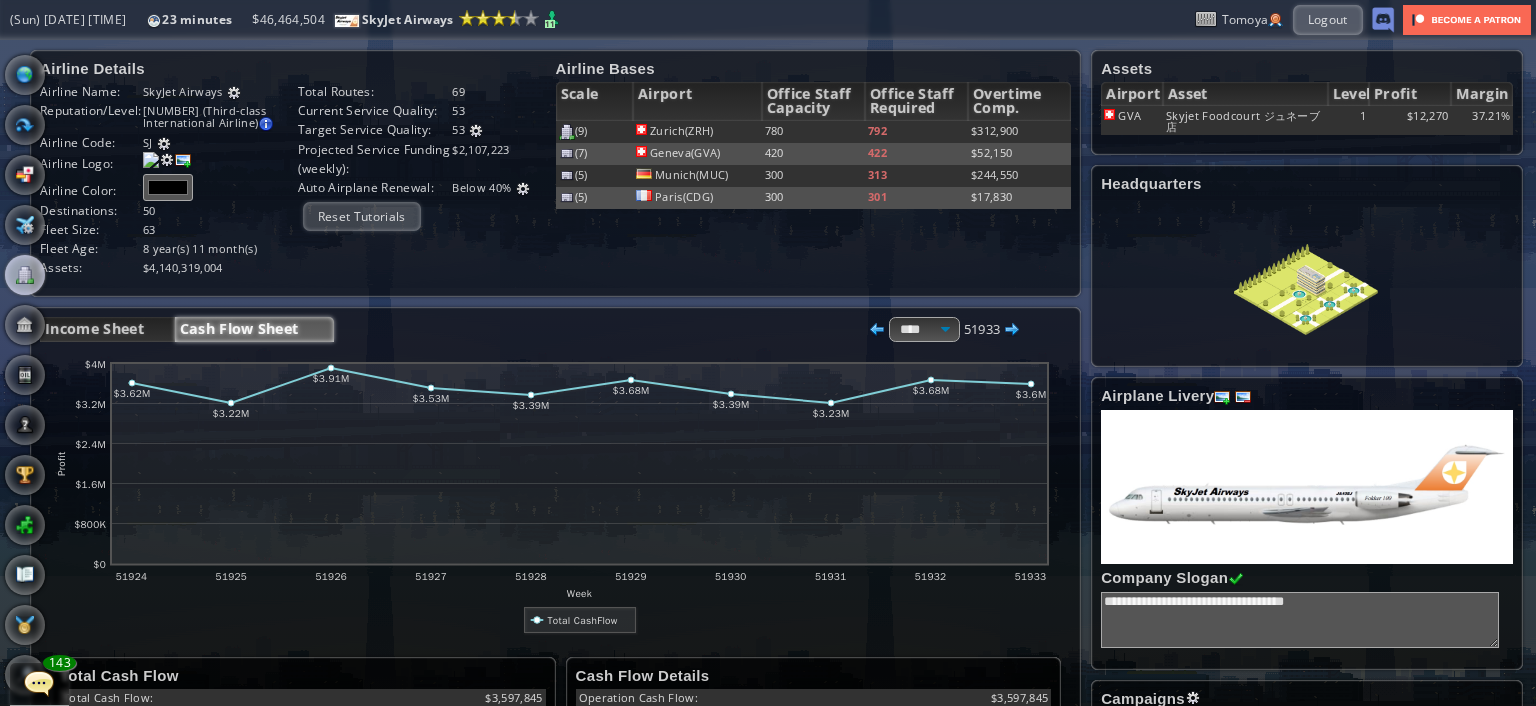 click at bounding box center (7, 353) 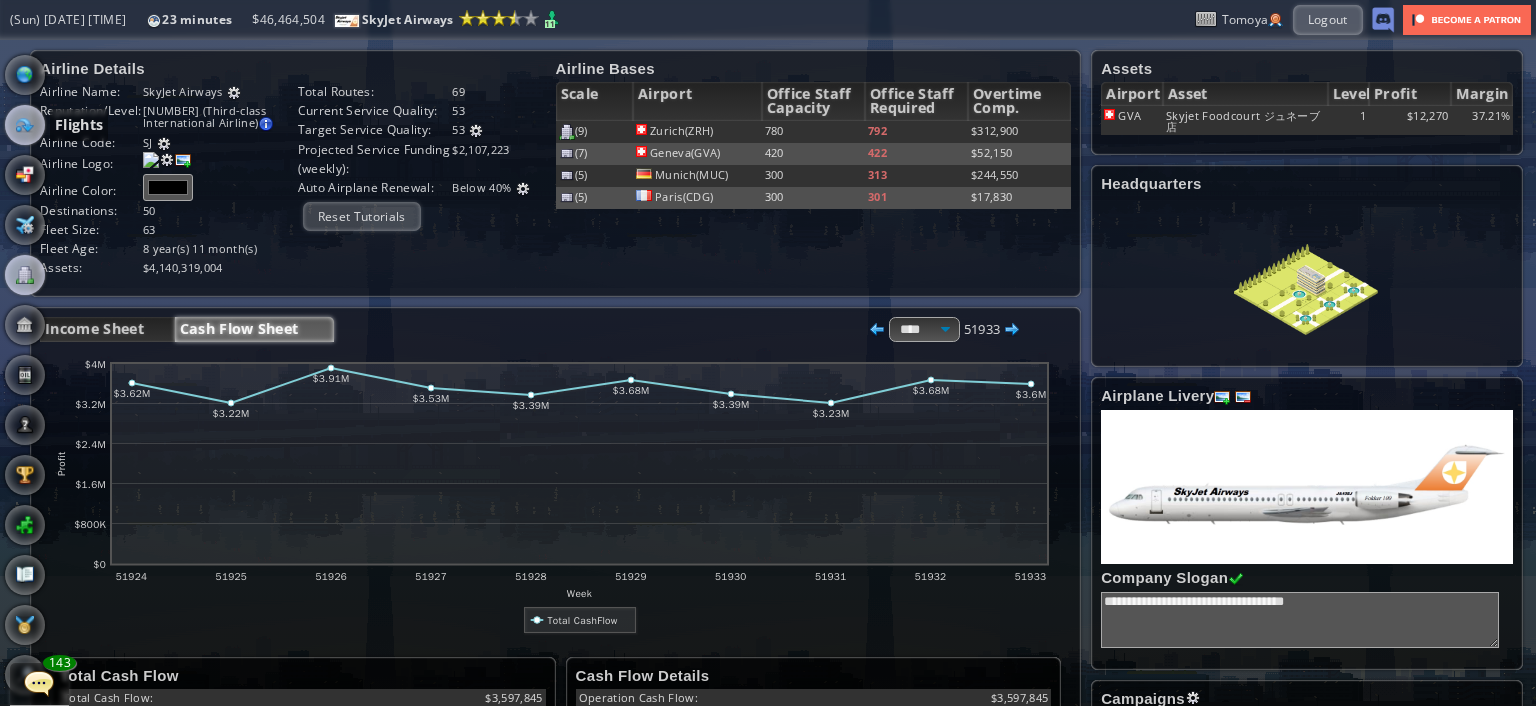 click at bounding box center [25, 125] 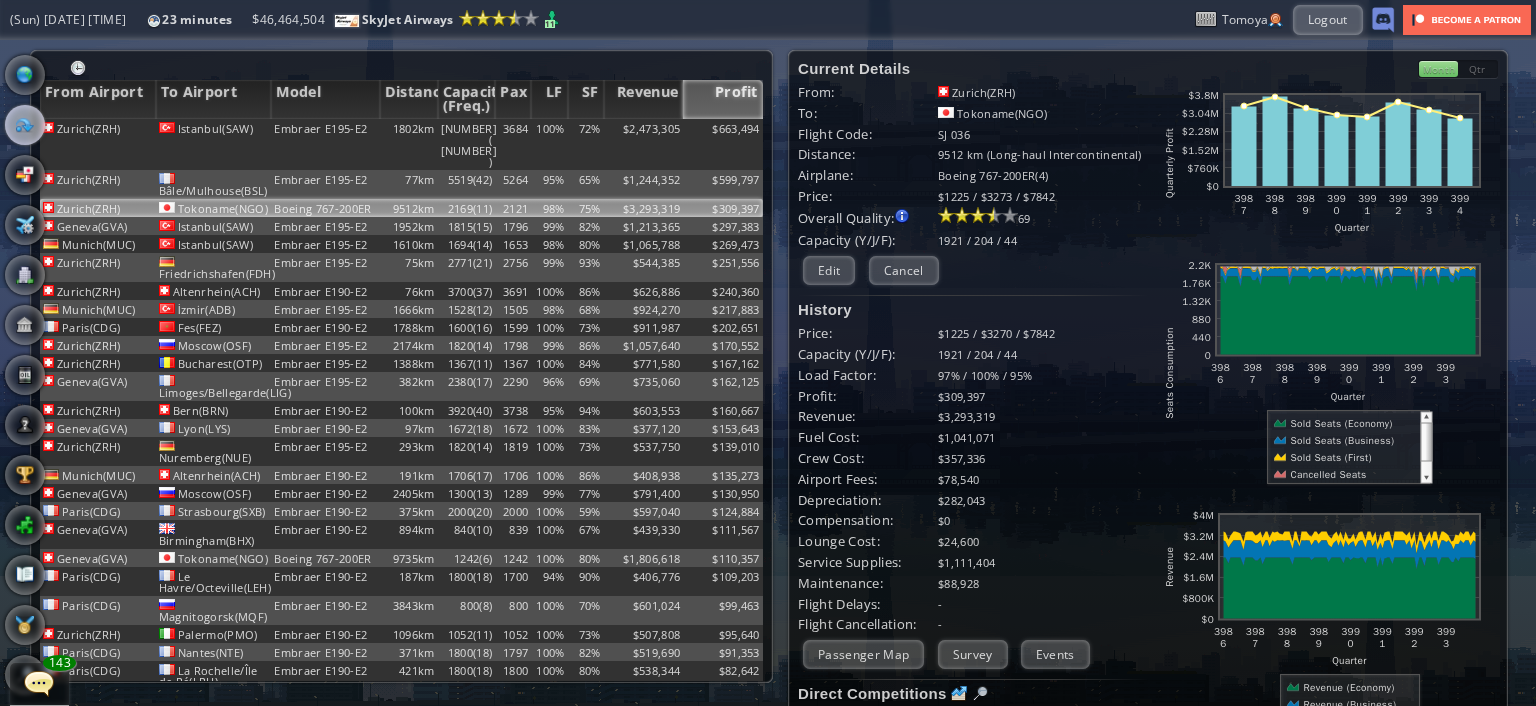 click on "Profit" at bounding box center (723, 99) 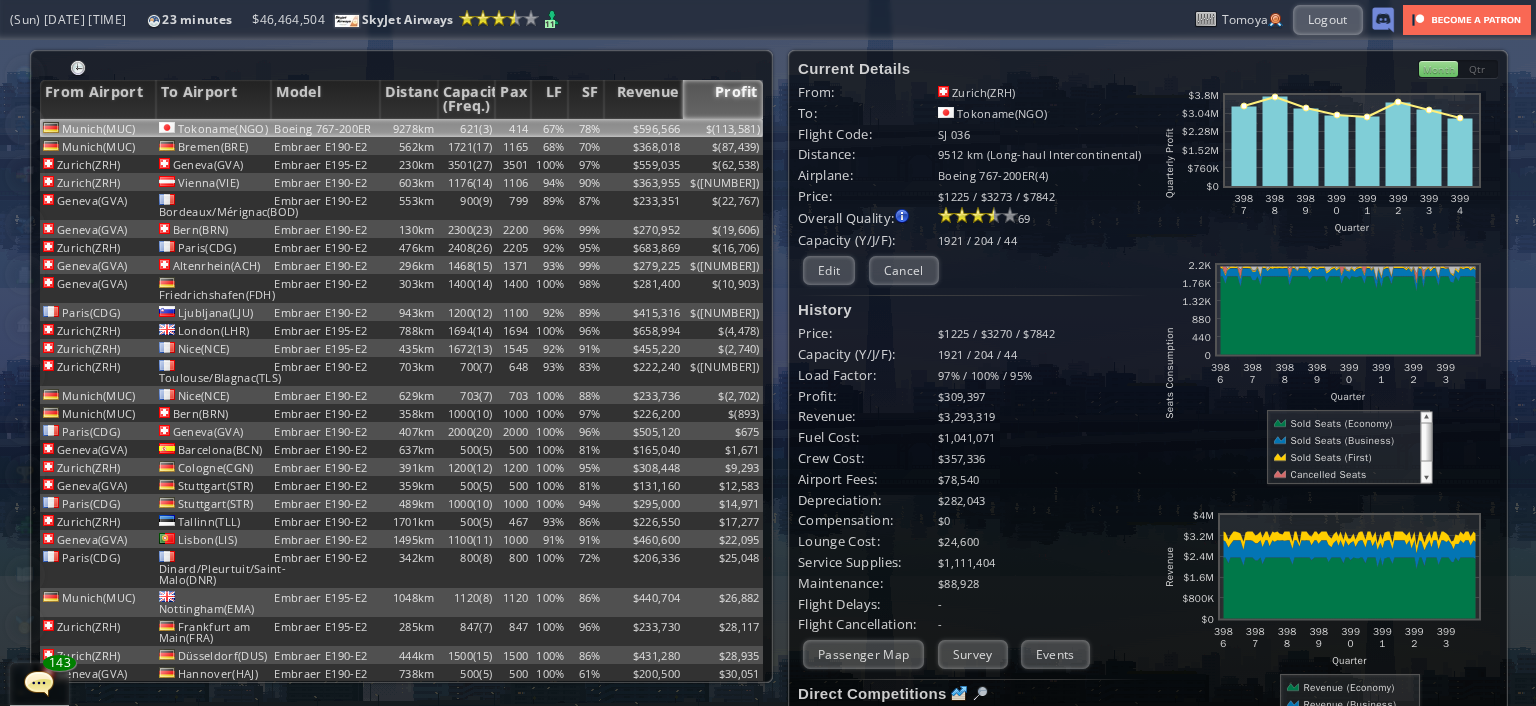 click on "$596,566" at bounding box center [644, 128] 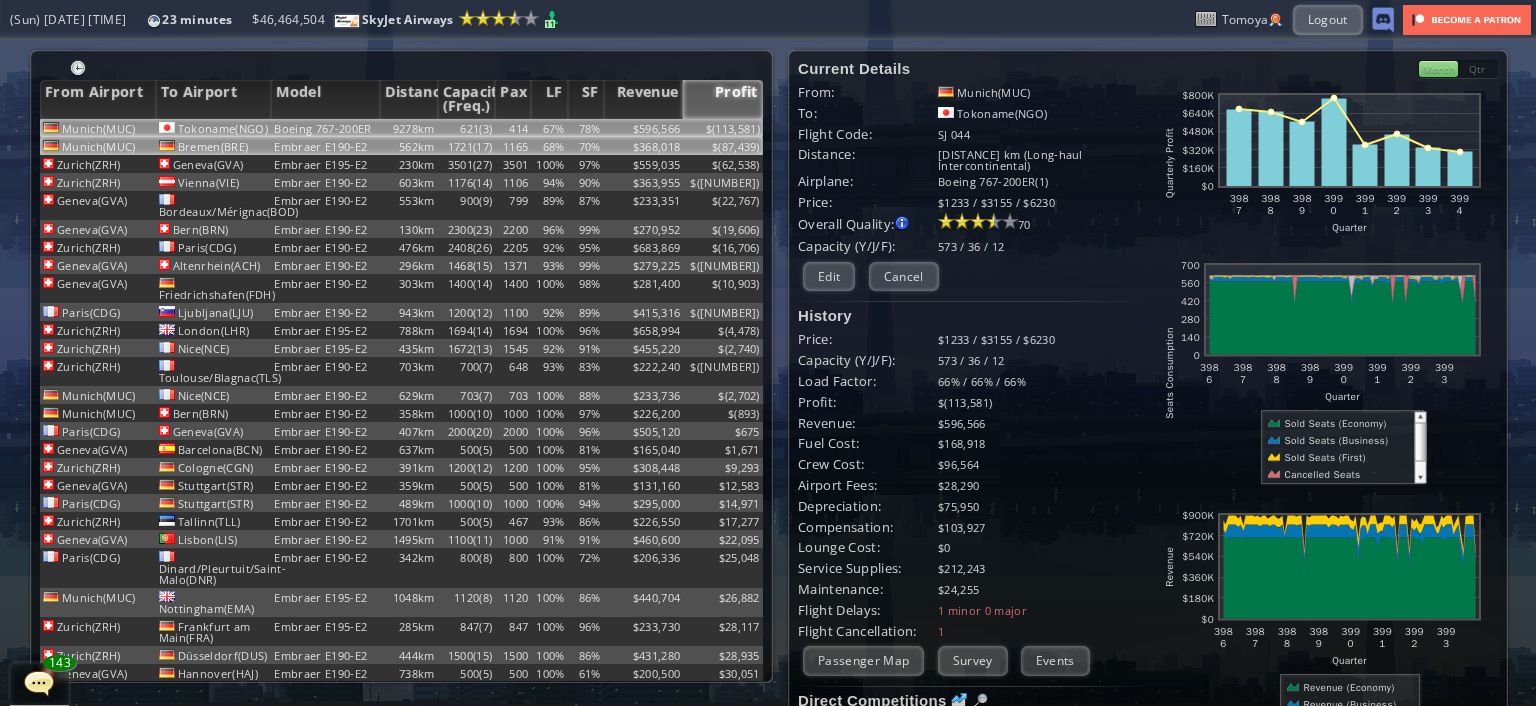 click on "$(87,439)" at bounding box center (723, 128) 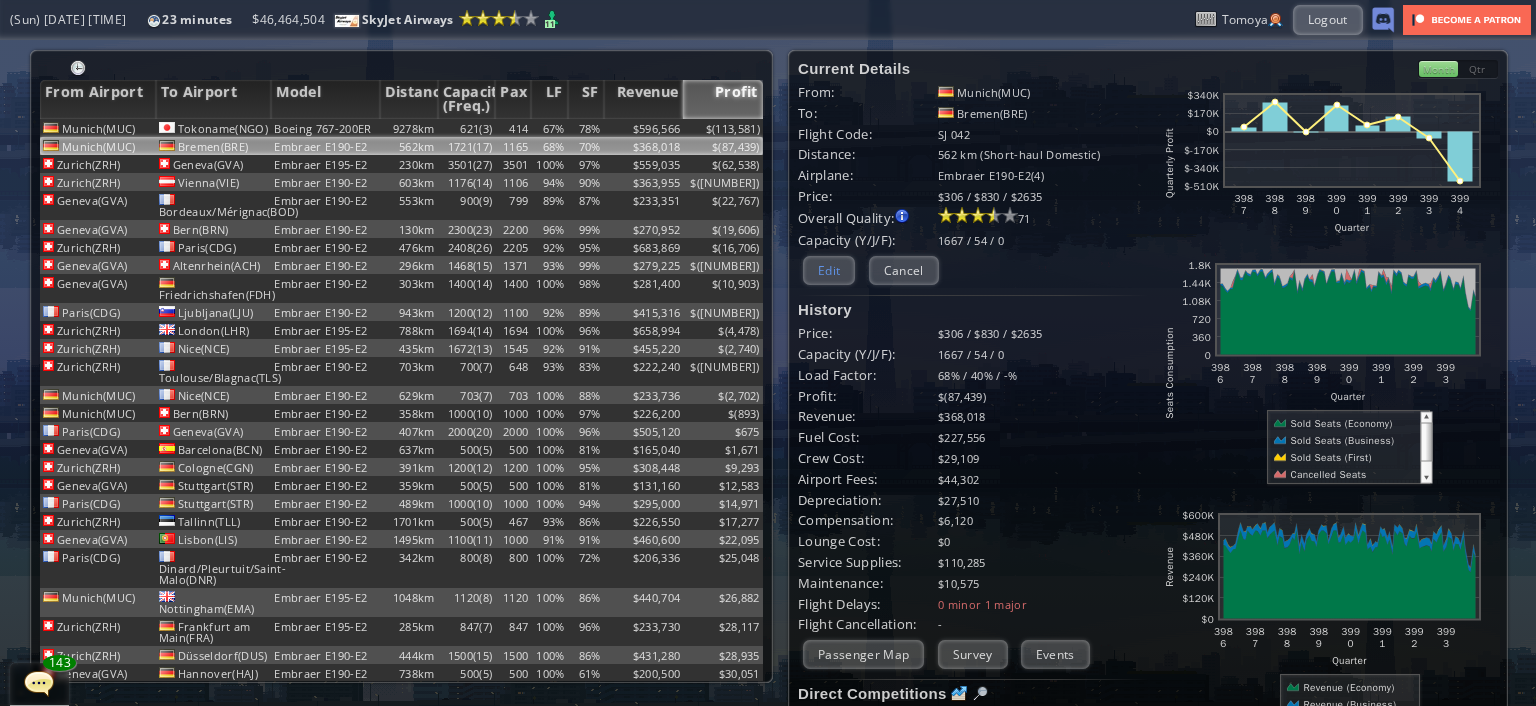click on "Edit" at bounding box center (829, 270) 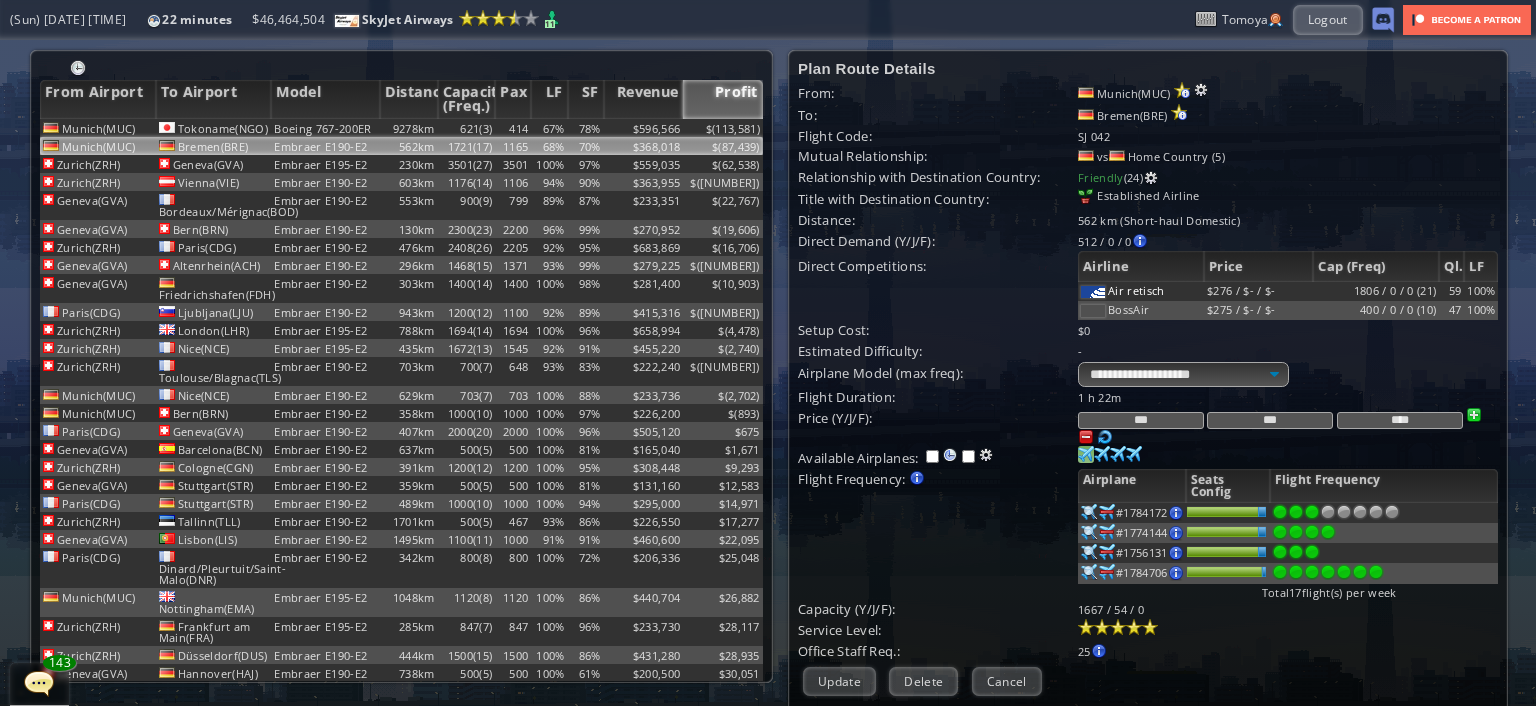 click at bounding box center (1086, 454) 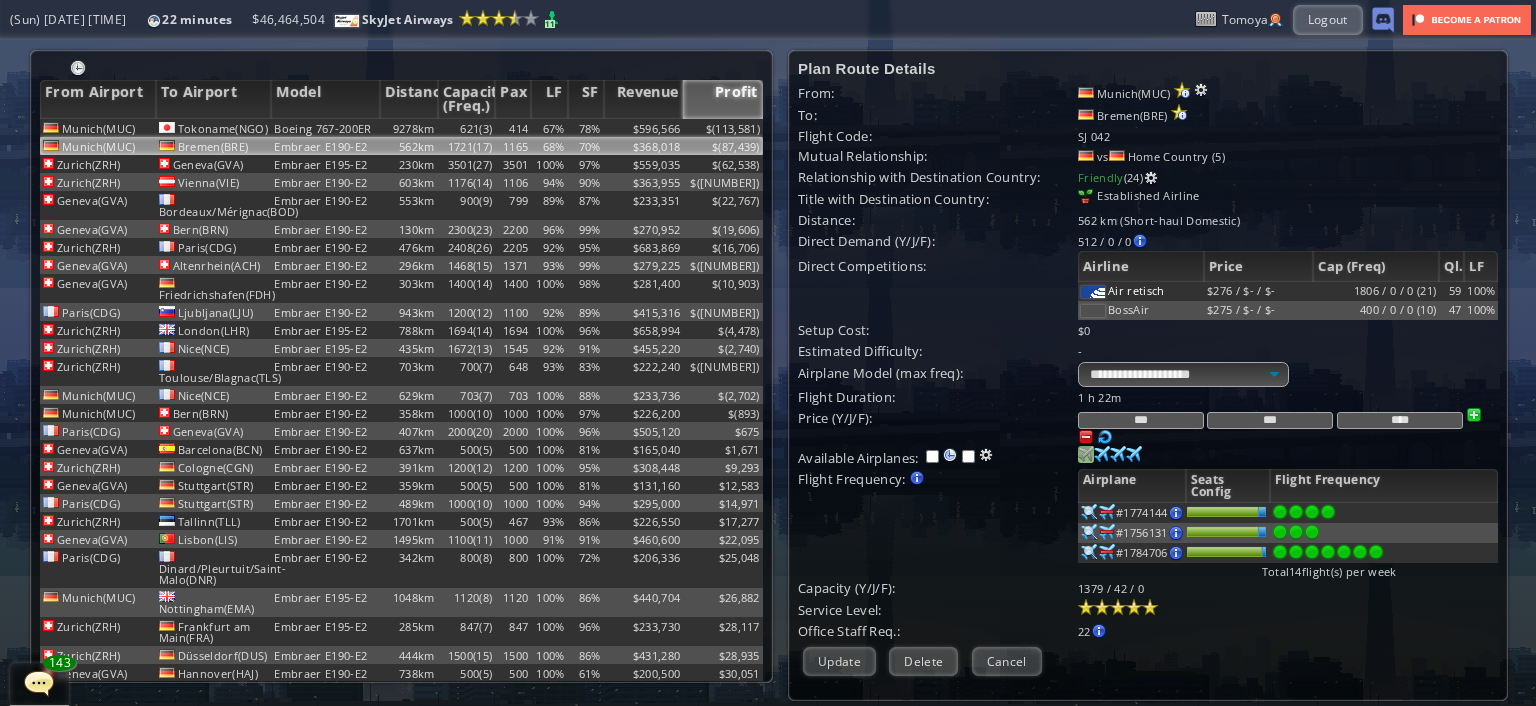 click on "***" at bounding box center [1141, 420] 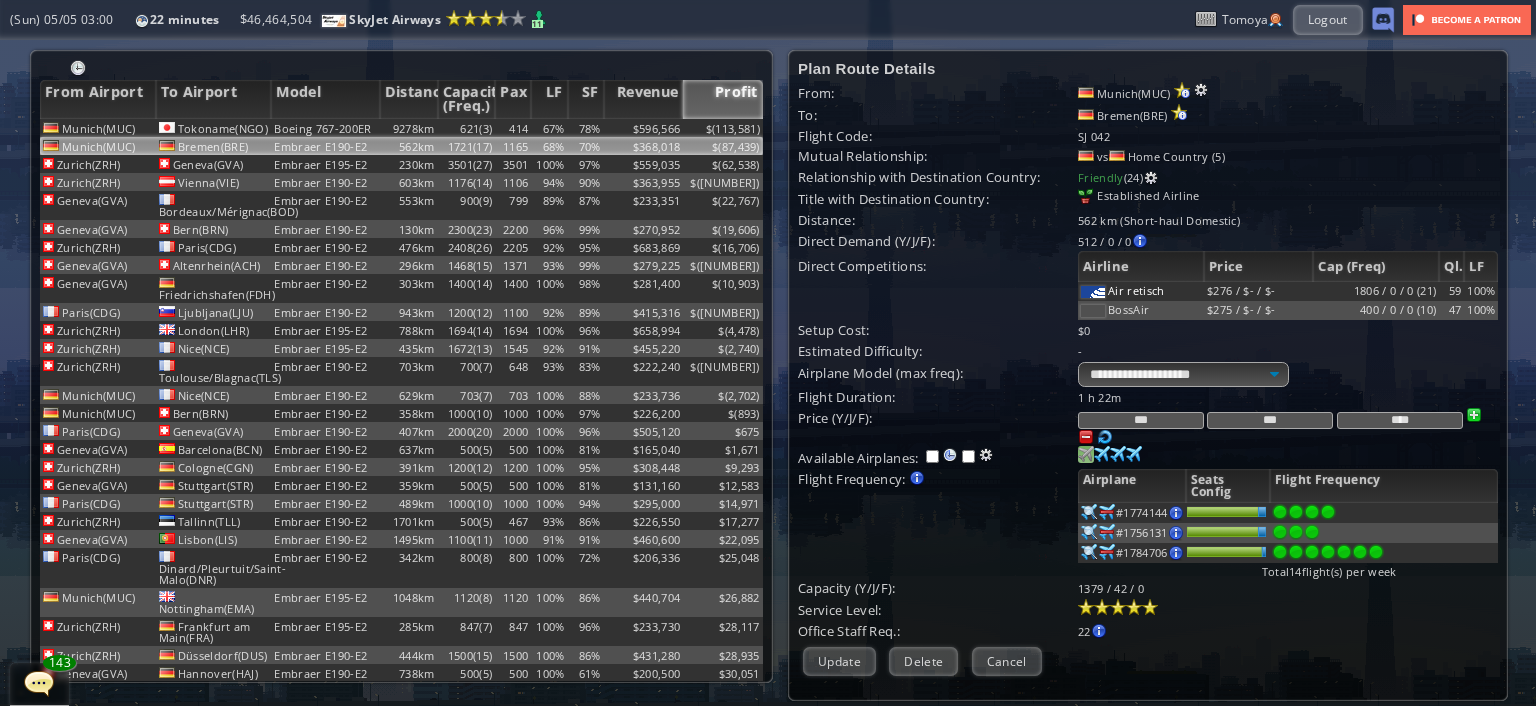 type on "***" 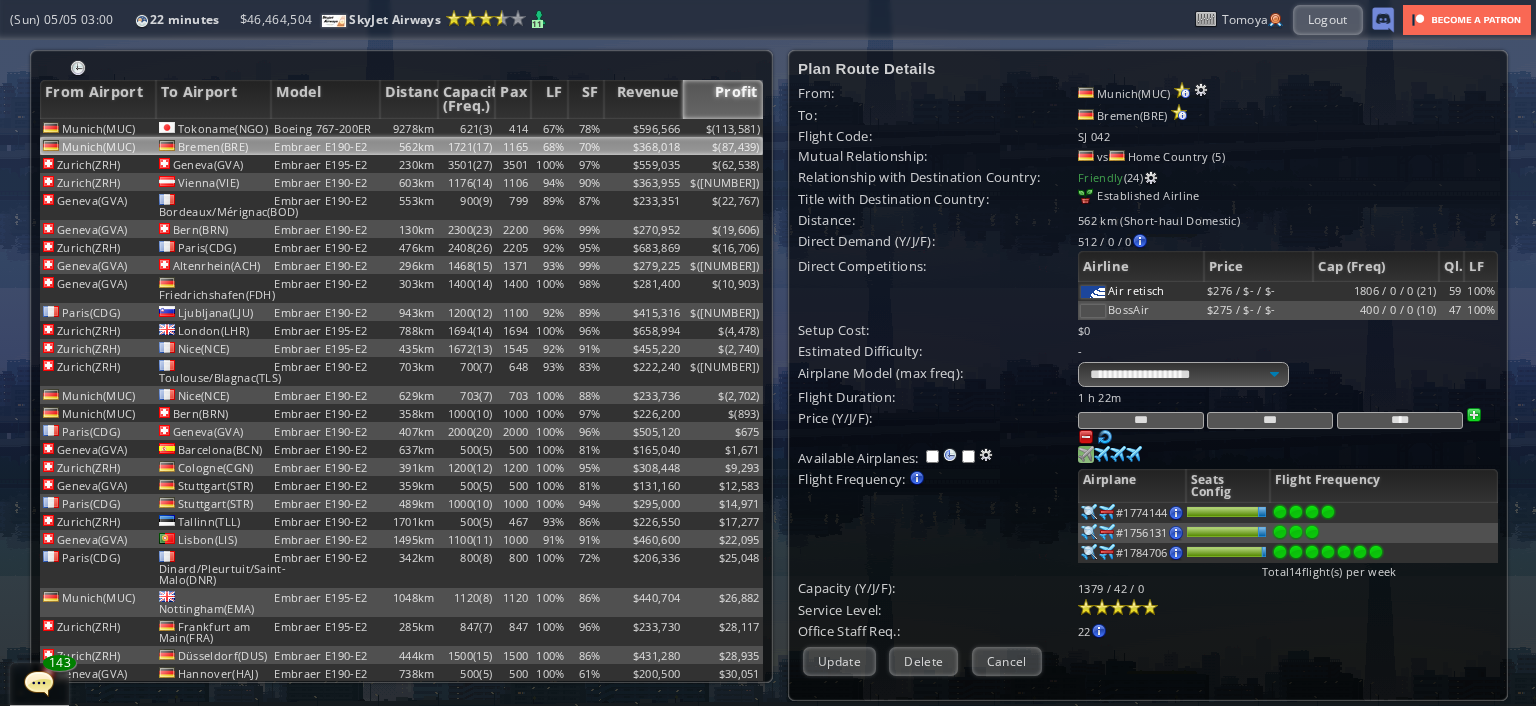 click on "***" at bounding box center [1270, 420] 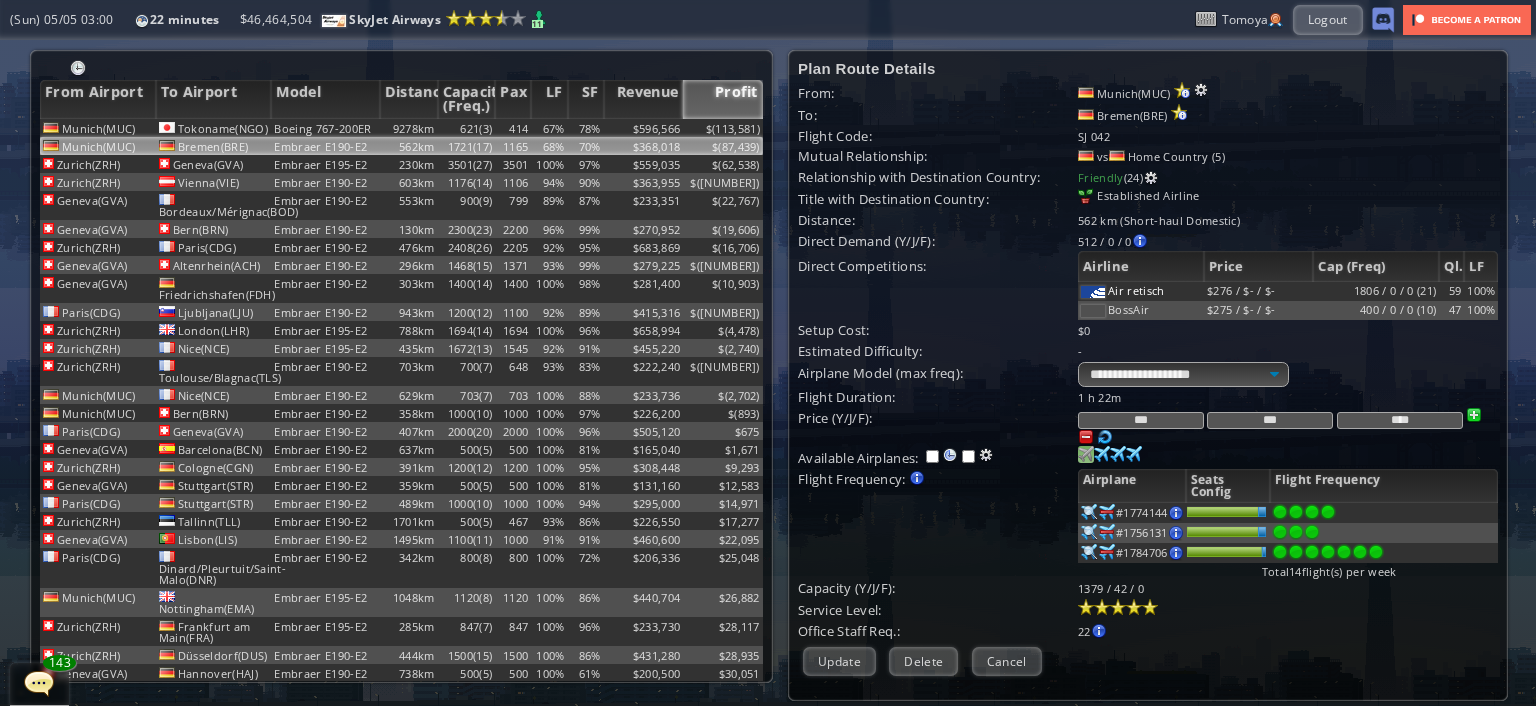 click on "***" at bounding box center (1270, 420) 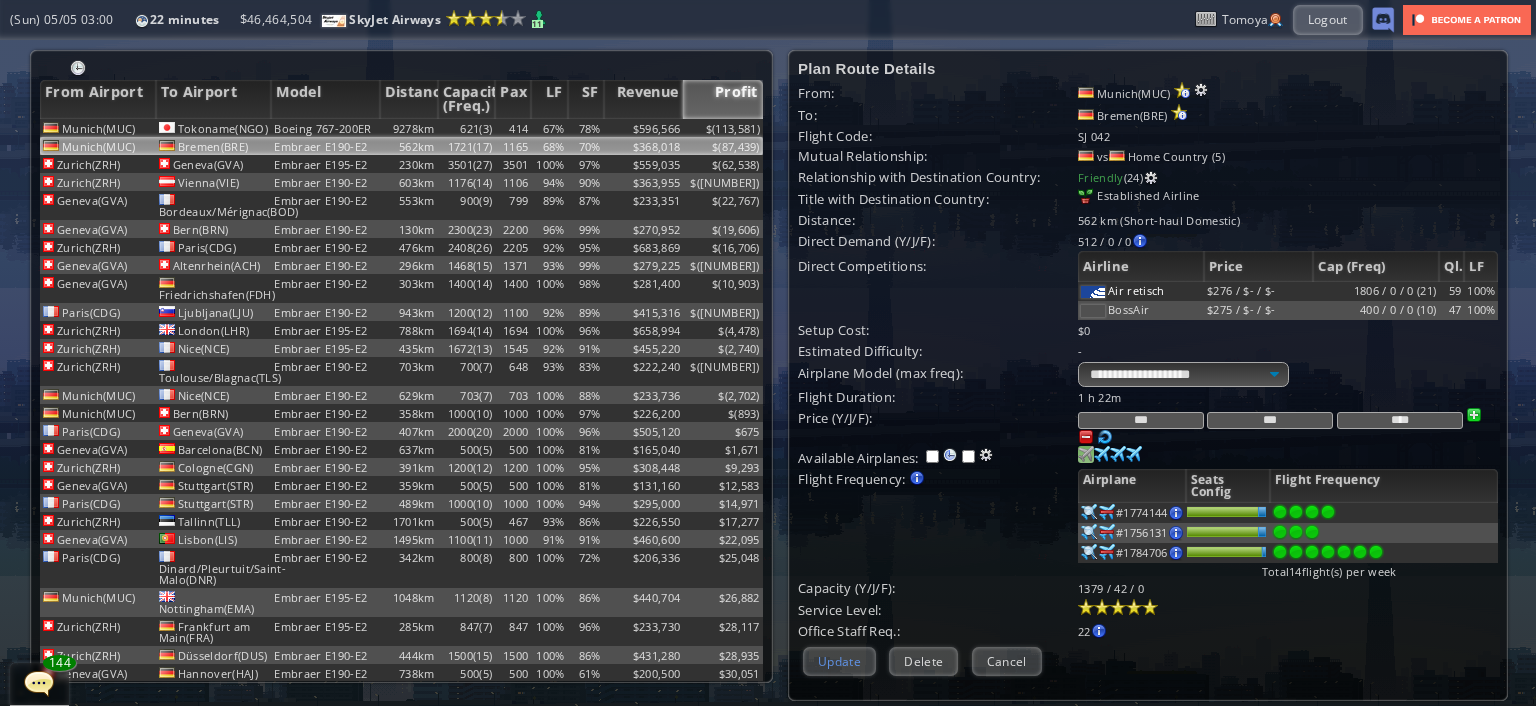 type on "***" 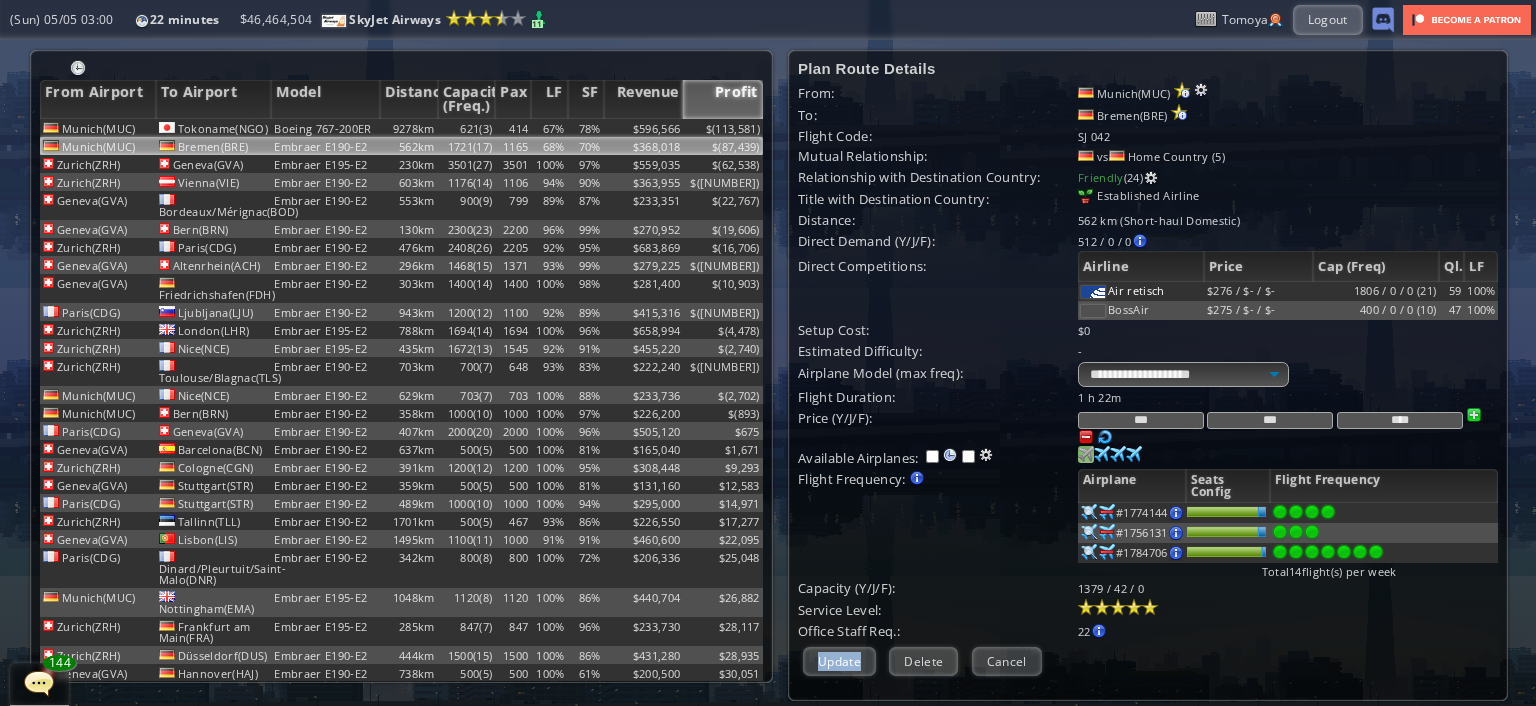 click on "**********" at bounding box center [1148, 370] 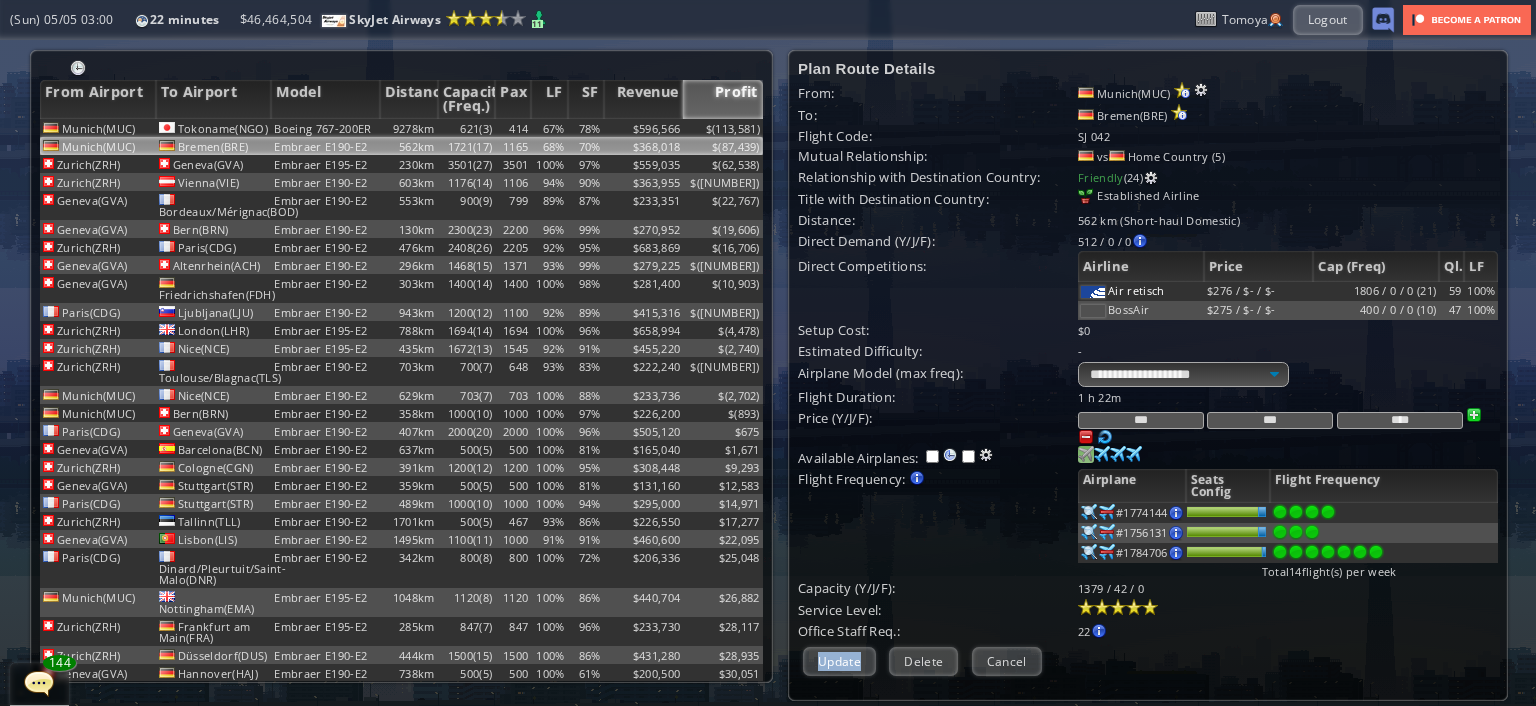 click on "Update" at bounding box center (839, 661) 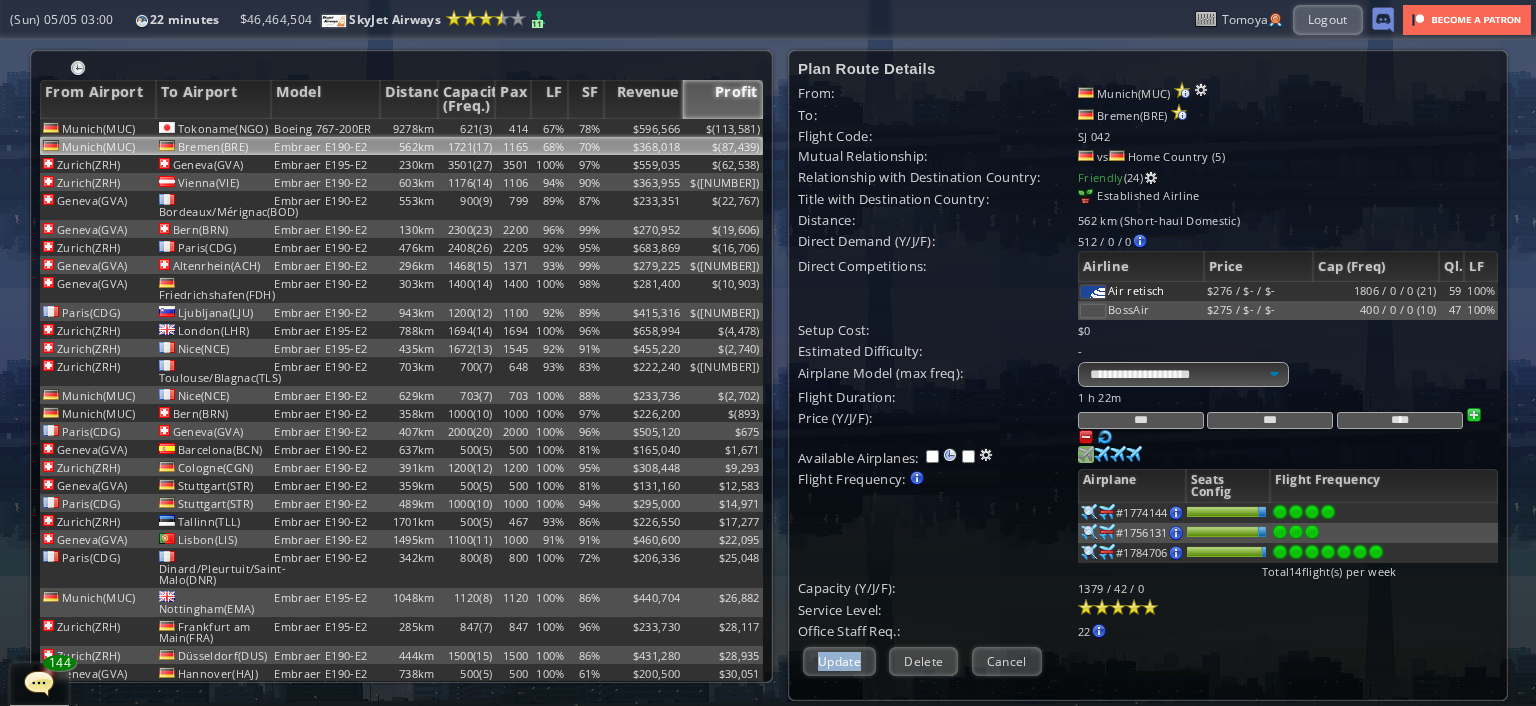 scroll, scrollTop: 196, scrollLeft: 0, axis: vertical 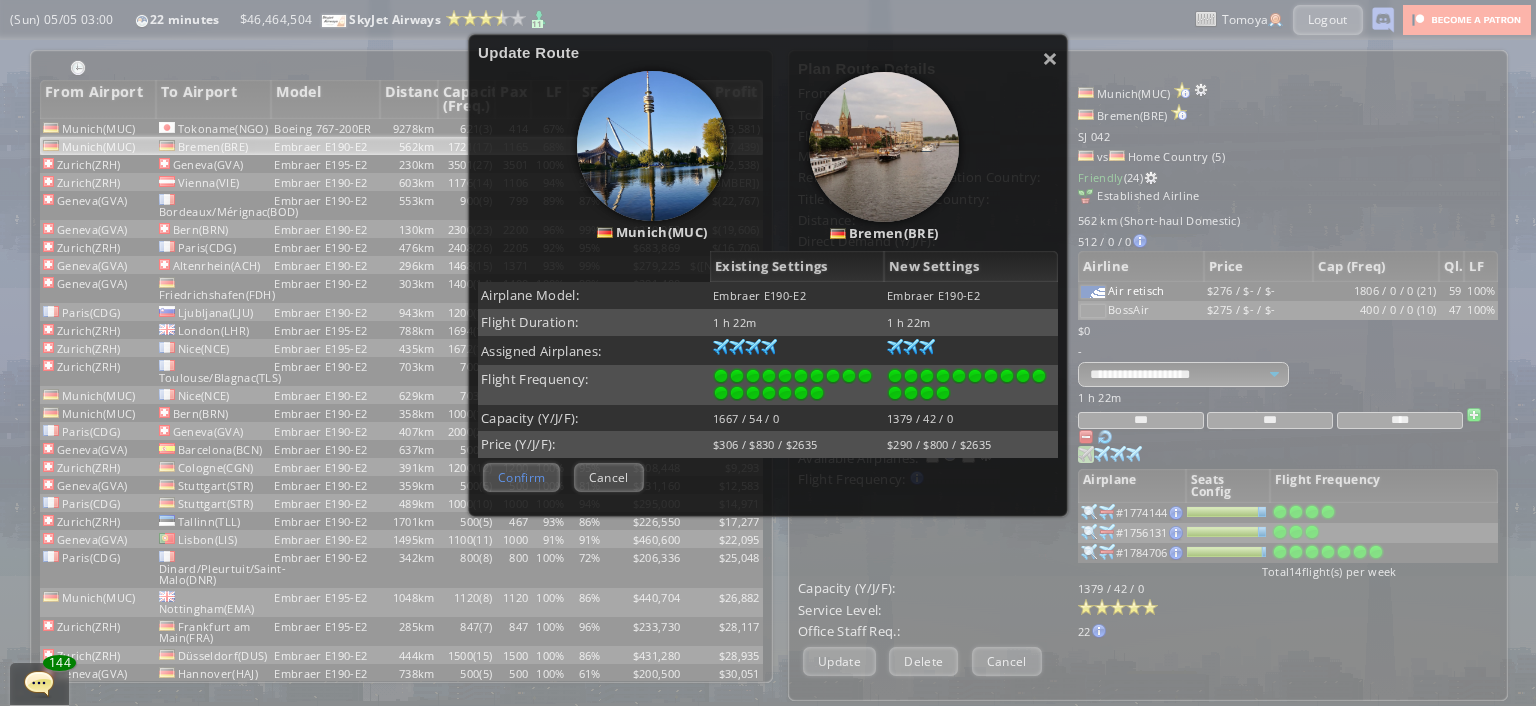 click on "Confirm" at bounding box center (521, 477) 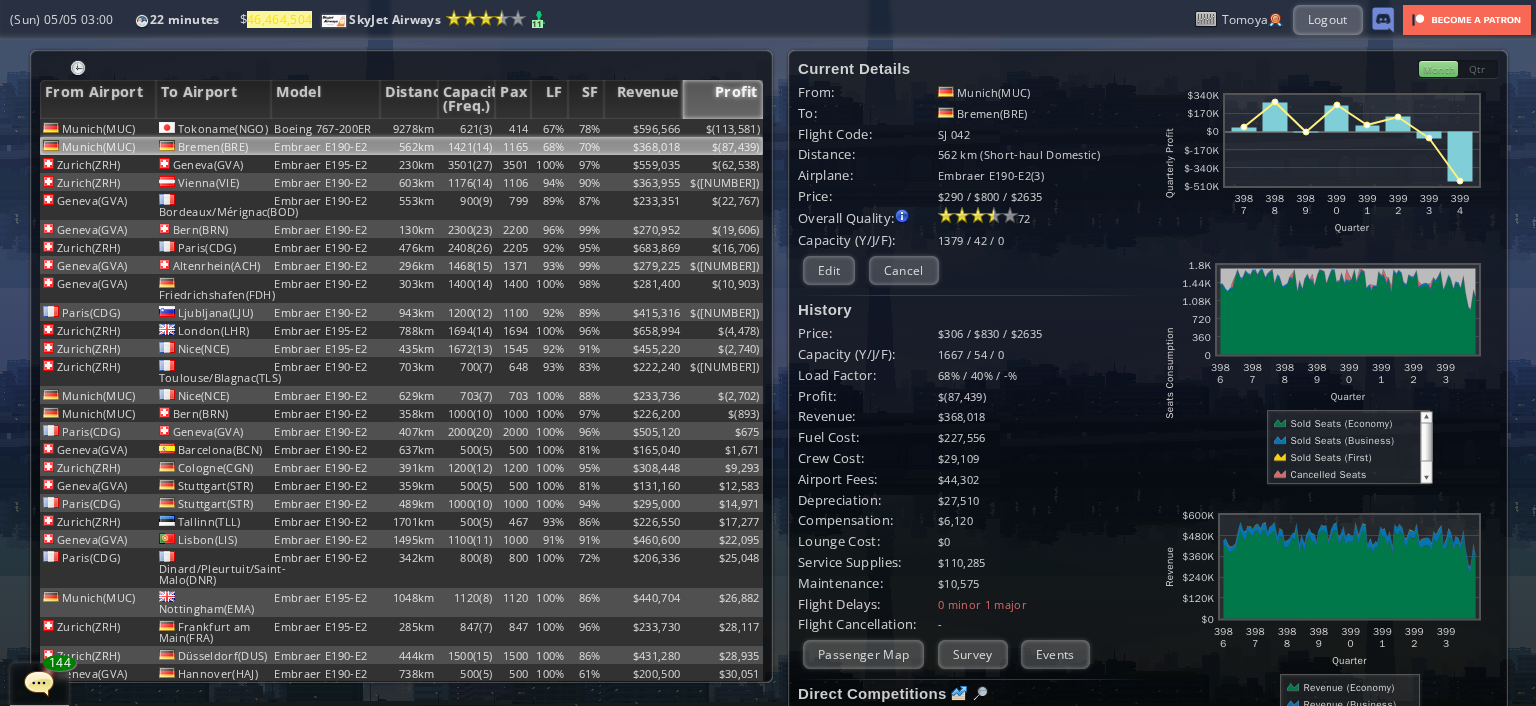click on "$559,035" at bounding box center [644, 128] 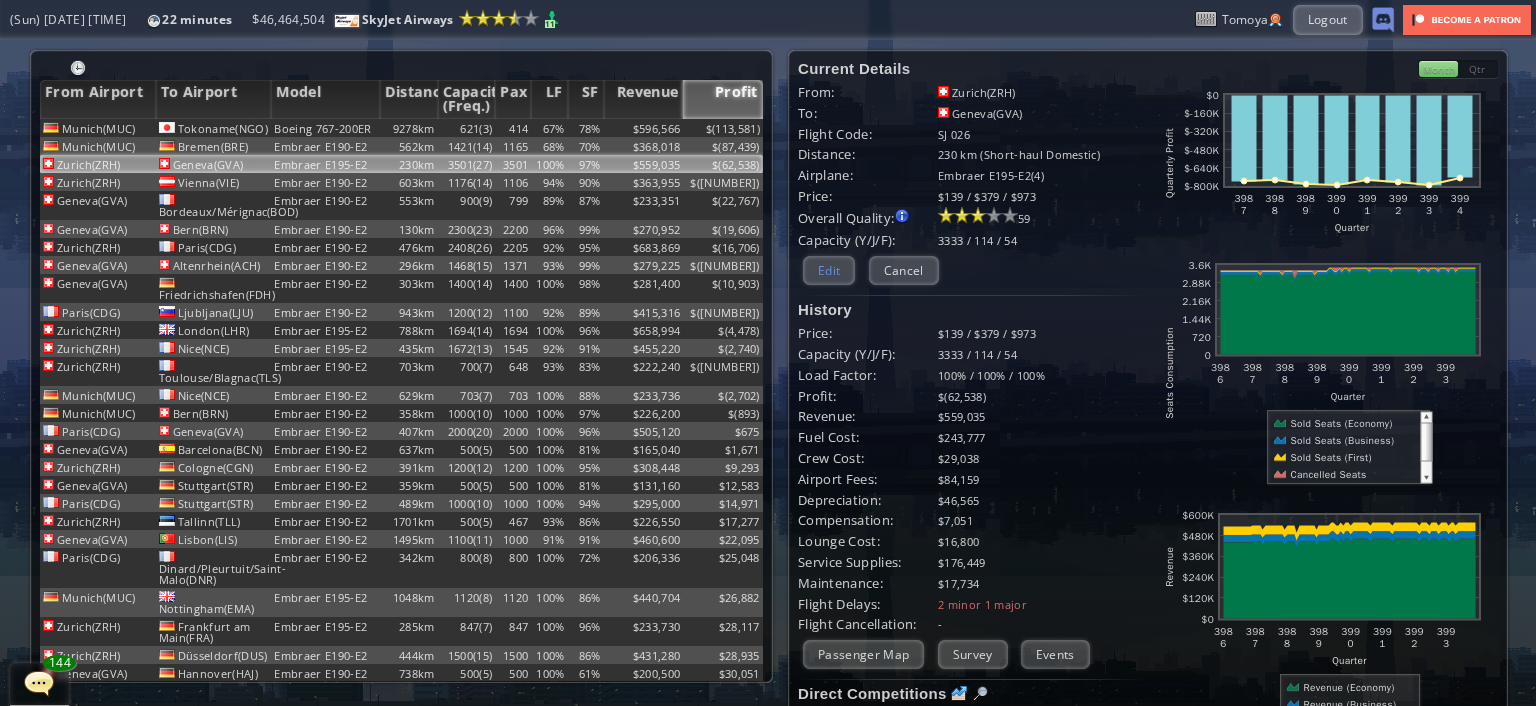click on "Edit" at bounding box center (829, 270) 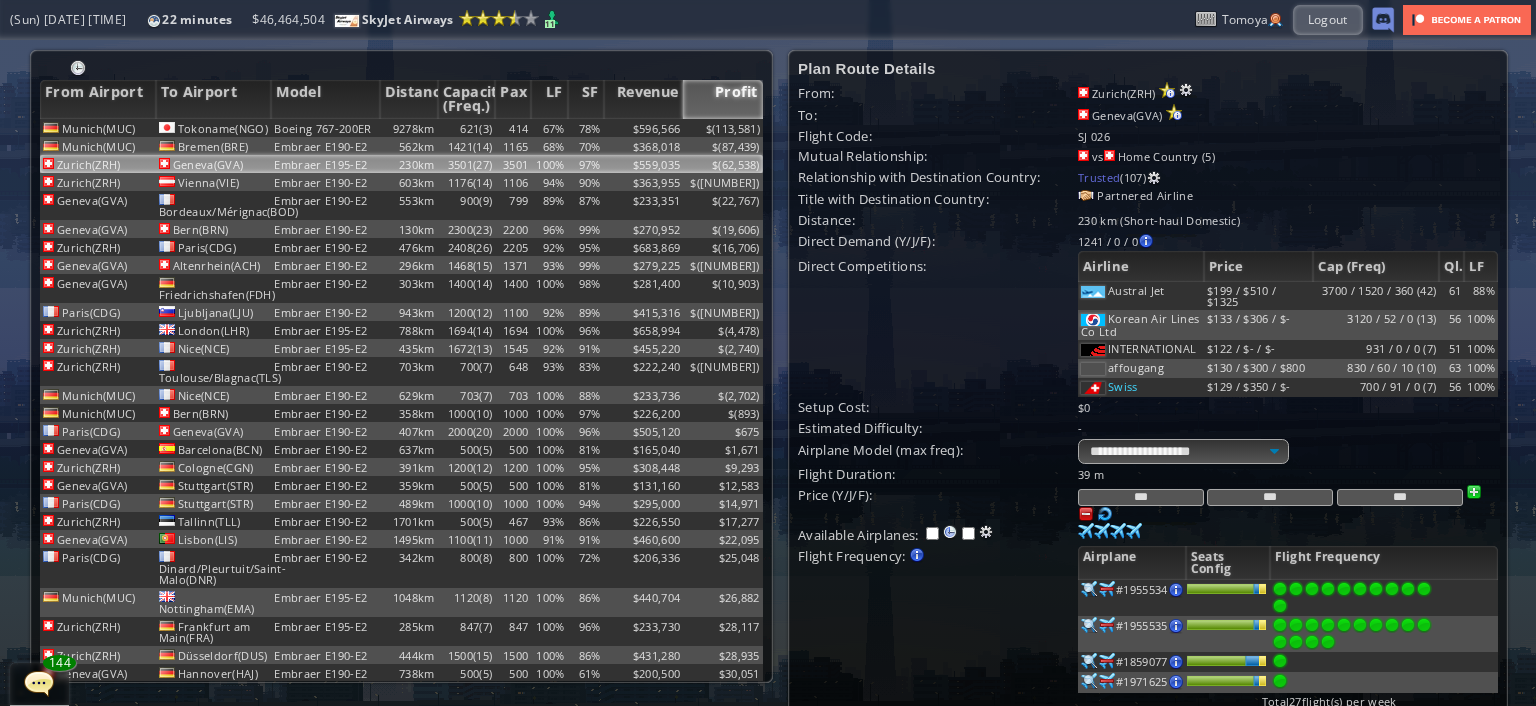 click on "***" at bounding box center [1141, 497] 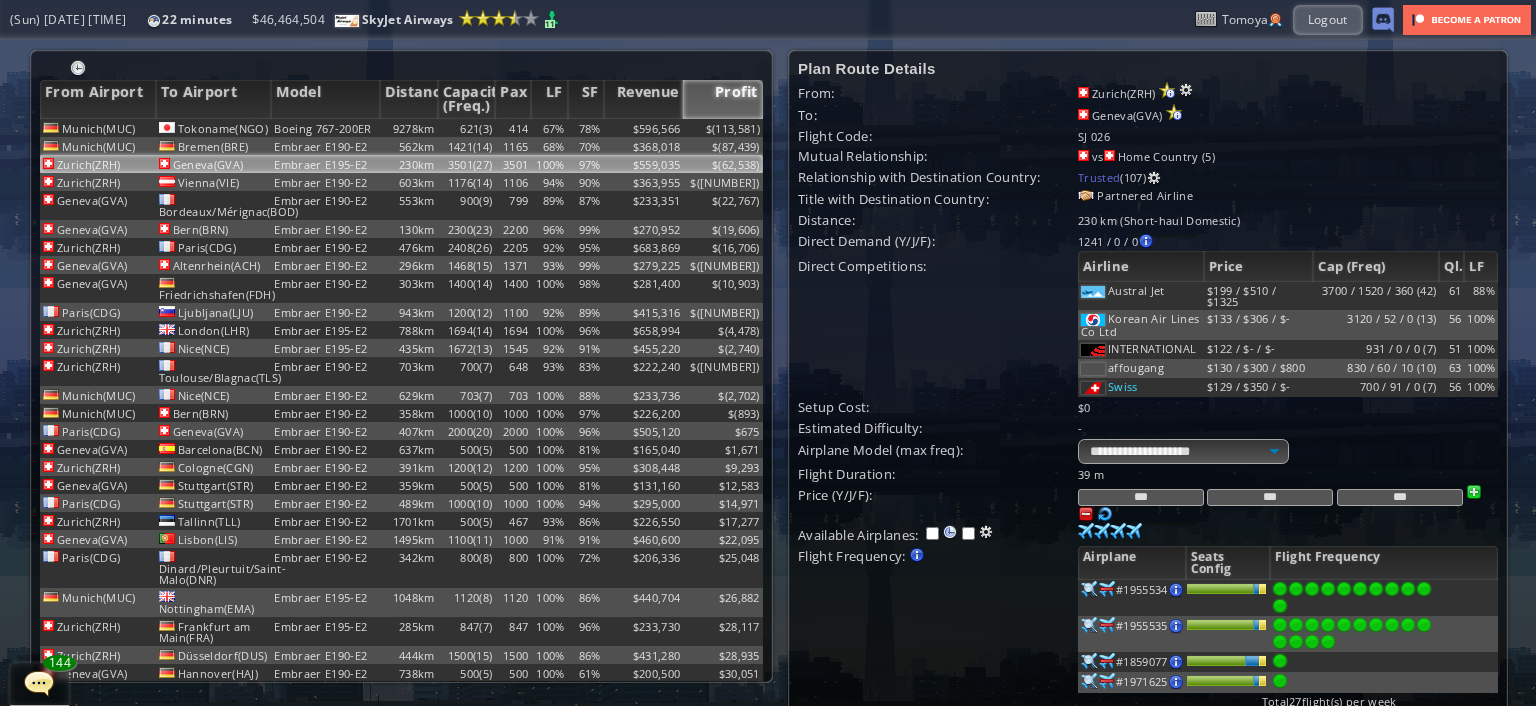 type on "***" 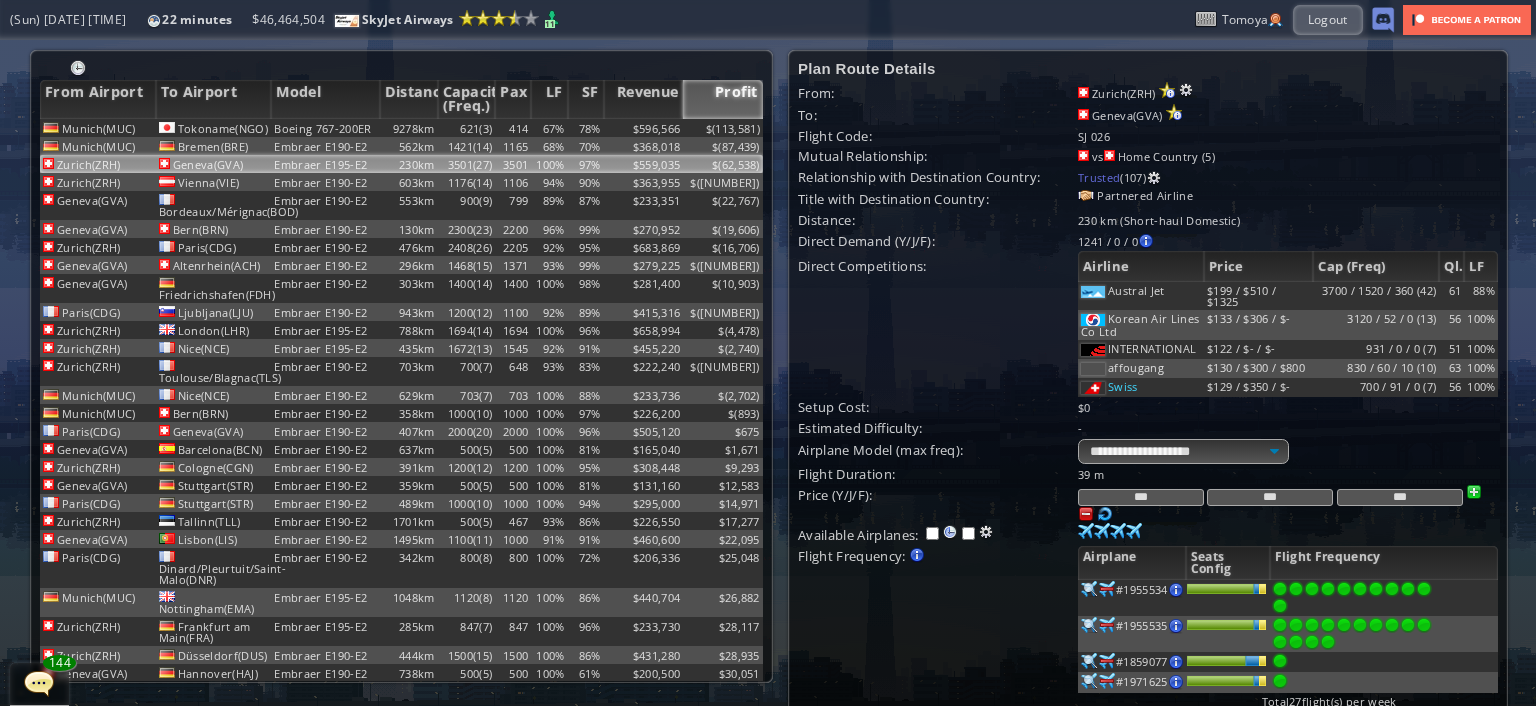 click on "***" at bounding box center (1270, 497) 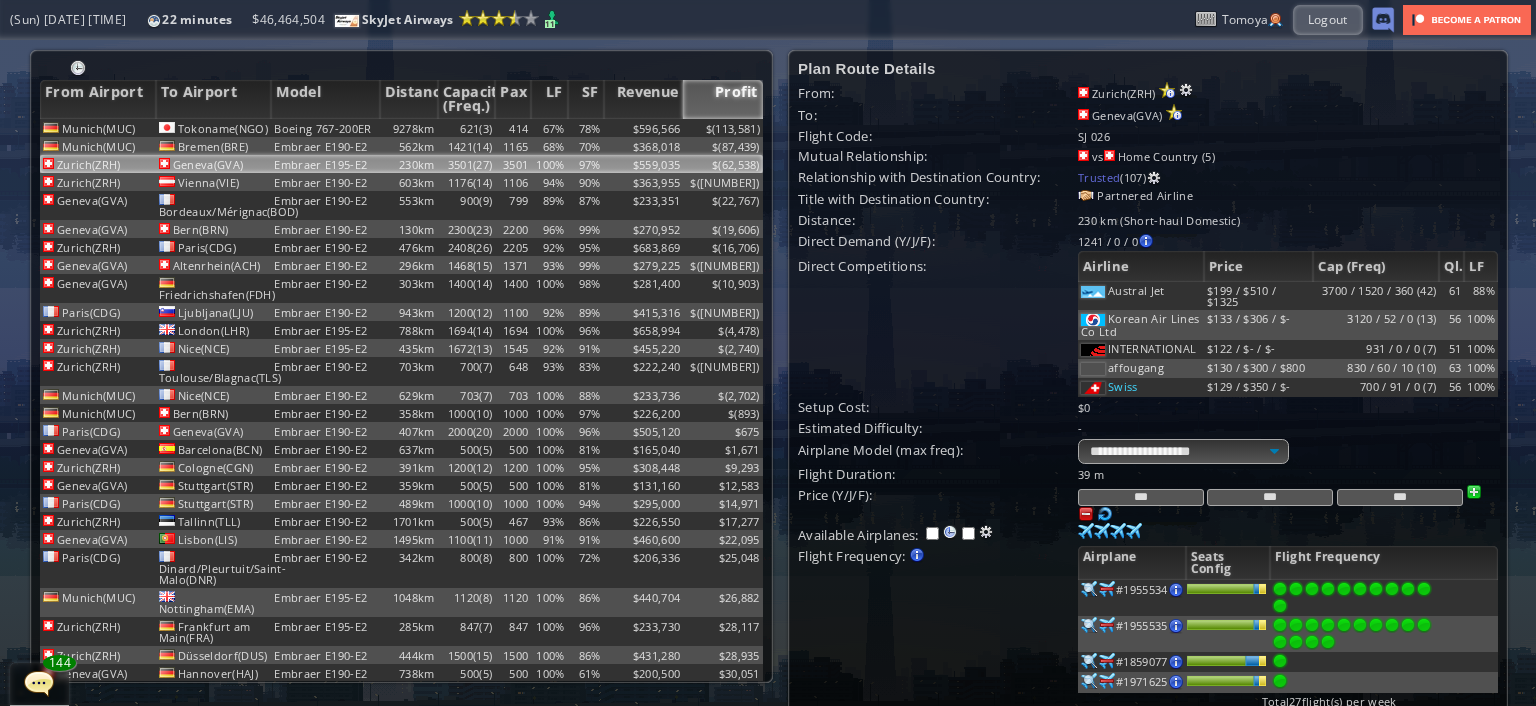 type on "***" 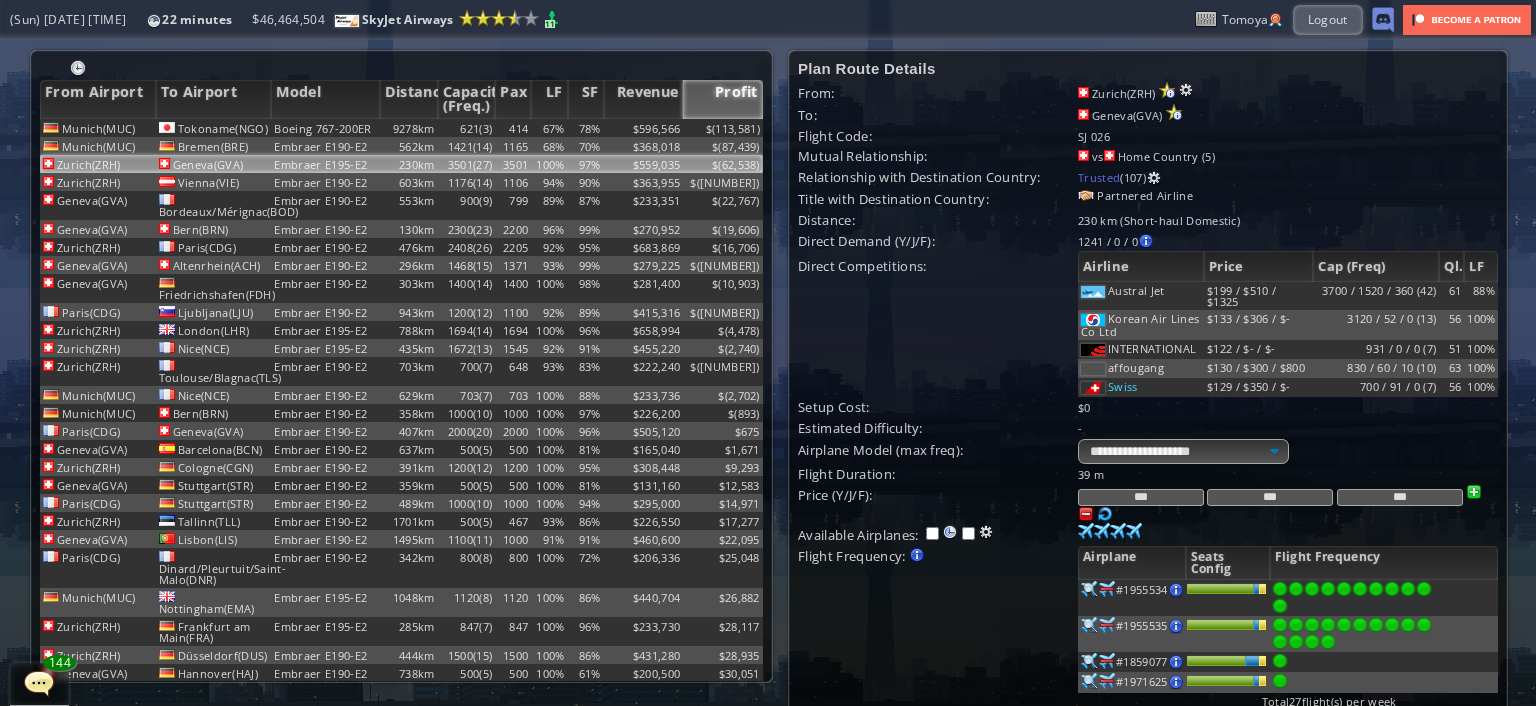 click on "***" at bounding box center (1400, 497) 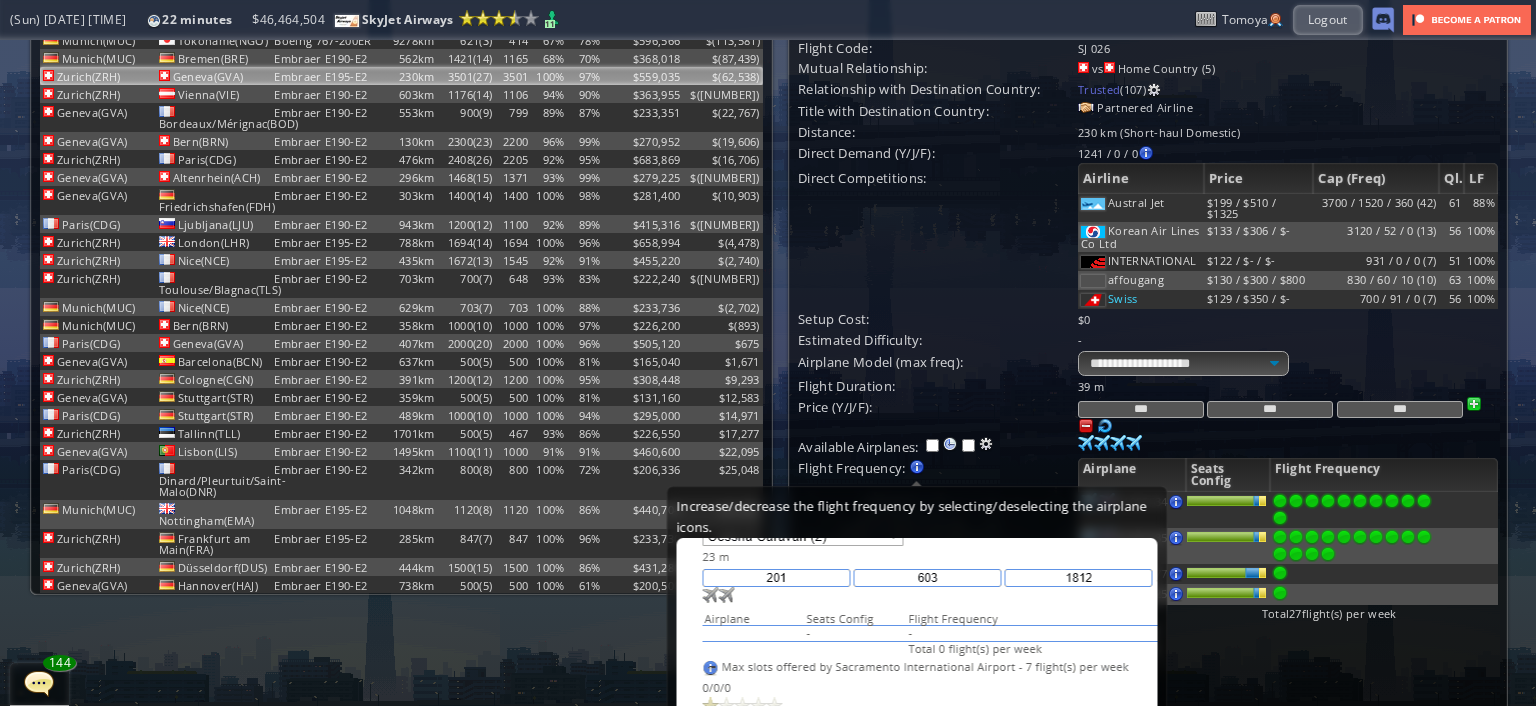 scroll, scrollTop: 100, scrollLeft: 0, axis: vertical 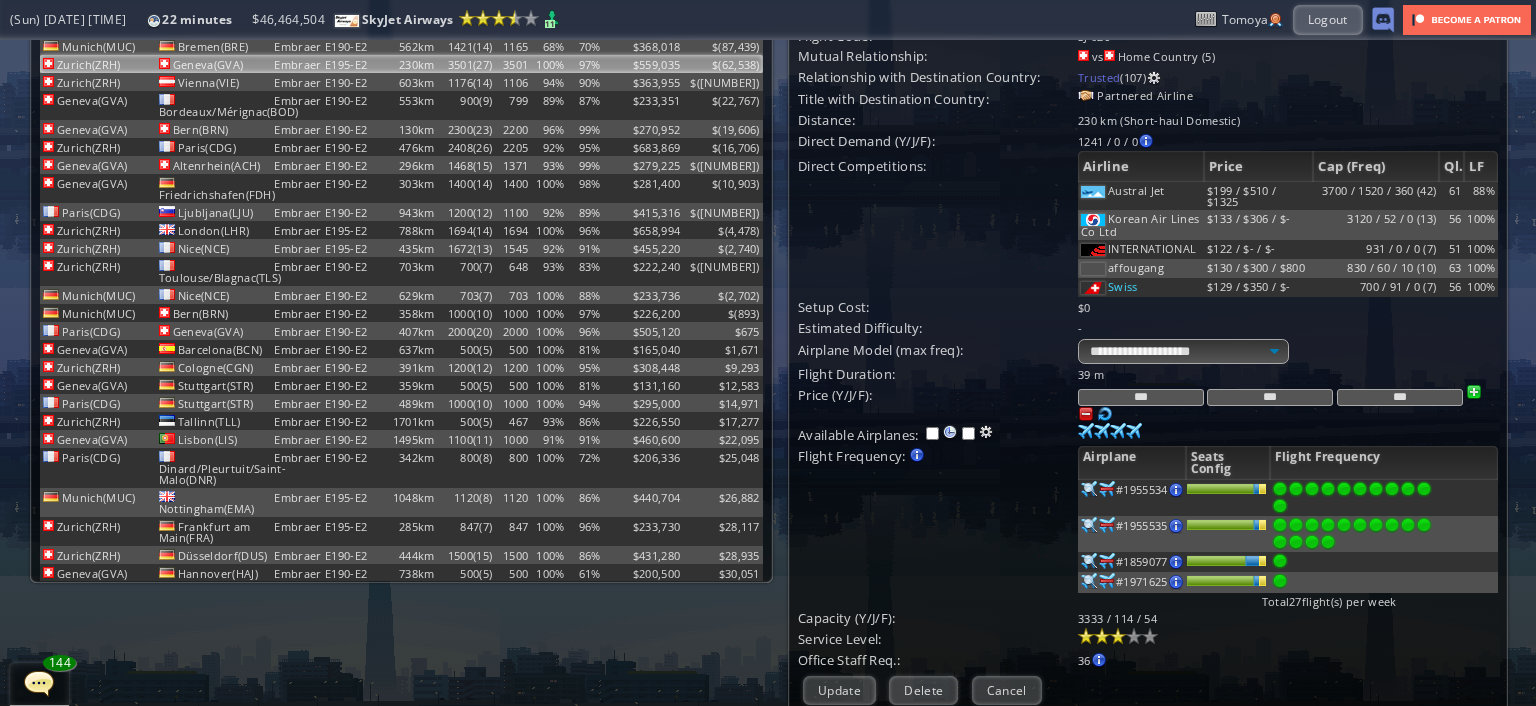 type on "***" 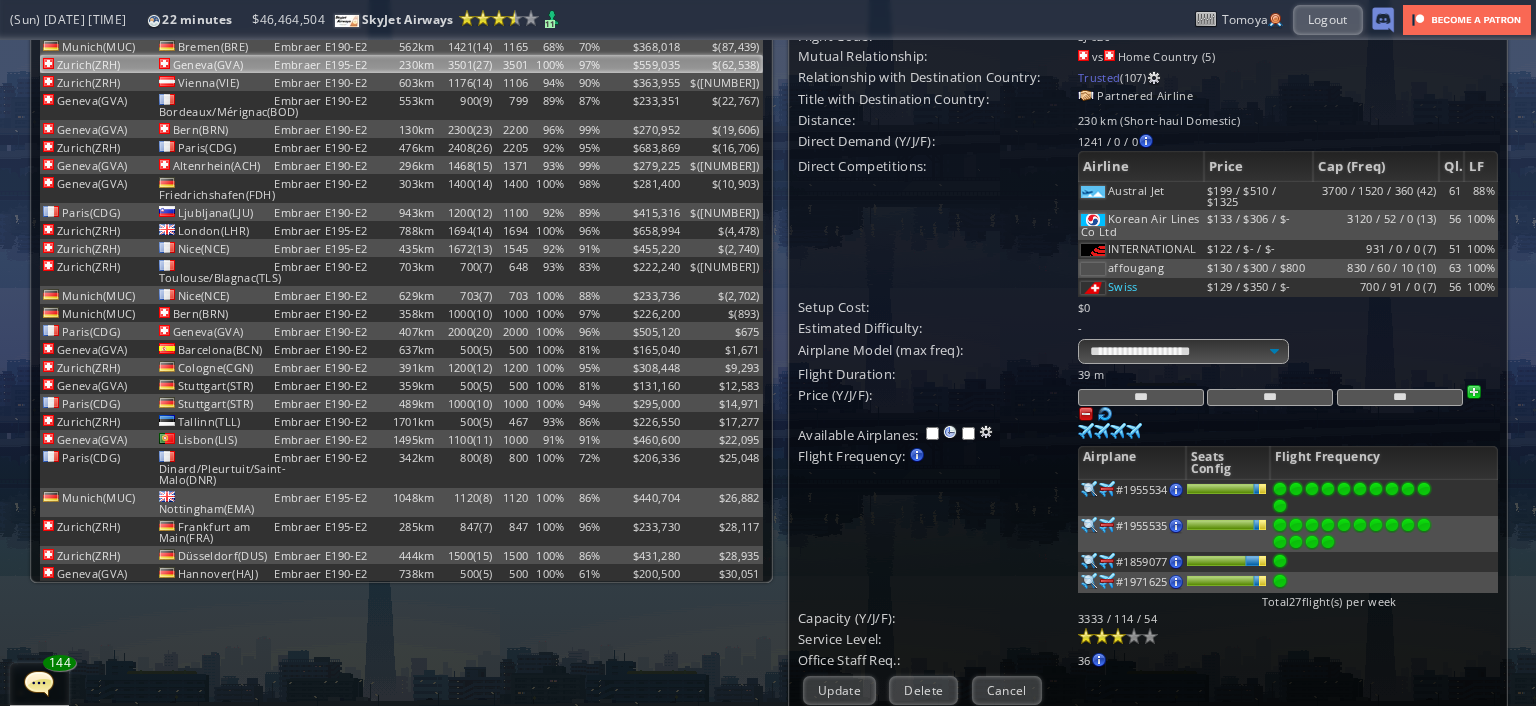 click on "Update" at bounding box center (839, 690) 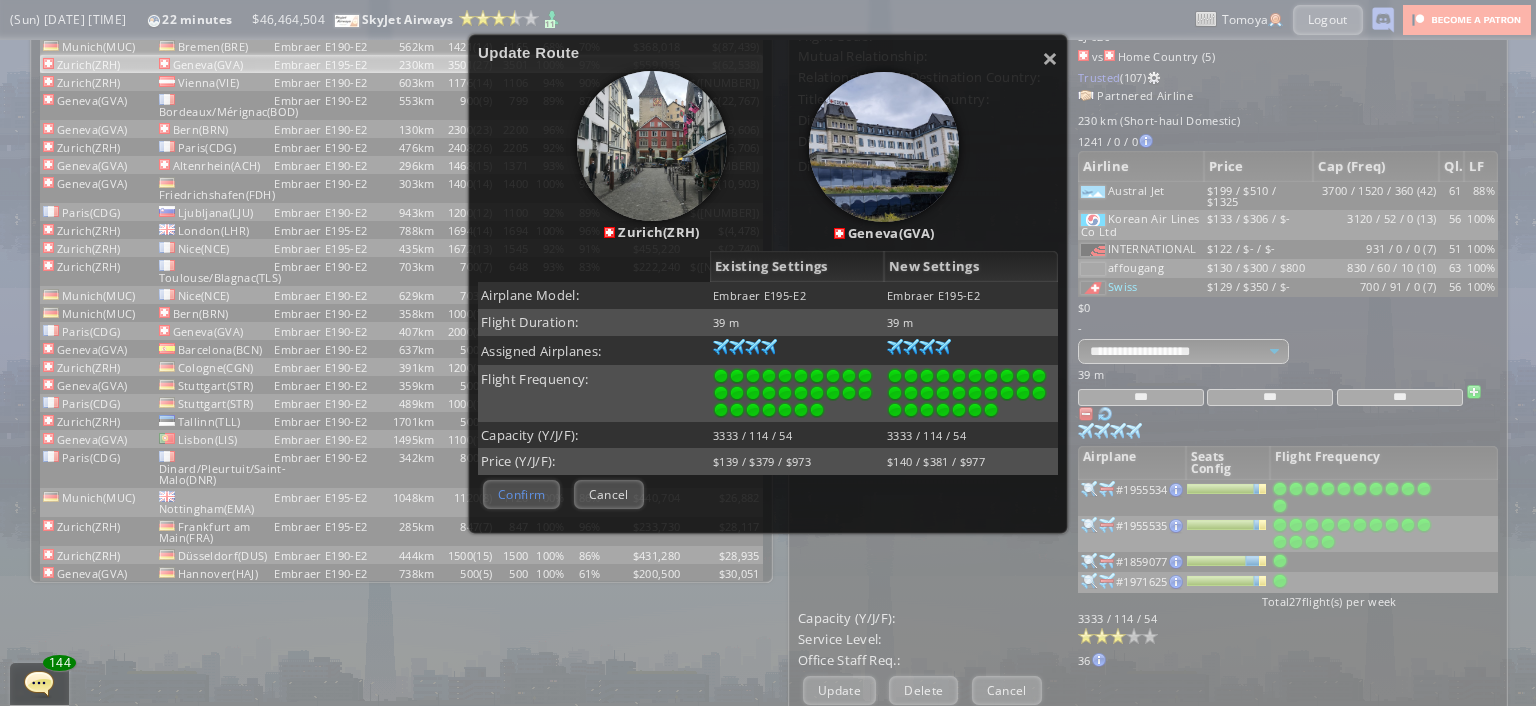 click on "Confirm" at bounding box center [521, 494] 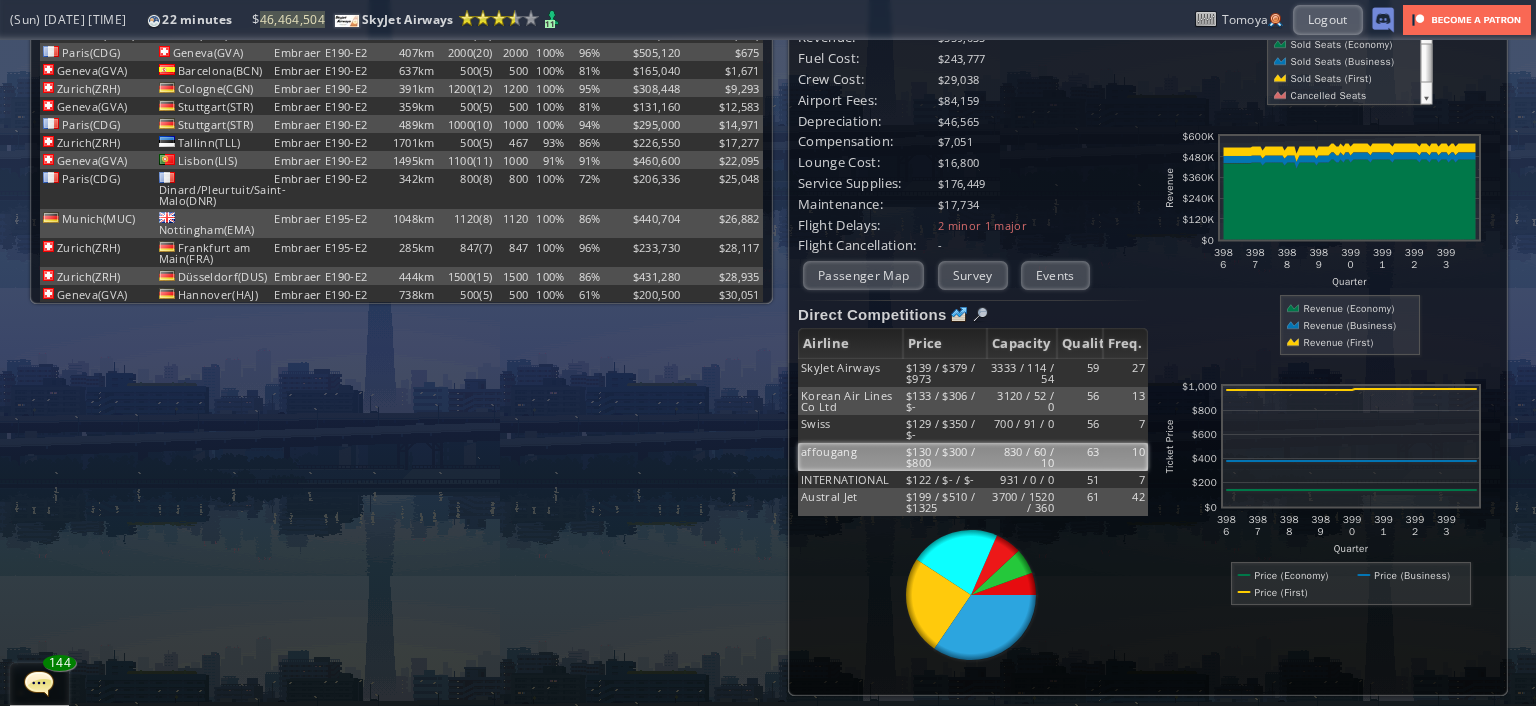 scroll, scrollTop: 281, scrollLeft: 0, axis: vertical 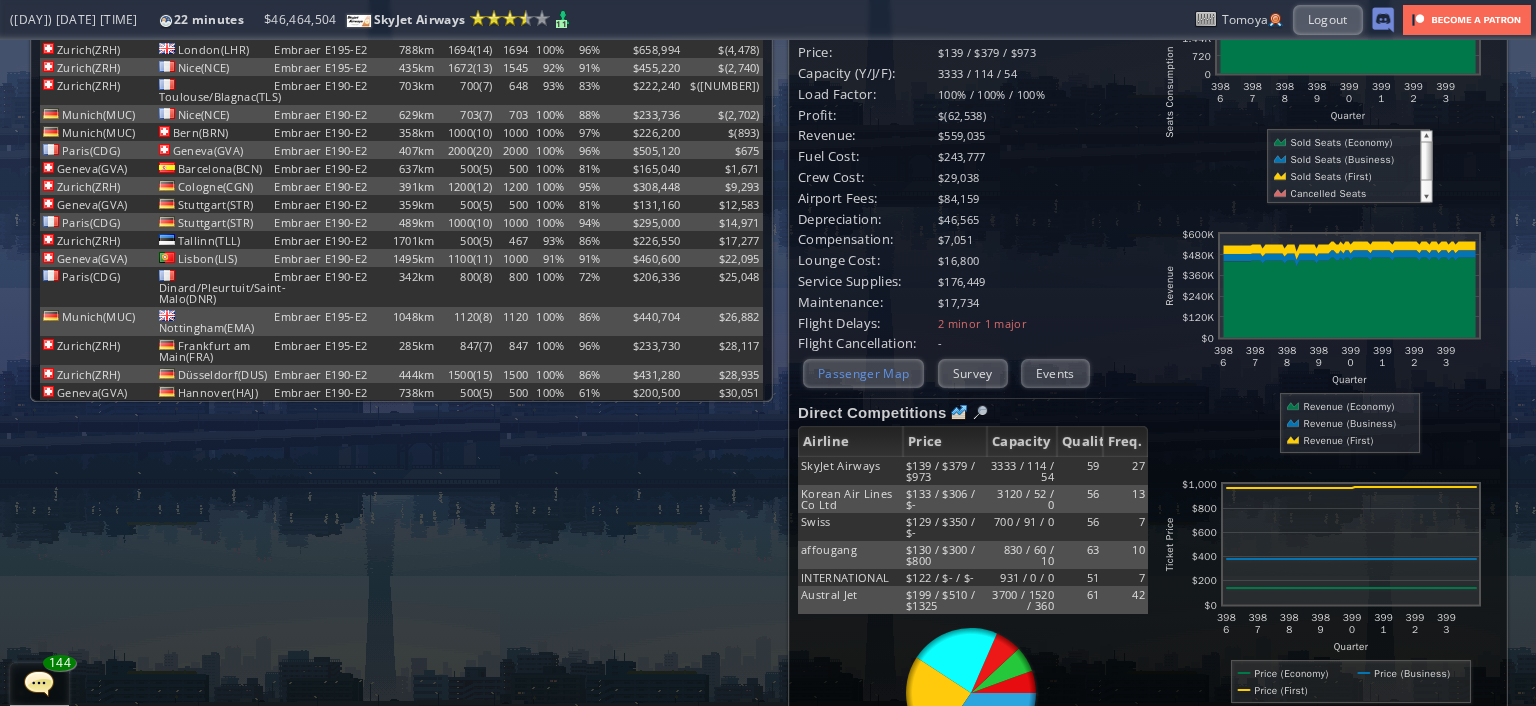 click on "Passenger Map" at bounding box center (863, 373) 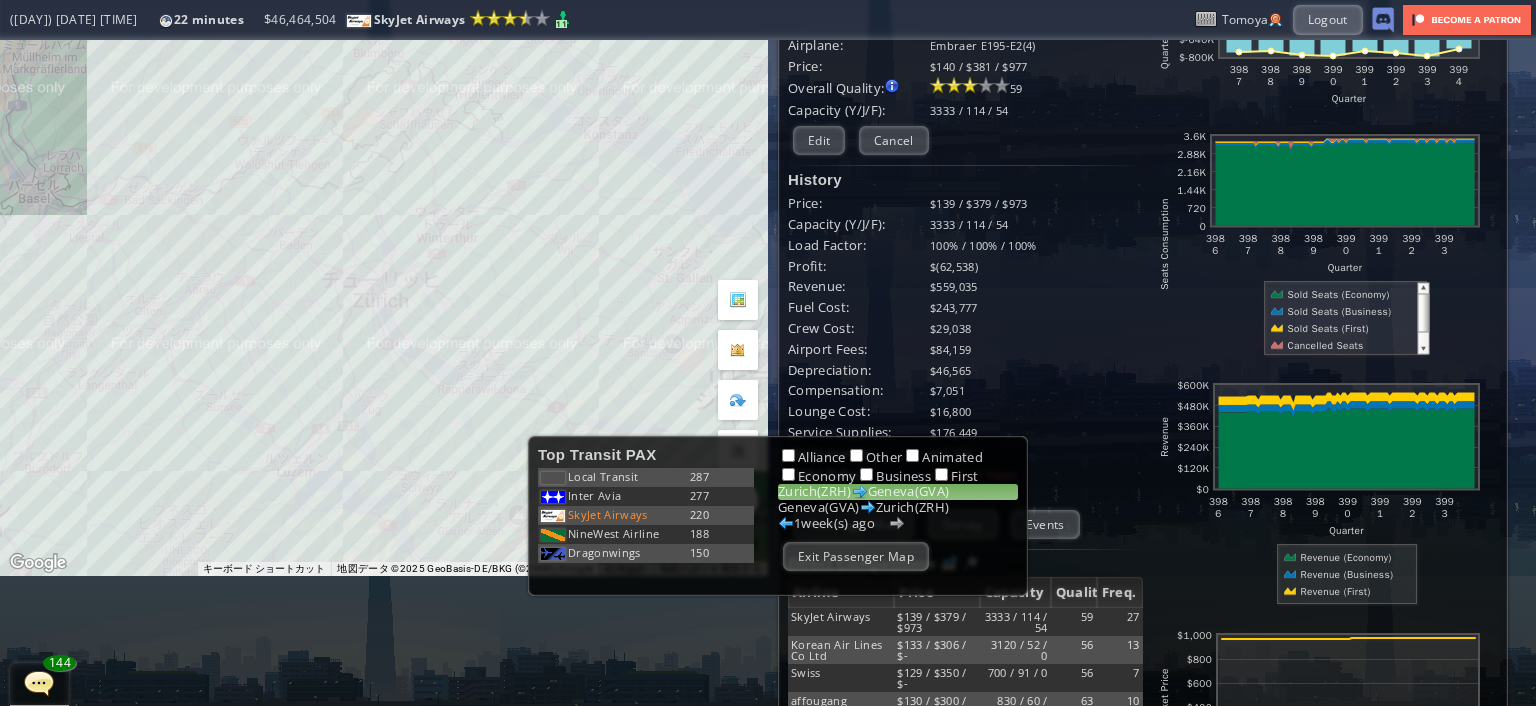 scroll, scrollTop: 0, scrollLeft: 0, axis: both 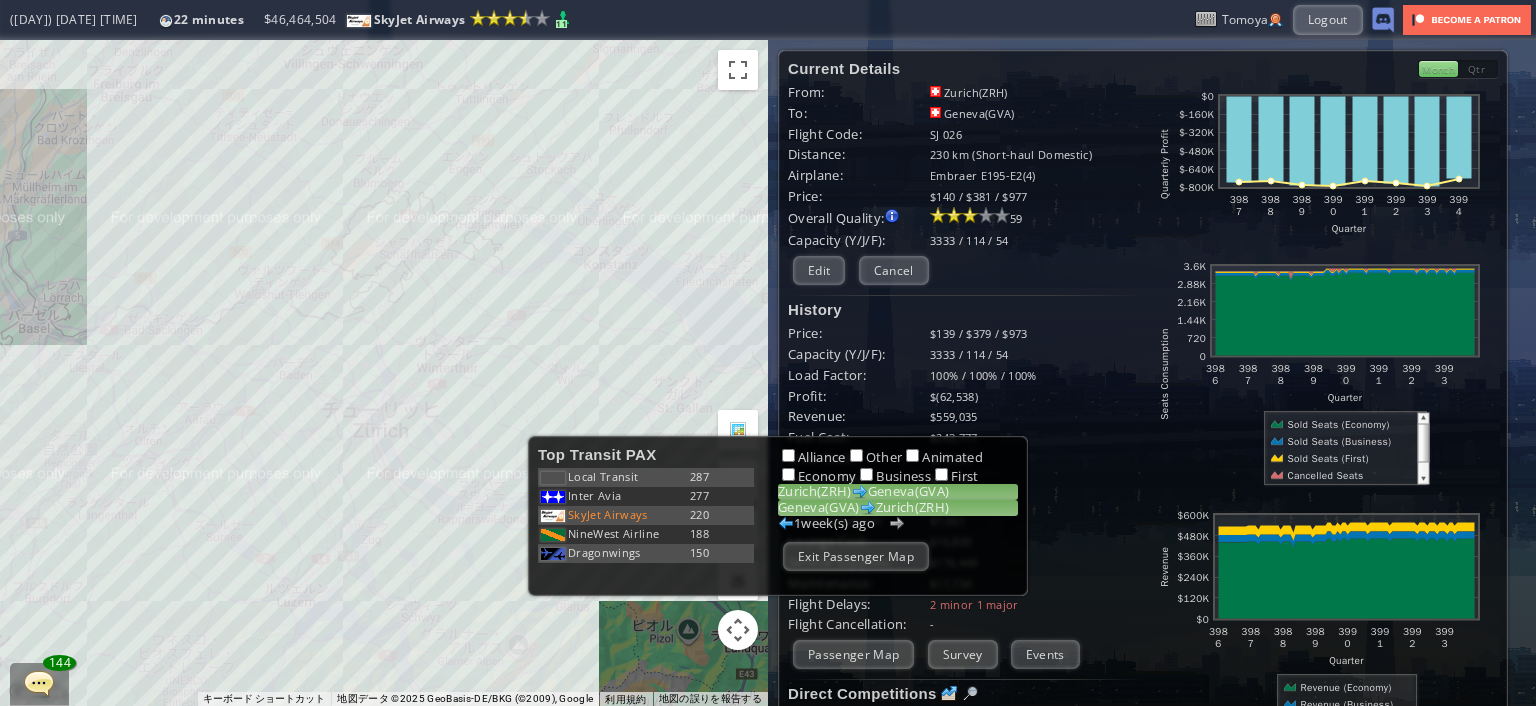 drag, startPoint x: 934, startPoint y: 500, endPoint x: 924, endPoint y: 538, distance: 39.293766 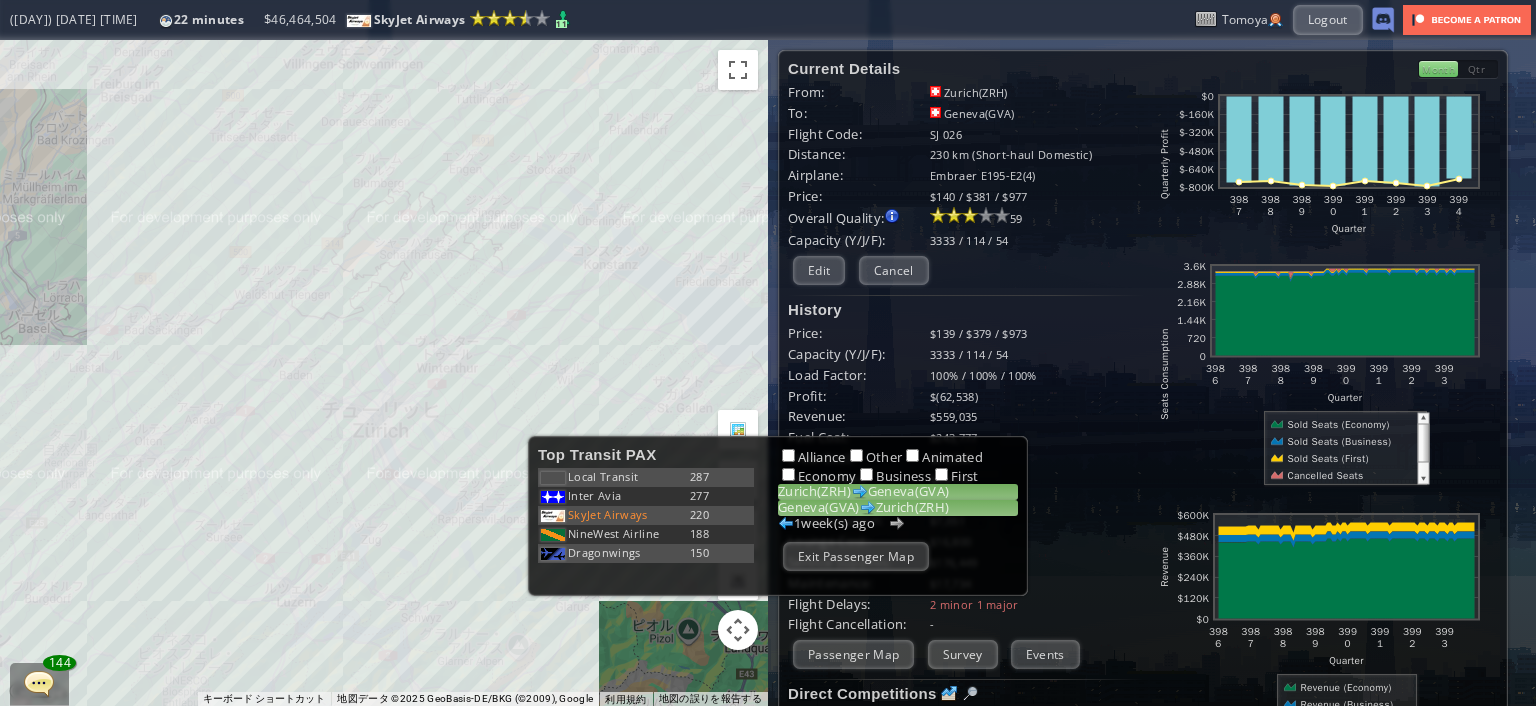 click on "[CITY] ( [AIRPORT] ) [CITY] ( [AIRPORT] )" at bounding box center [898, 508] 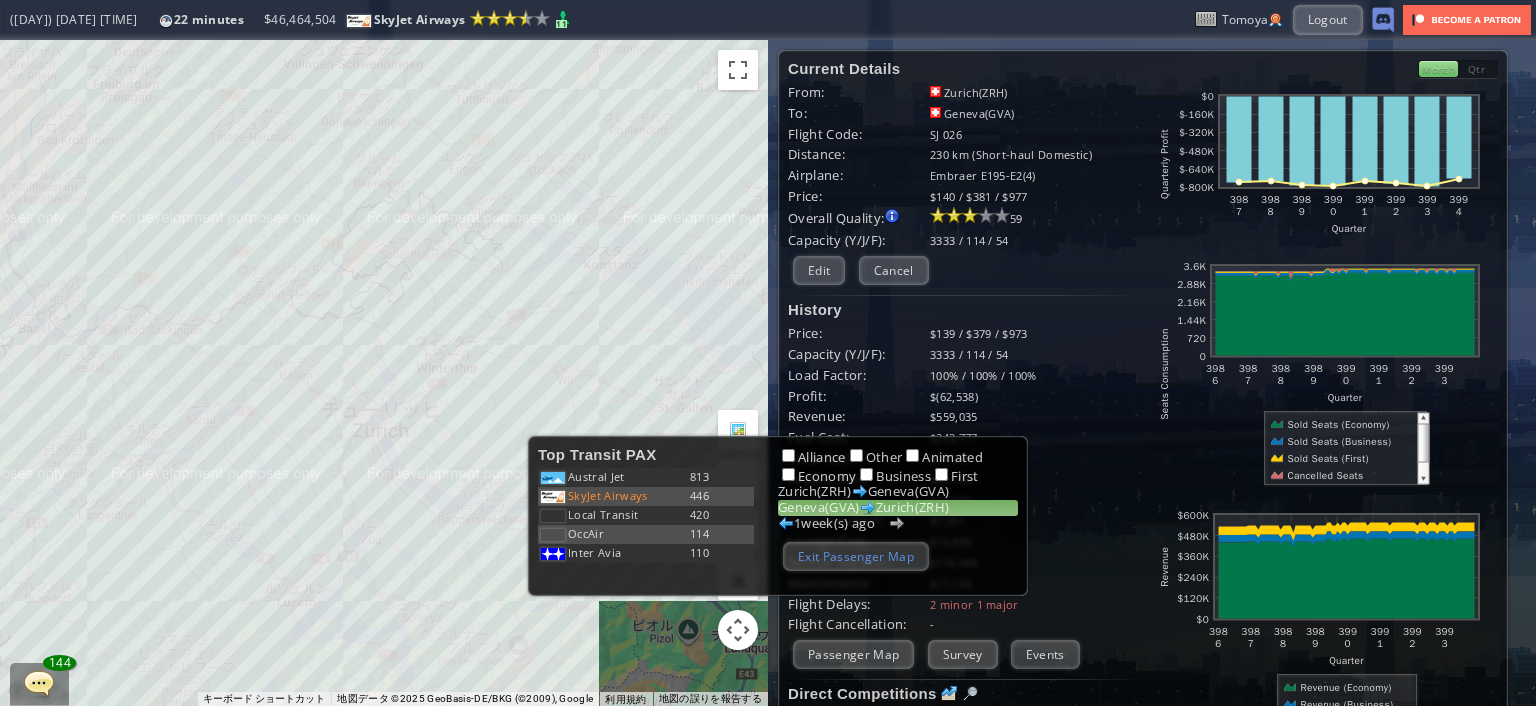 click on "Exit Passenger Map" at bounding box center [856, 556] 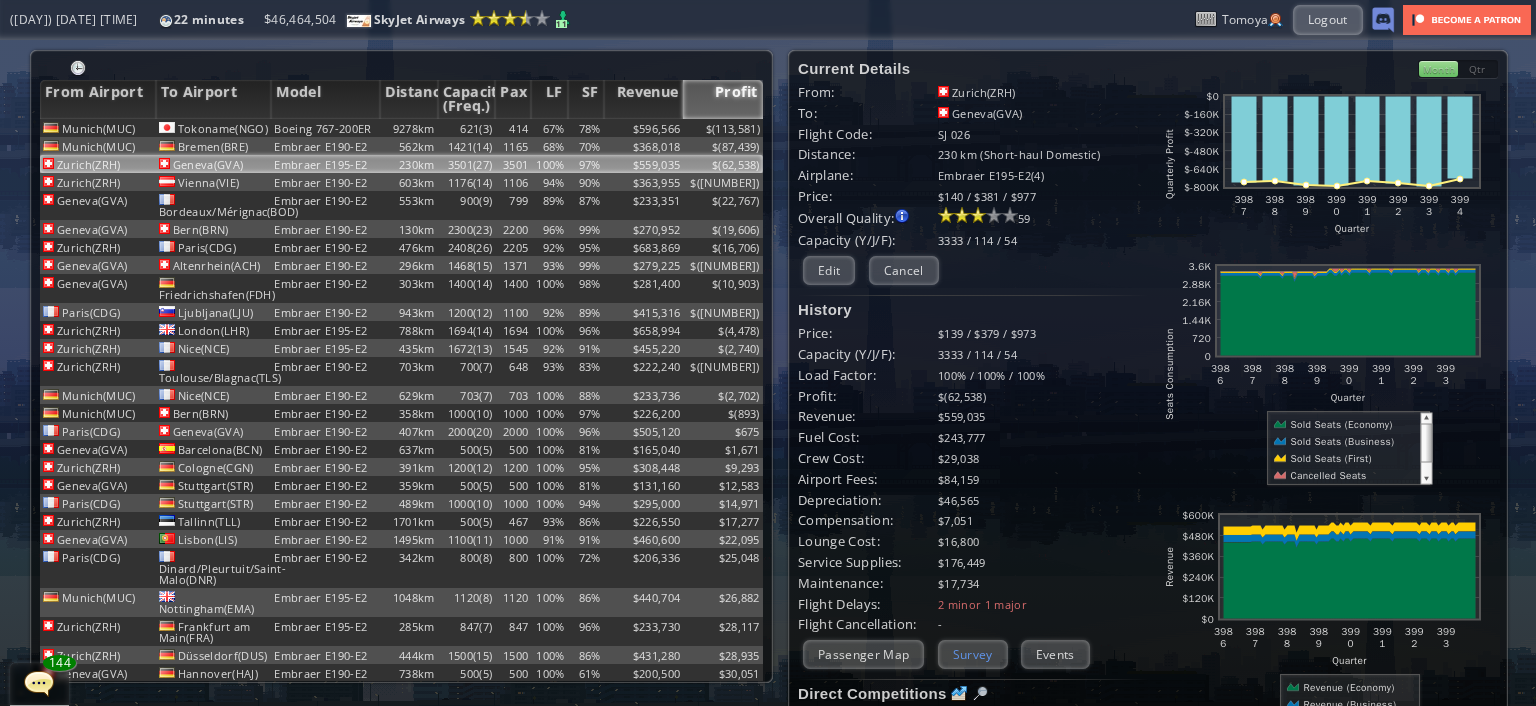 click on "Survey" at bounding box center (973, 654) 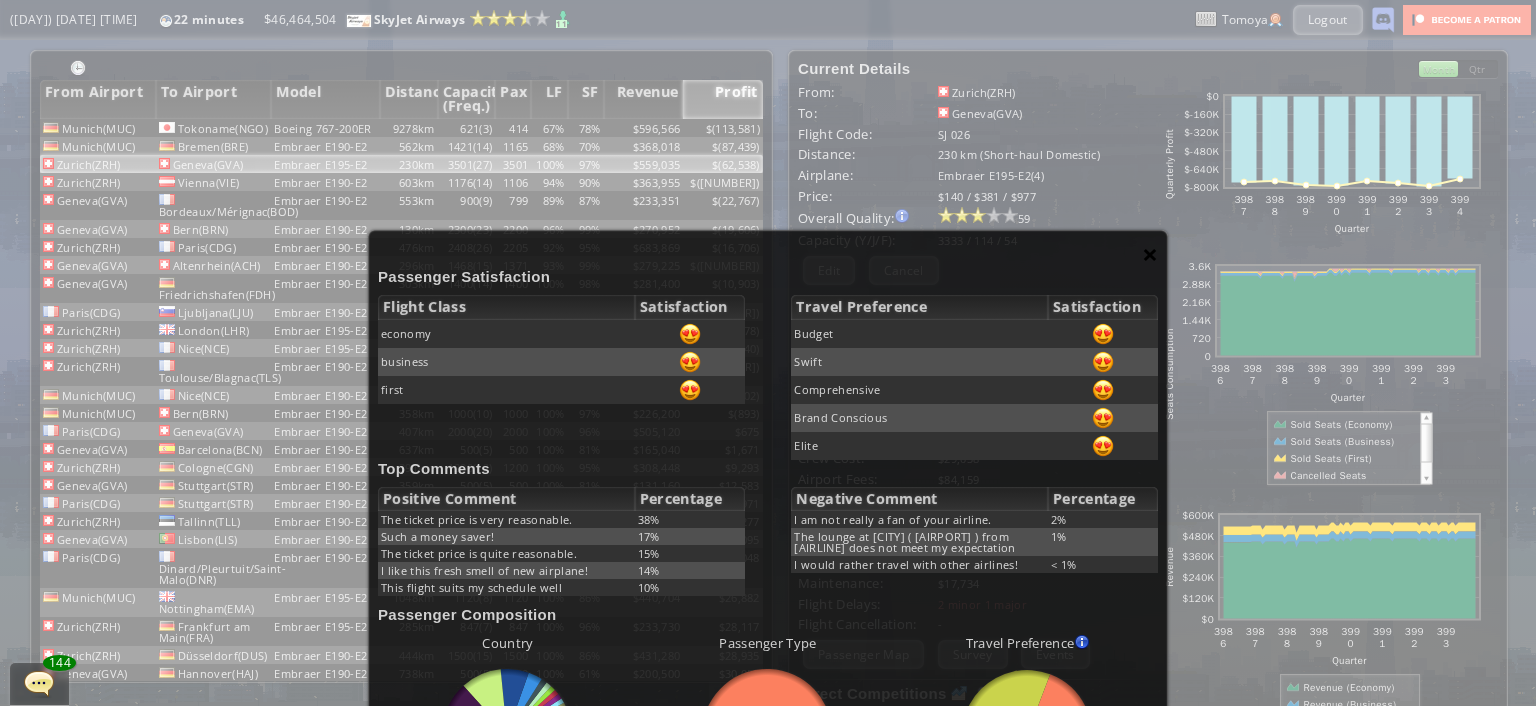 click on "×" at bounding box center (1150, 254) 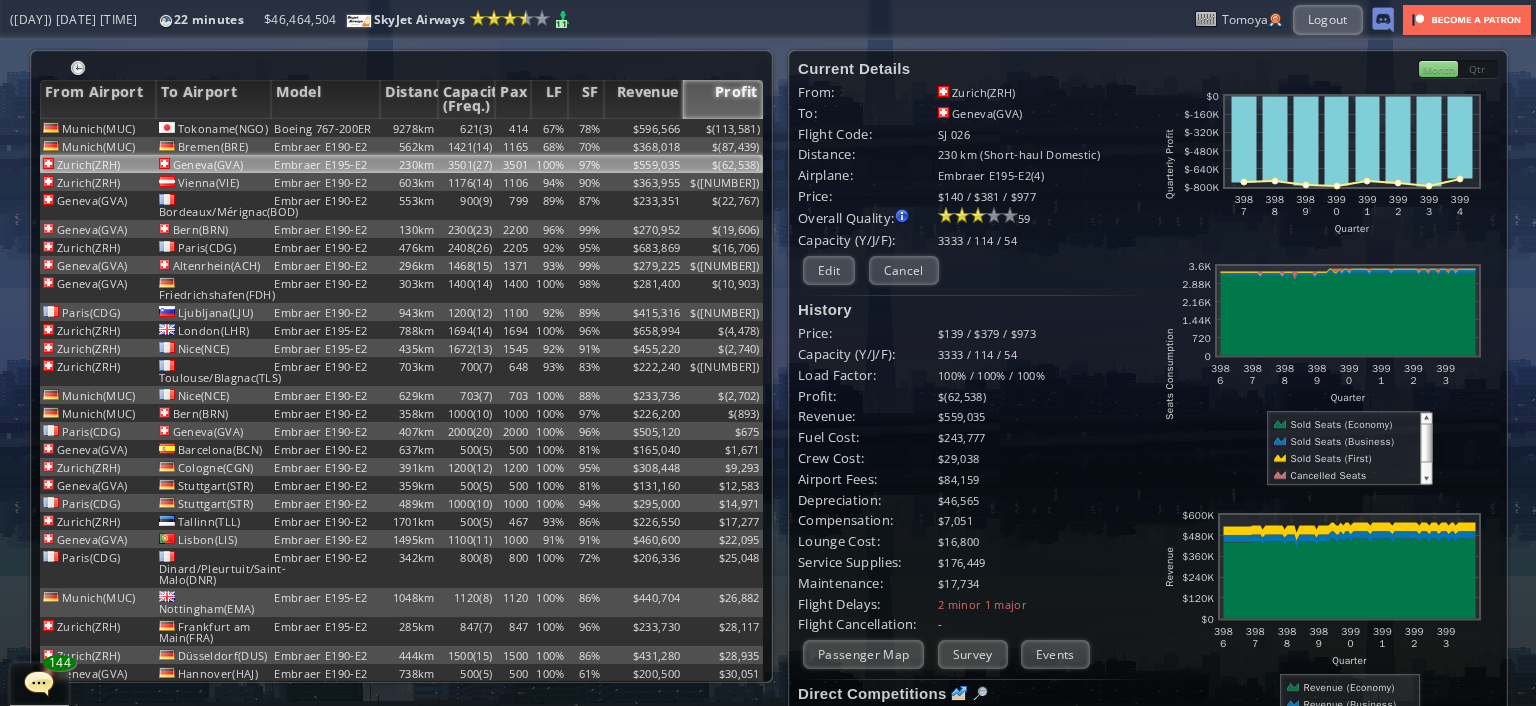 click on "Current Details
From:
[CITY] ( [AIRPORT] )
To:
[CITY] ( [AIRPORT] )
Flight Code:
[FLIGHT_CODE]
Distance:
[NUMBER] km ( [DISTANCE_TYPE] )
Airplane:
[AIRPLANE_MODEL] ( [NUMBER] )
Price:
[PRICE] / [PRICE] / [PRICE]
Overall Quality:
Overall quality is determined by:
- Fleet Age per Route
- Service Star level per route
- Company wide Service Quality
[NUMBER]
Edit" at bounding box center (973, 557) 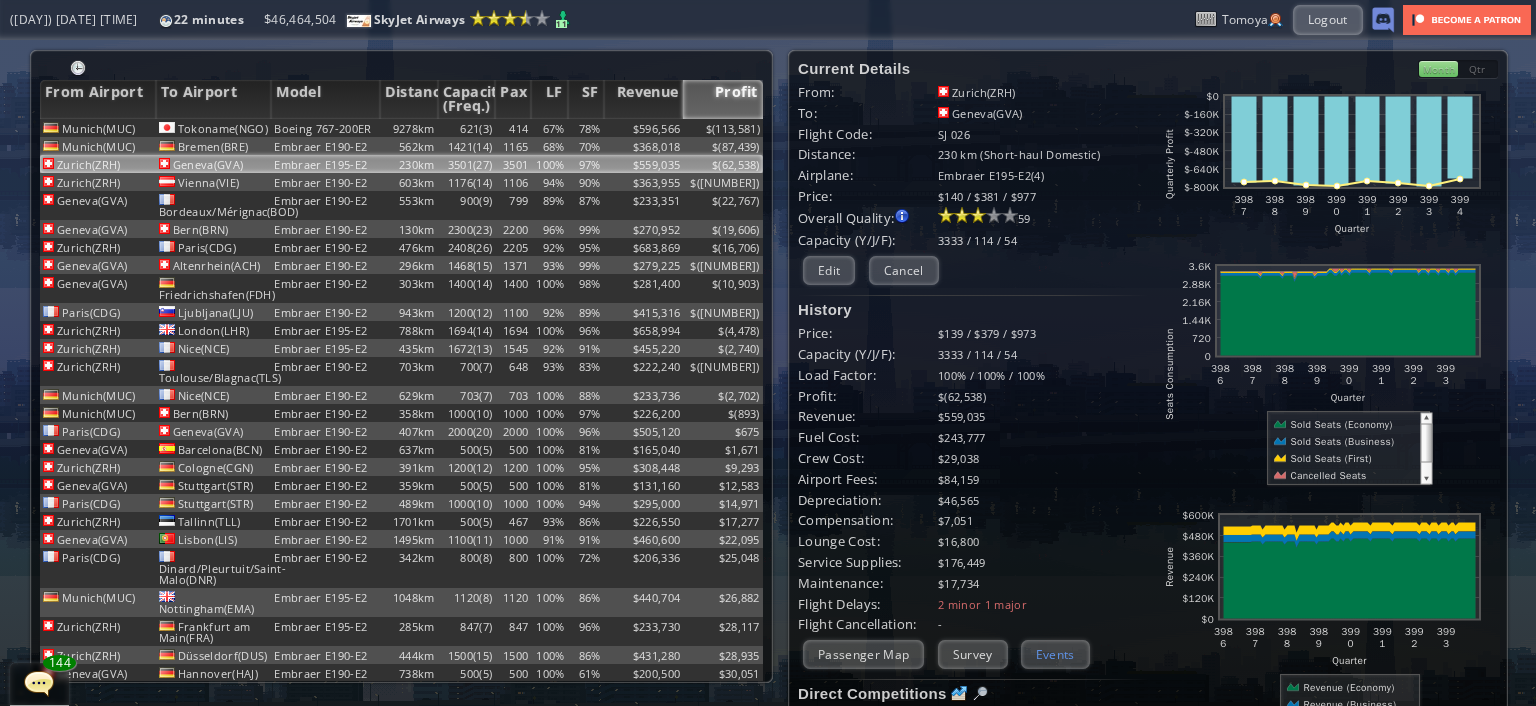 click on "Events" at bounding box center [1055, 654] 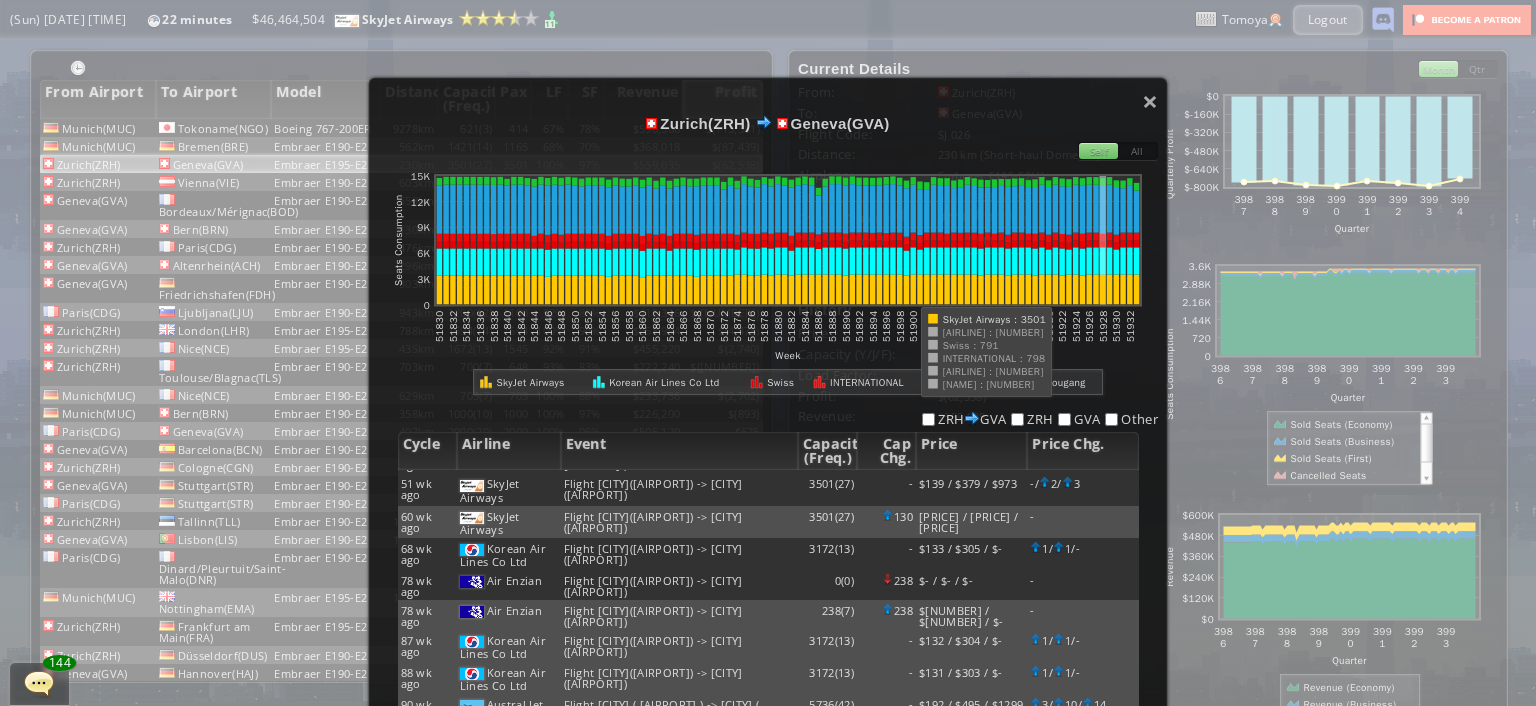 scroll, scrollTop: 0, scrollLeft: 0, axis: both 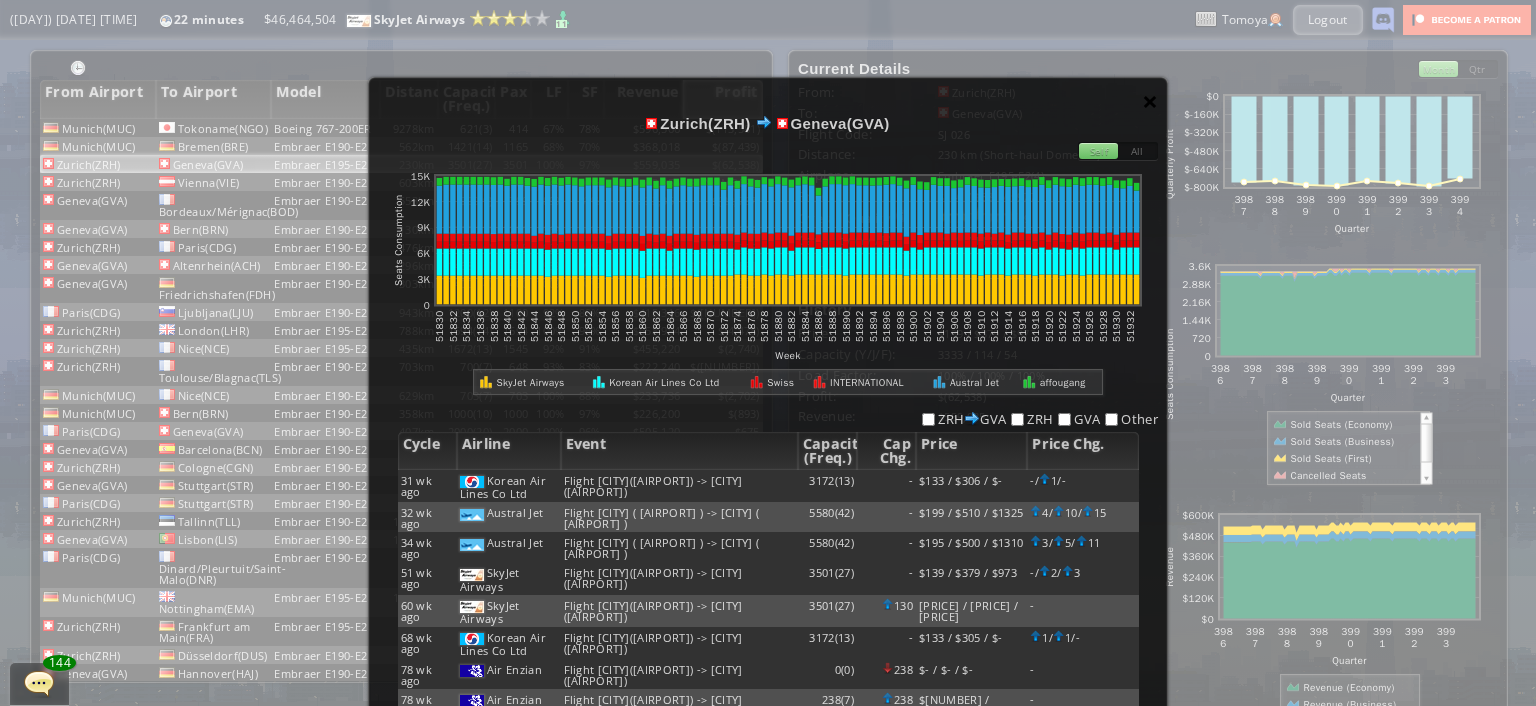 click on "×" at bounding box center (1150, 101) 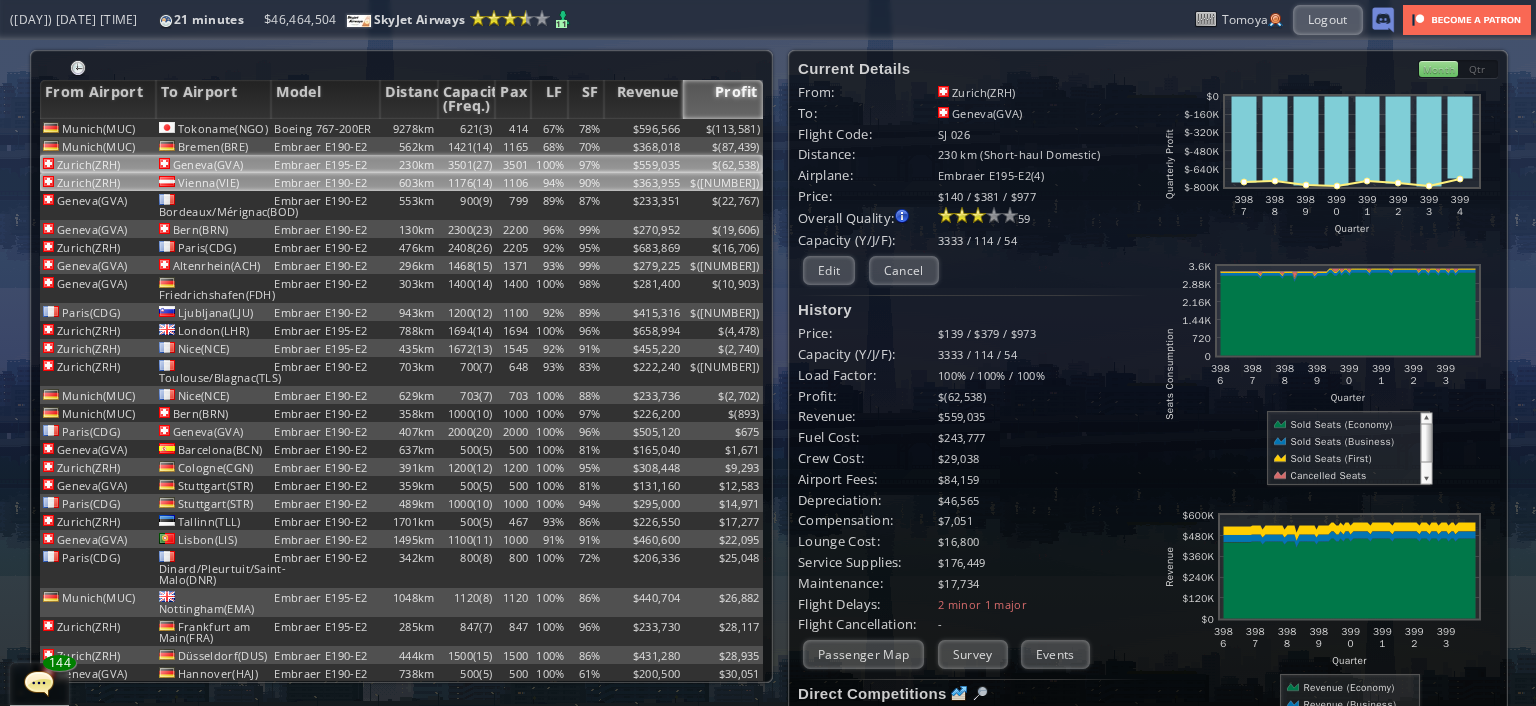 click on "$([NUMBER])" at bounding box center [723, 128] 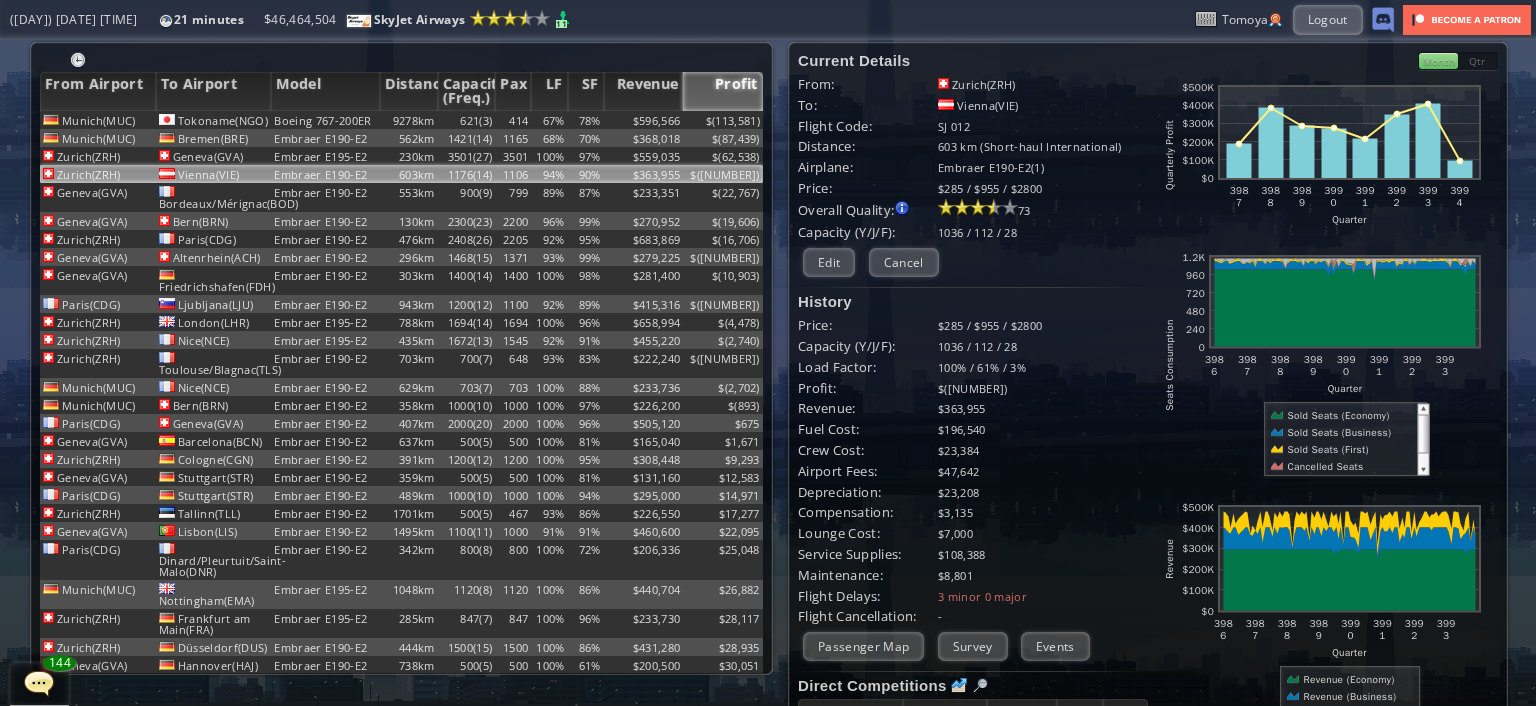 scroll, scrollTop: 0, scrollLeft: 0, axis: both 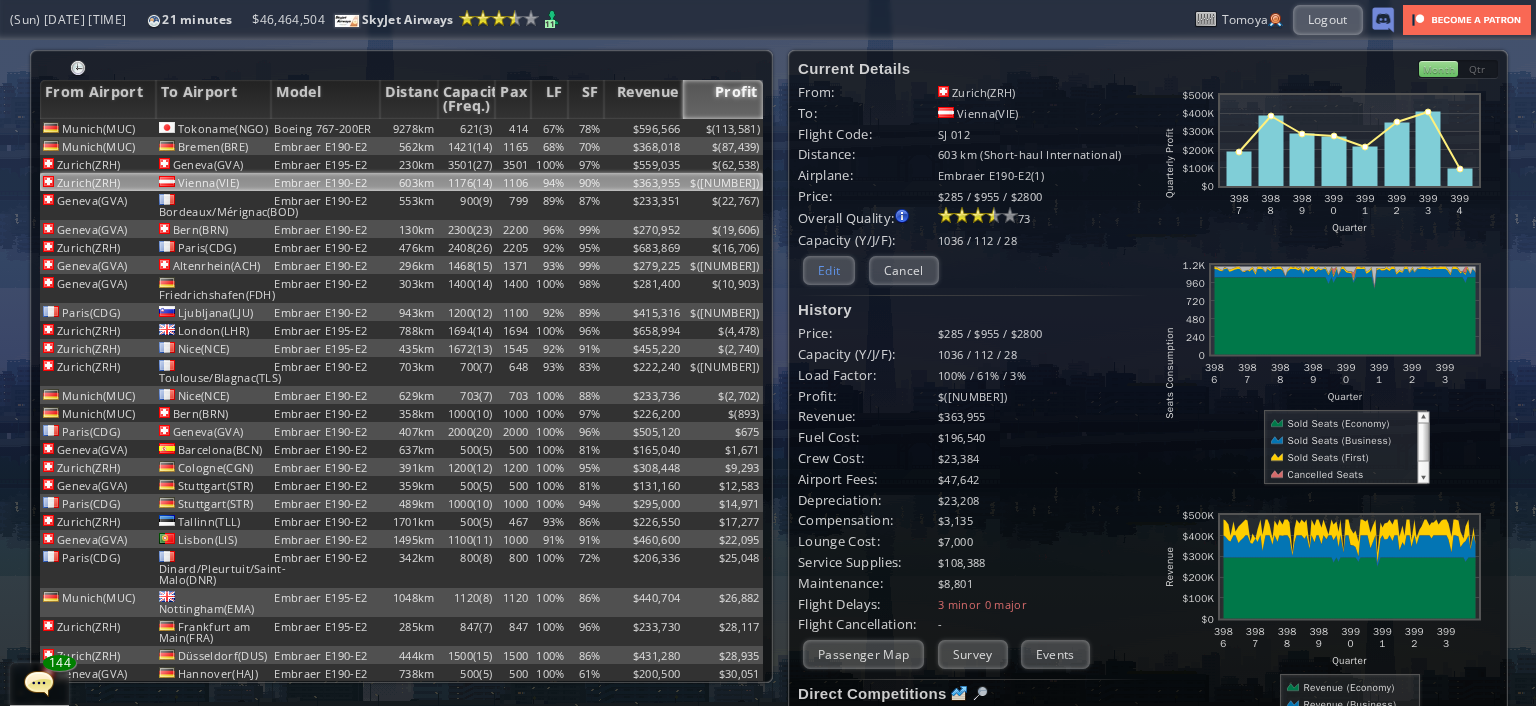 click on "Edit" at bounding box center [829, 270] 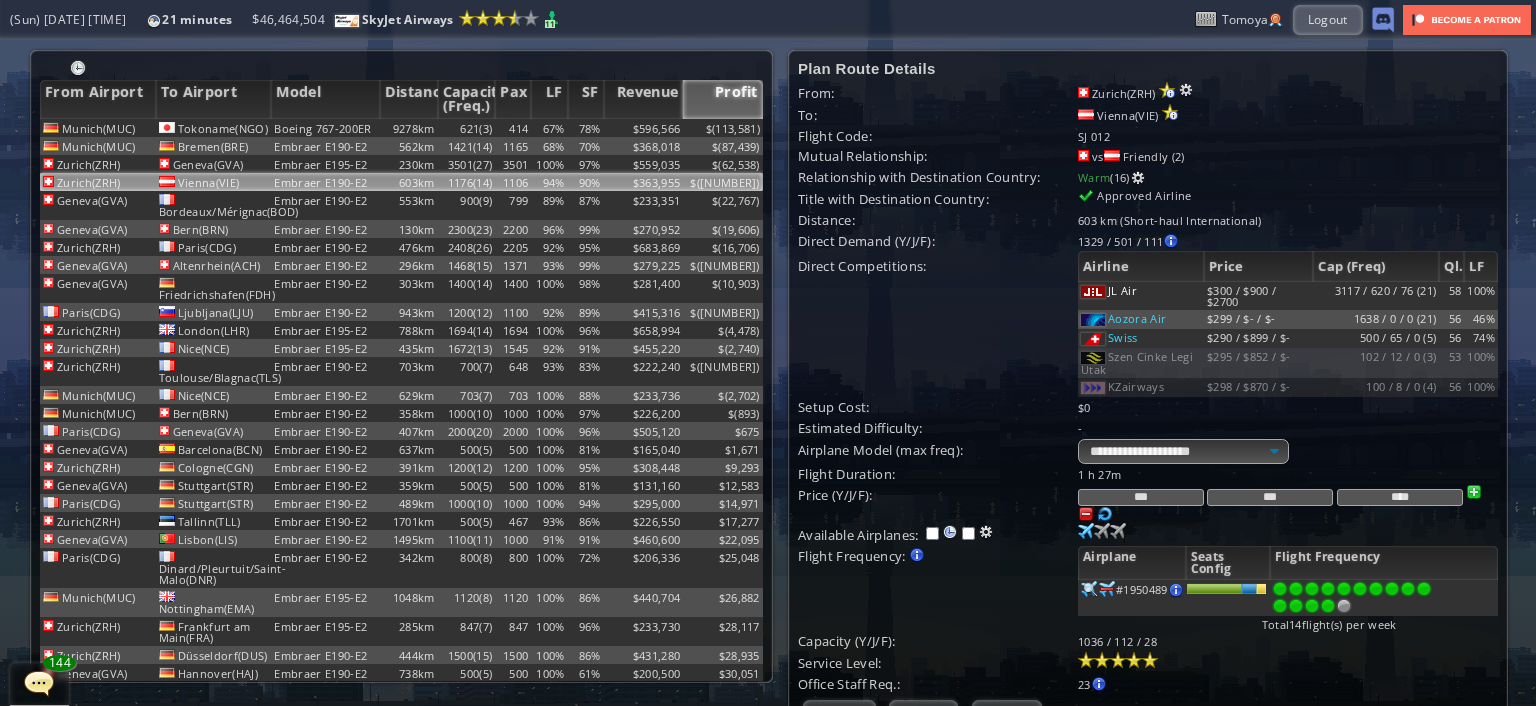 click on "****" at bounding box center [1400, 497] 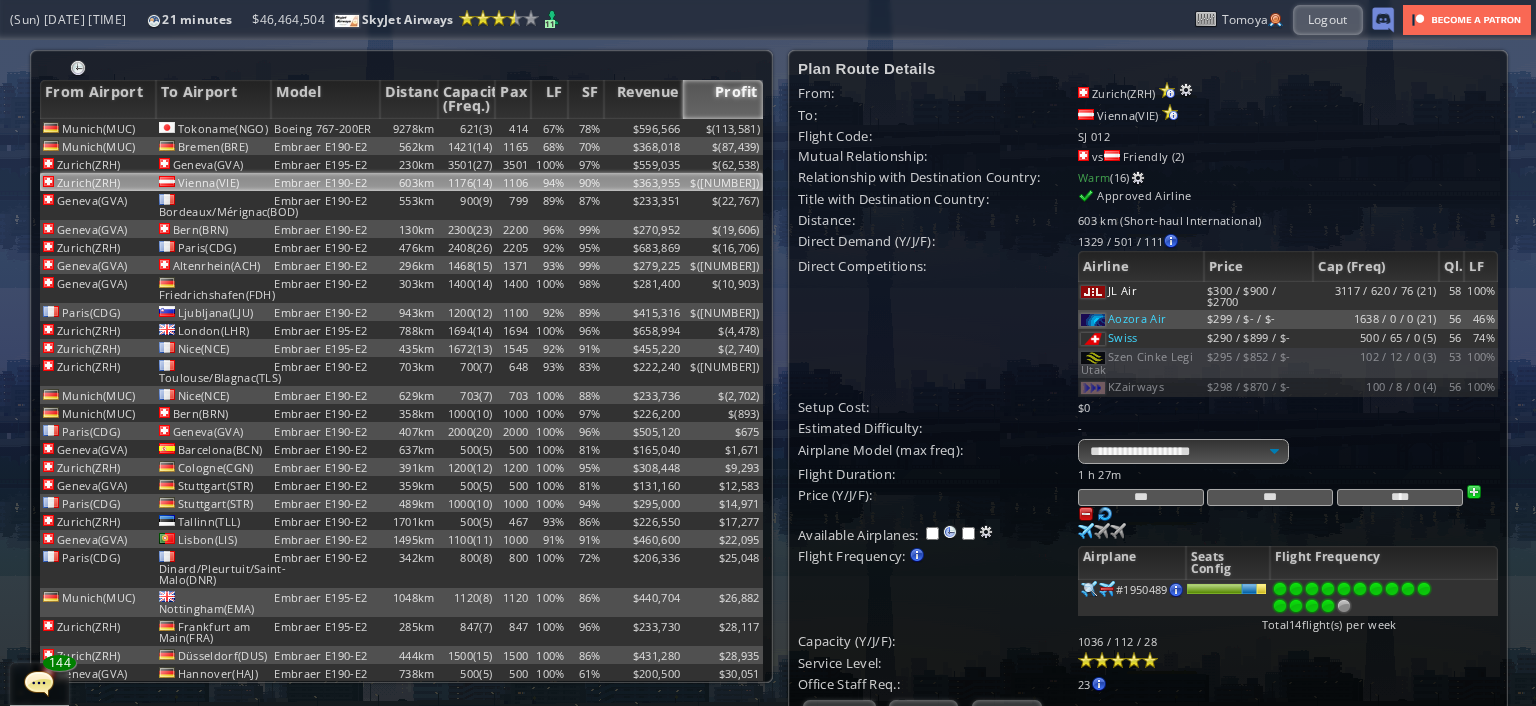 type on "****" 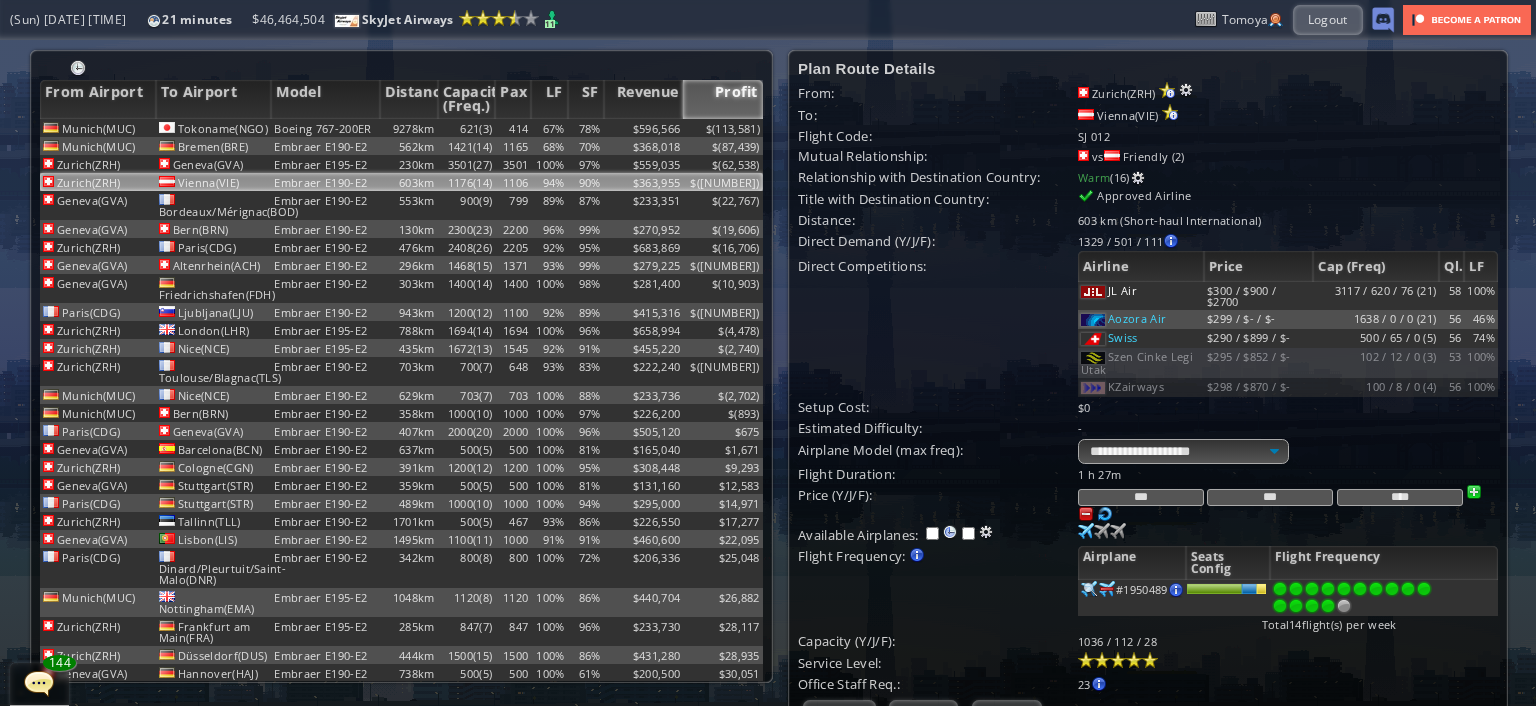 click on "***" at bounding box center [1270, 497] 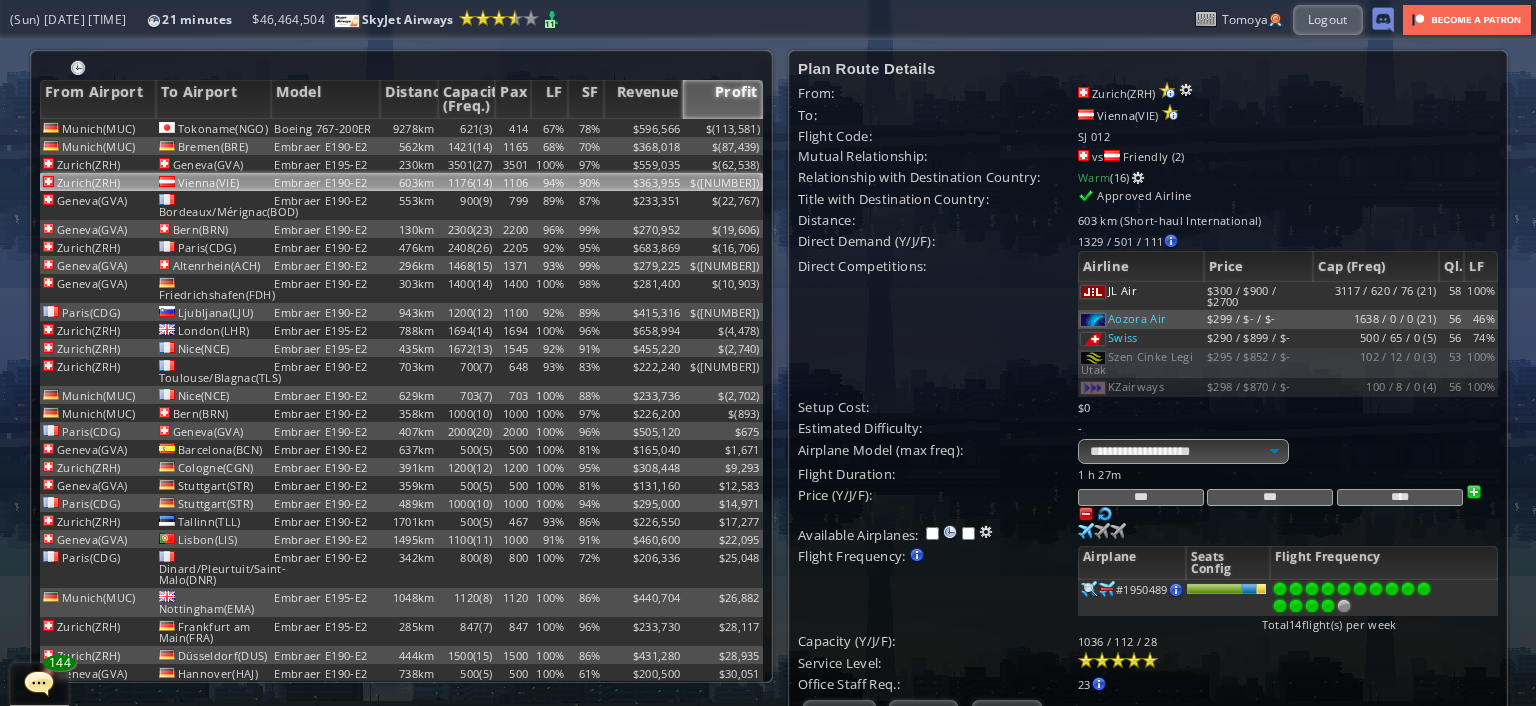 type on "***" 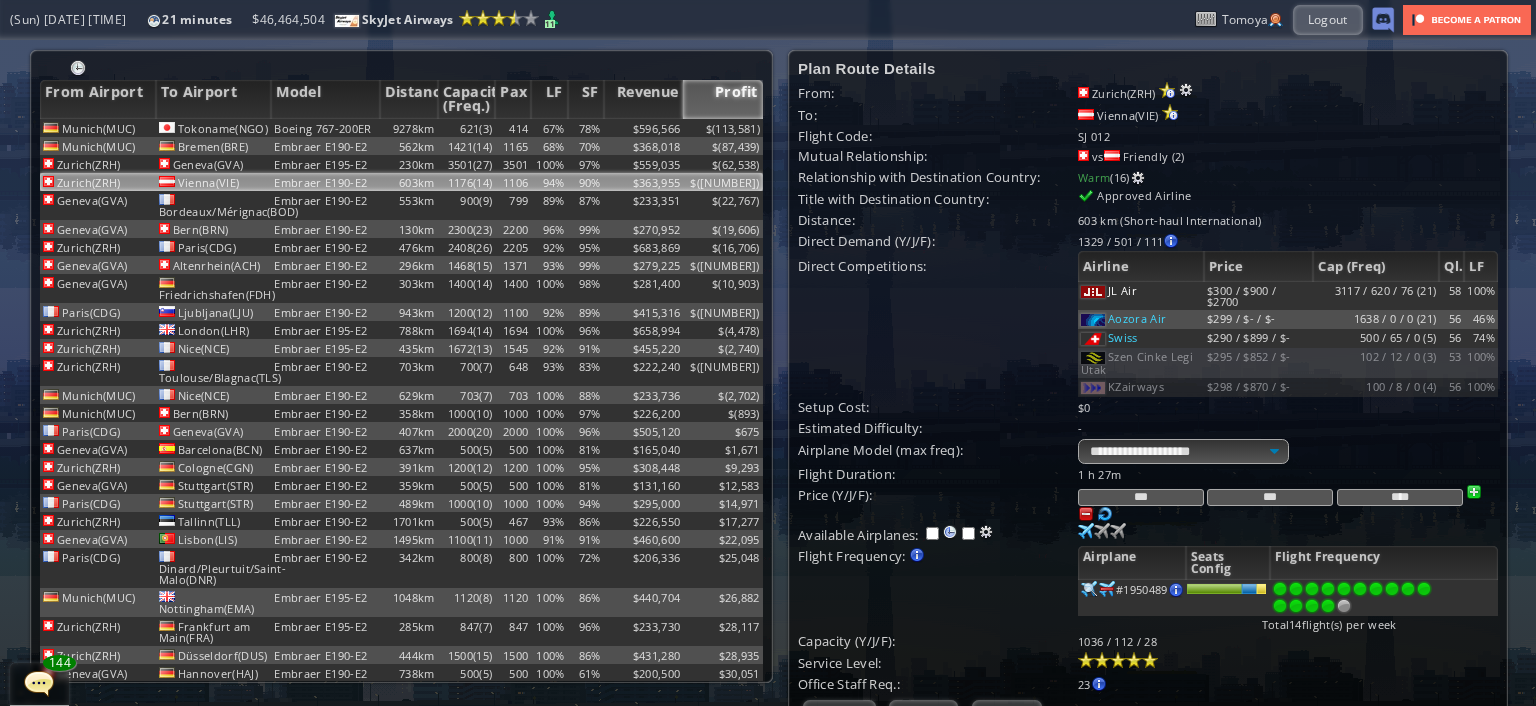click on "***" at bounding box center [1141, 497] 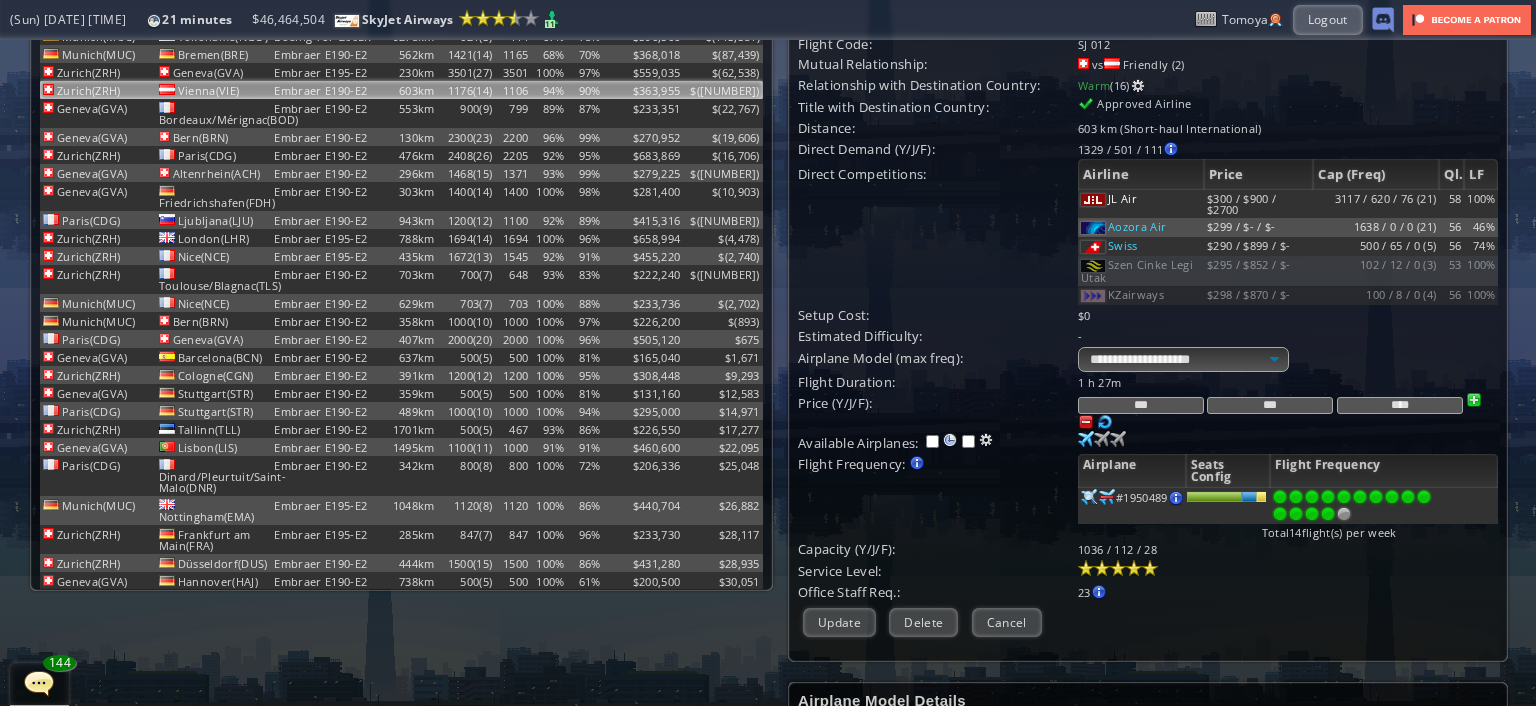 scroll, scrollTop: 100, scrollLeft: 0, axis: vertical 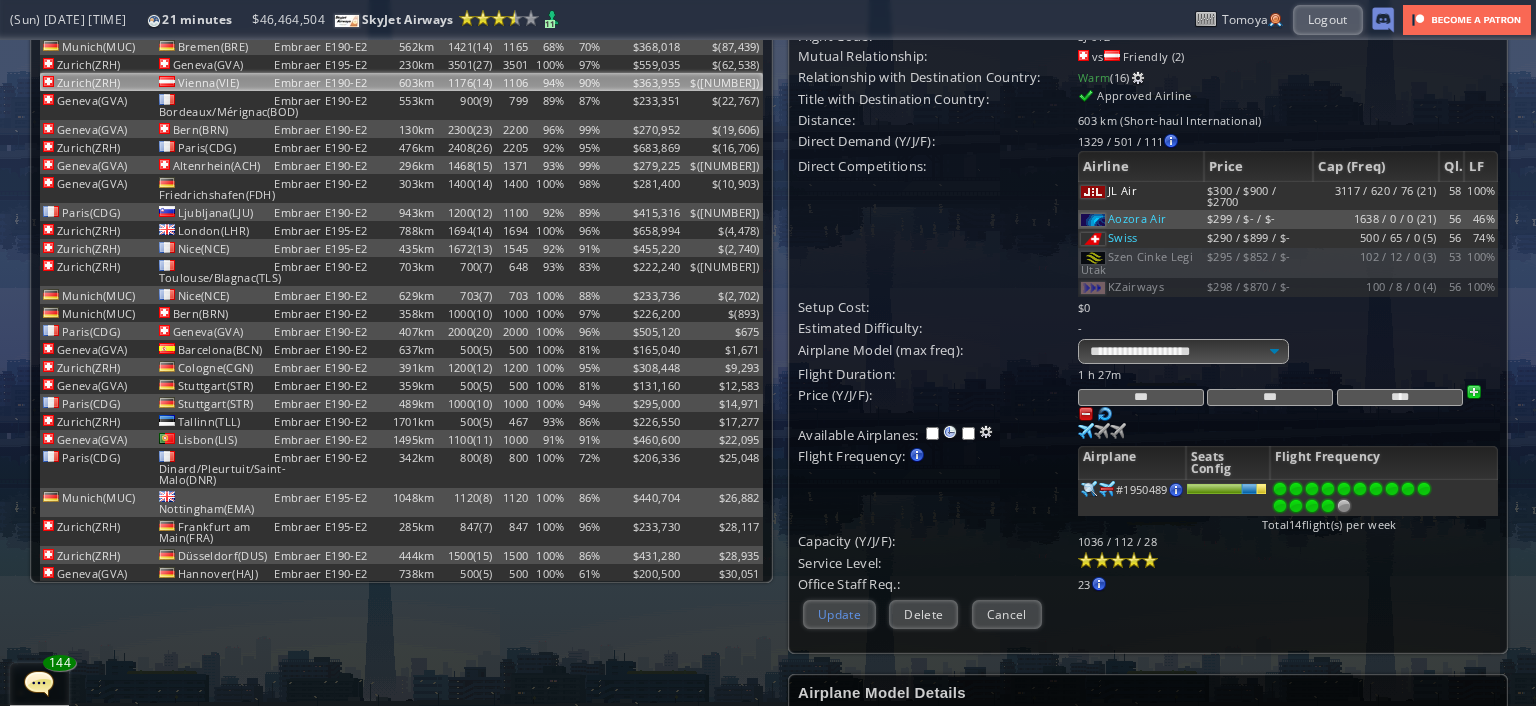 click on "Update" at bounding box center (839, 614) 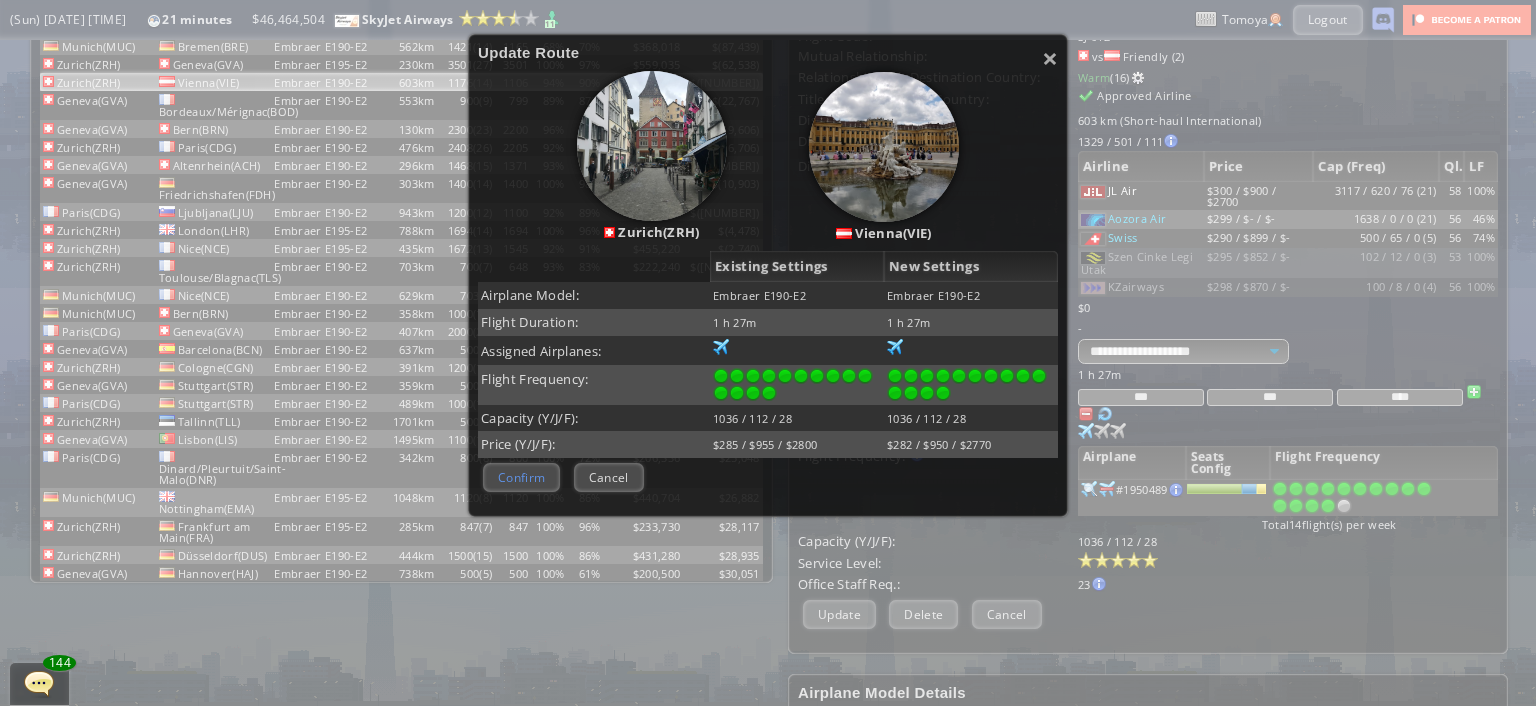 click on "Confirm" at bounding box center [521, 477] 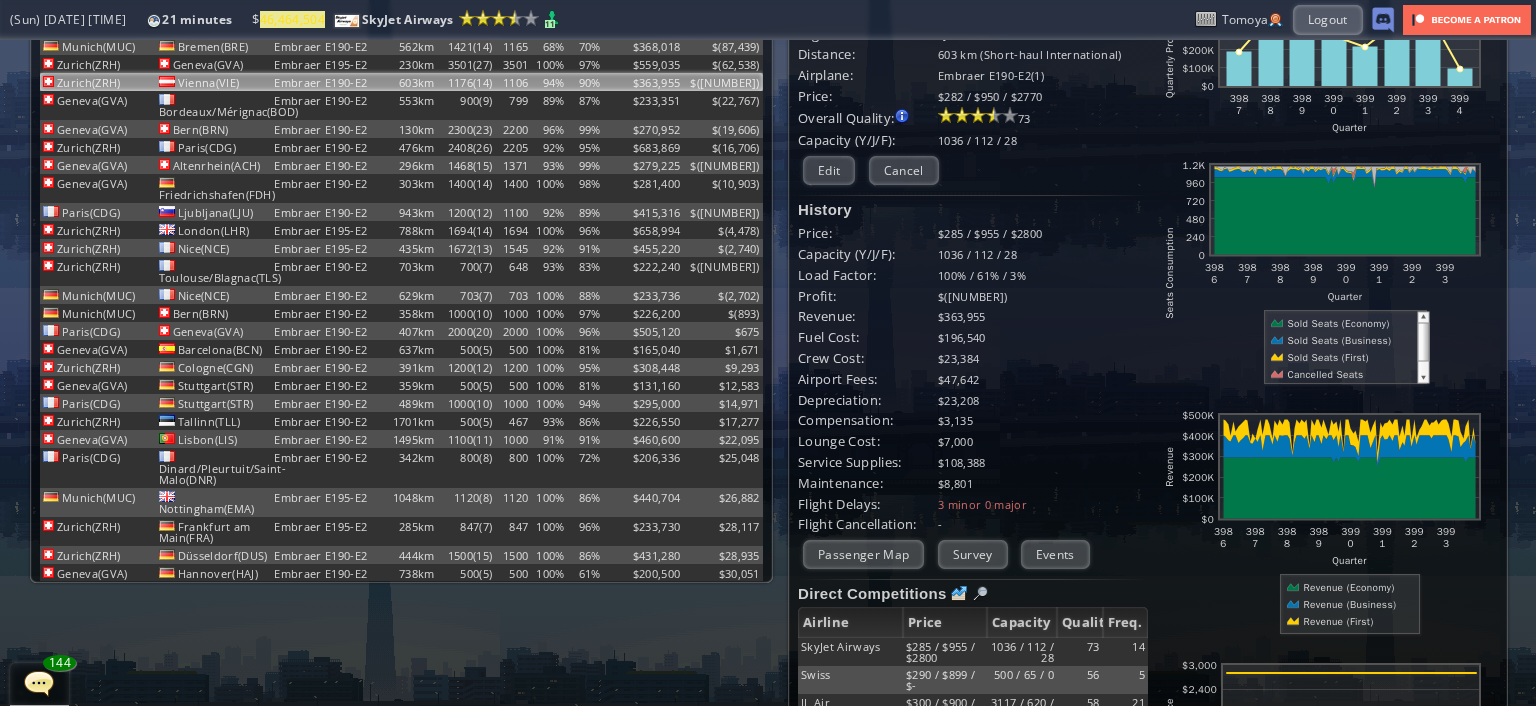 scroll, scrollTop: 0, scrollLeft: 0, axis: both 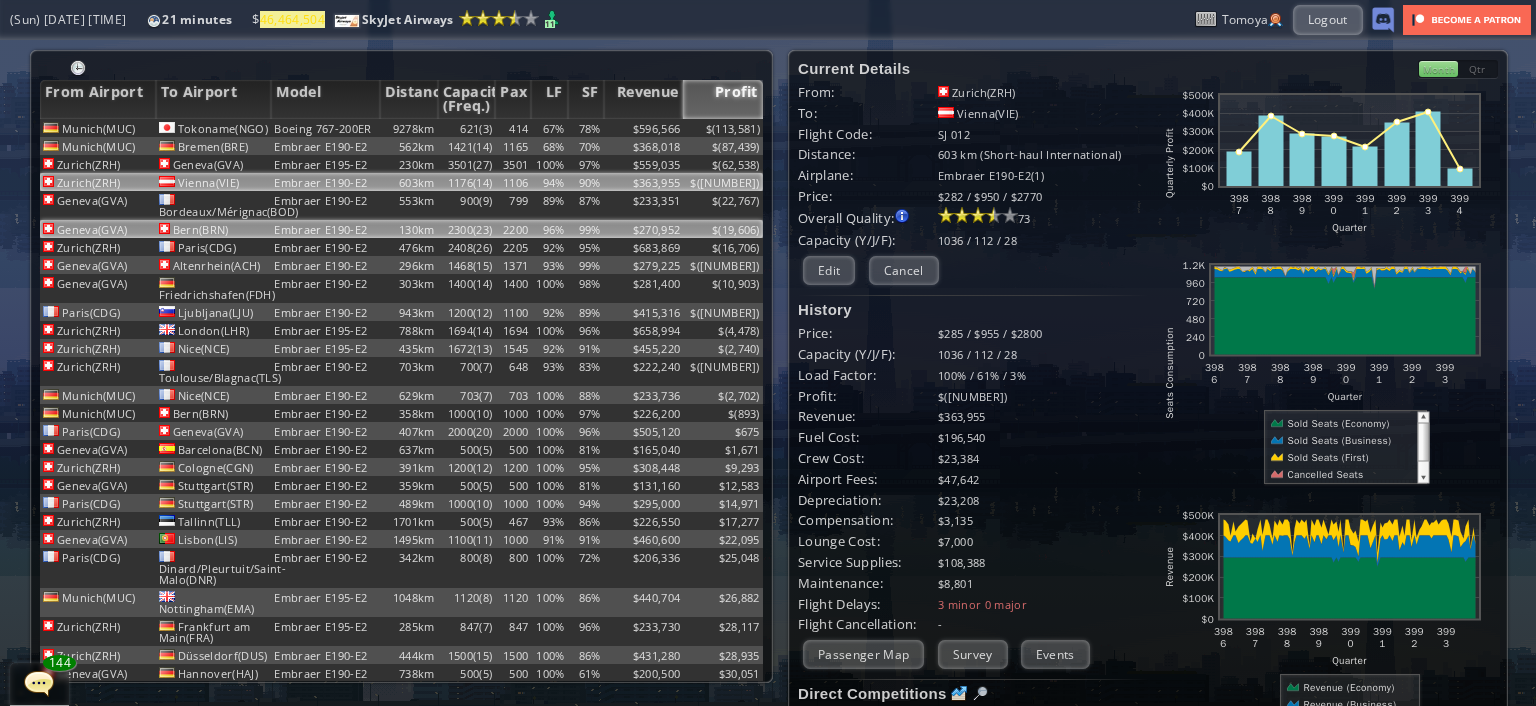 click on "$(19,606)" at bounding box center (723, 128) 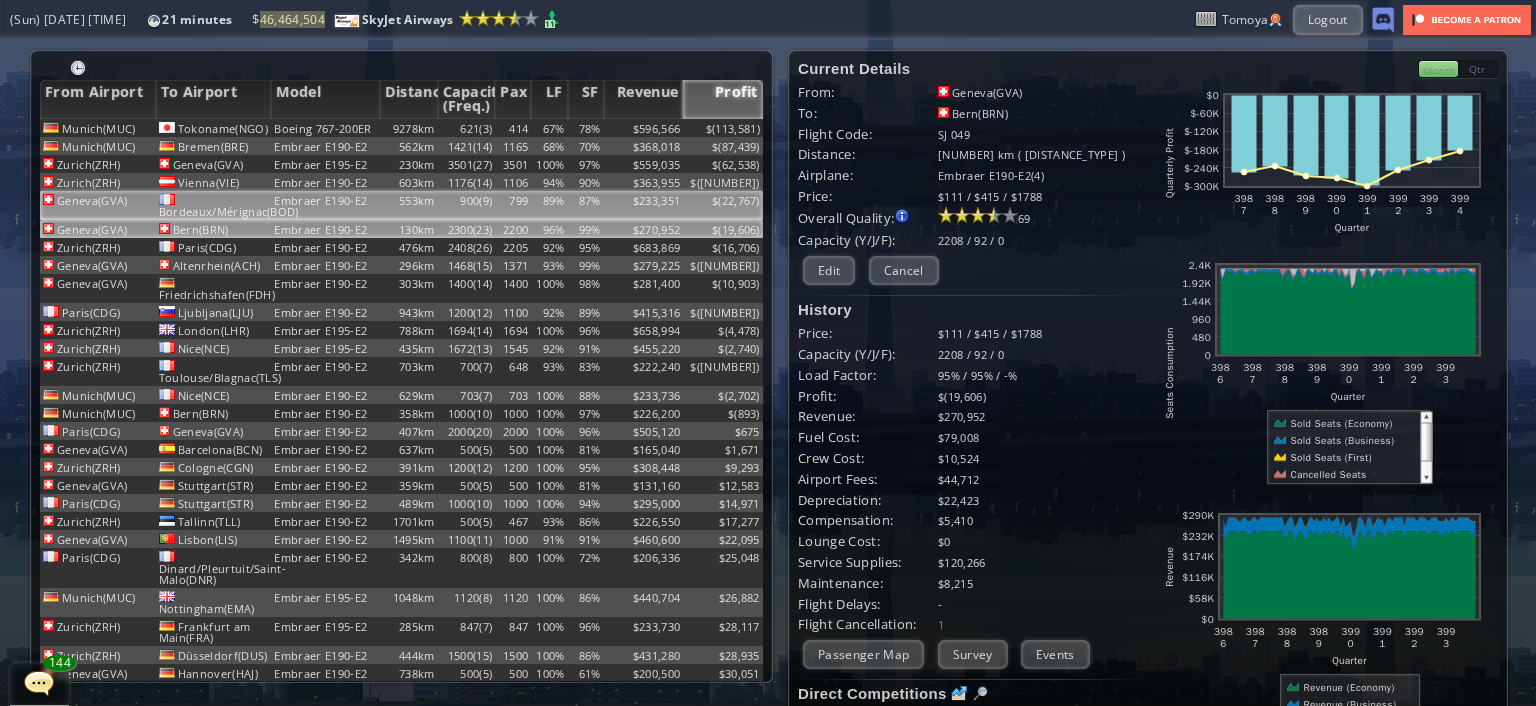 click on "$(22,767)" at bounding box center [723, 128] 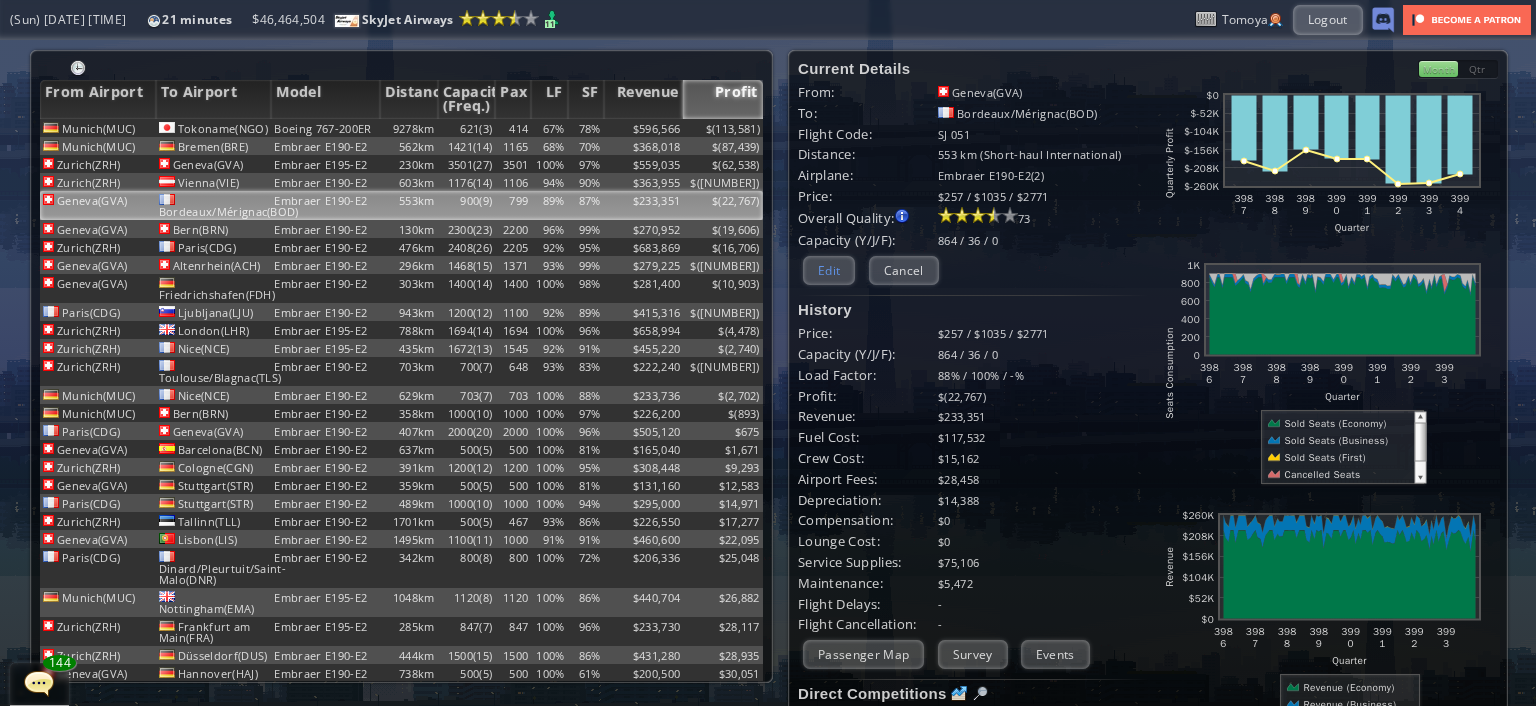 click on "Edit" at bounding box center [829, 270] 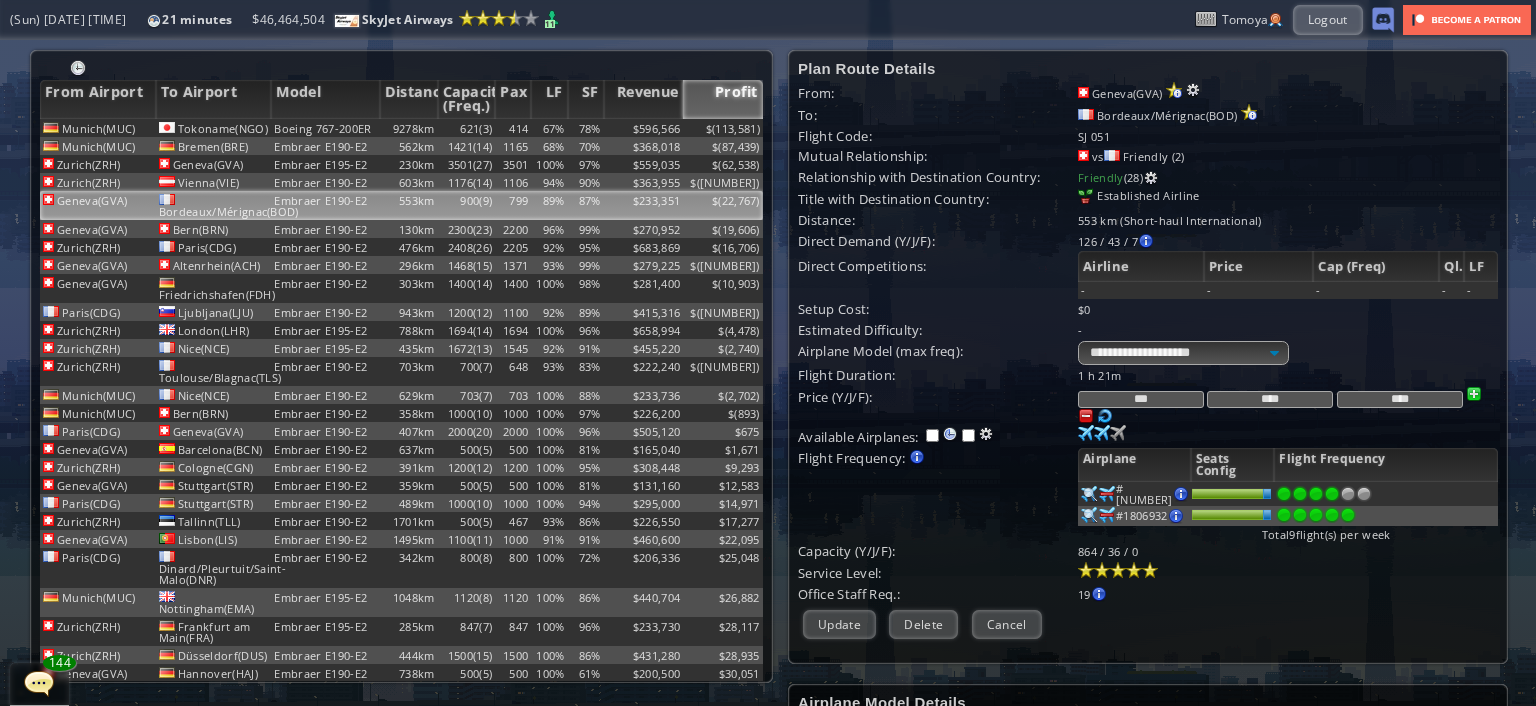 click on "1 h 21m" at bounding box center [1288, 375] 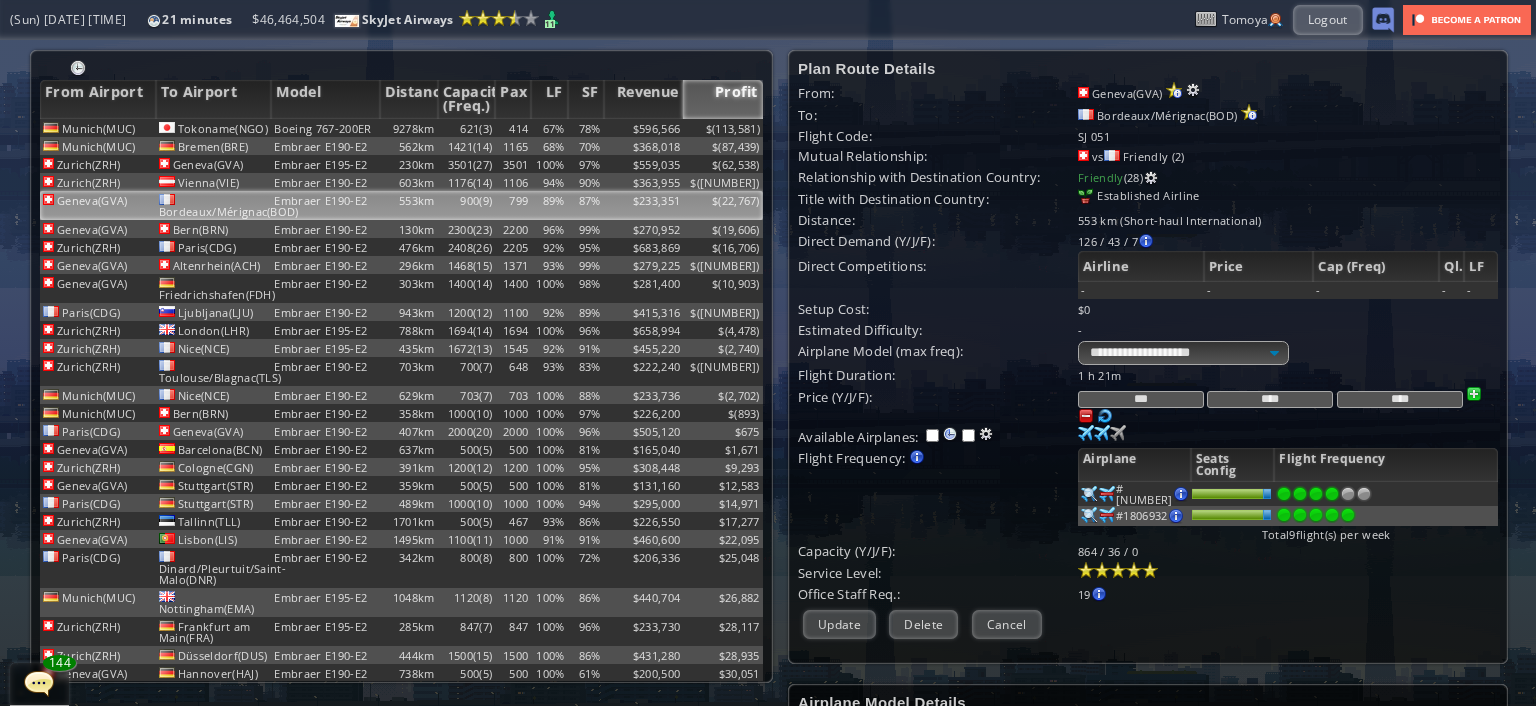 click on "***" at bounding box center [1141, 399] 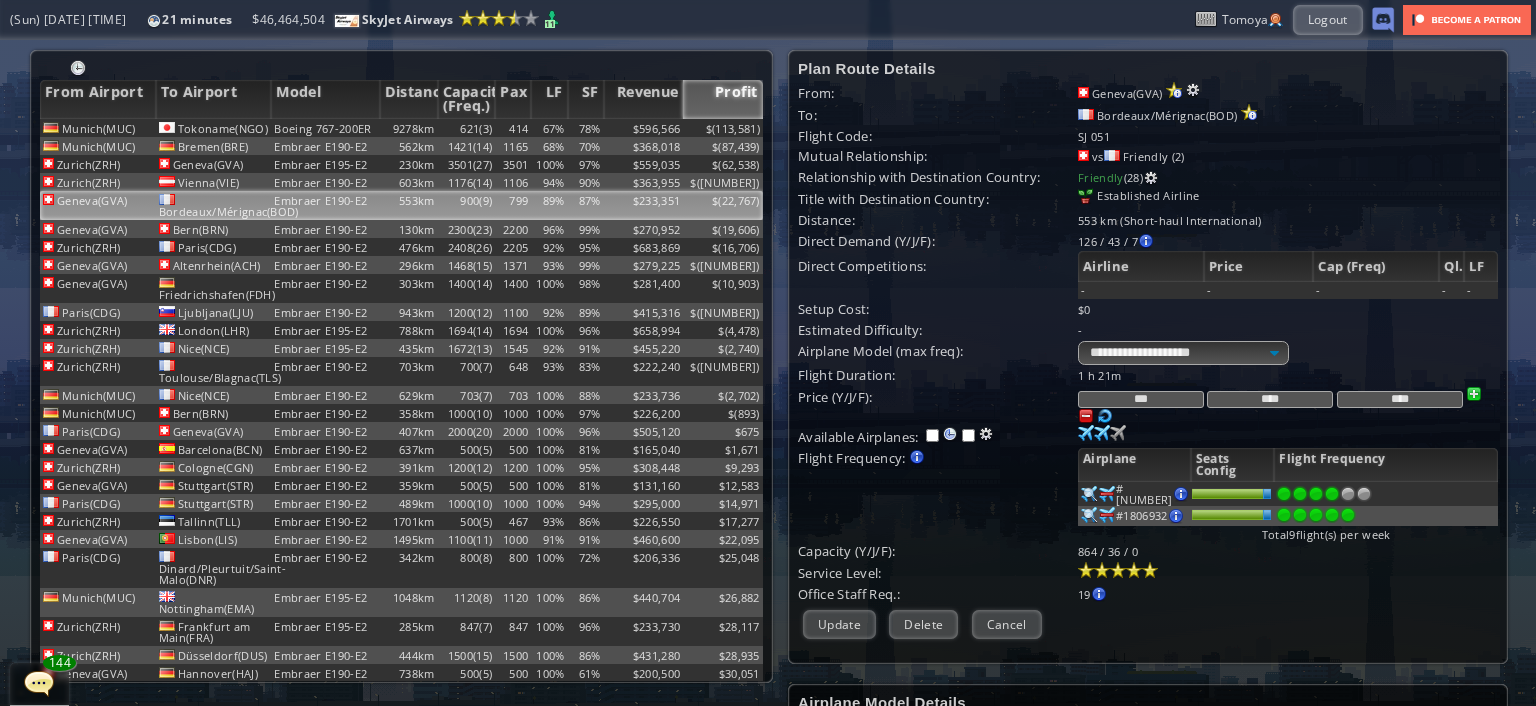 type on "***" 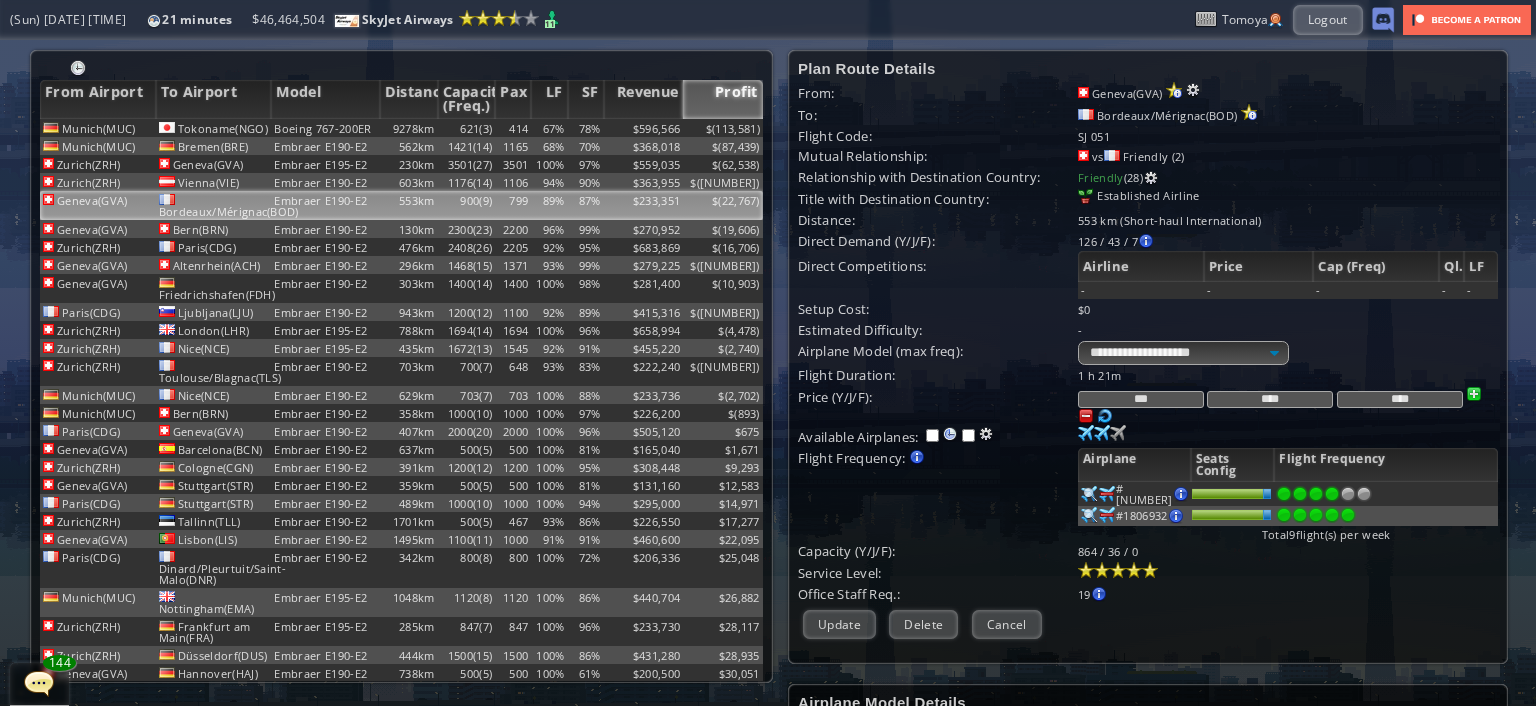 click on "****" at bounding box center [1270, 399] 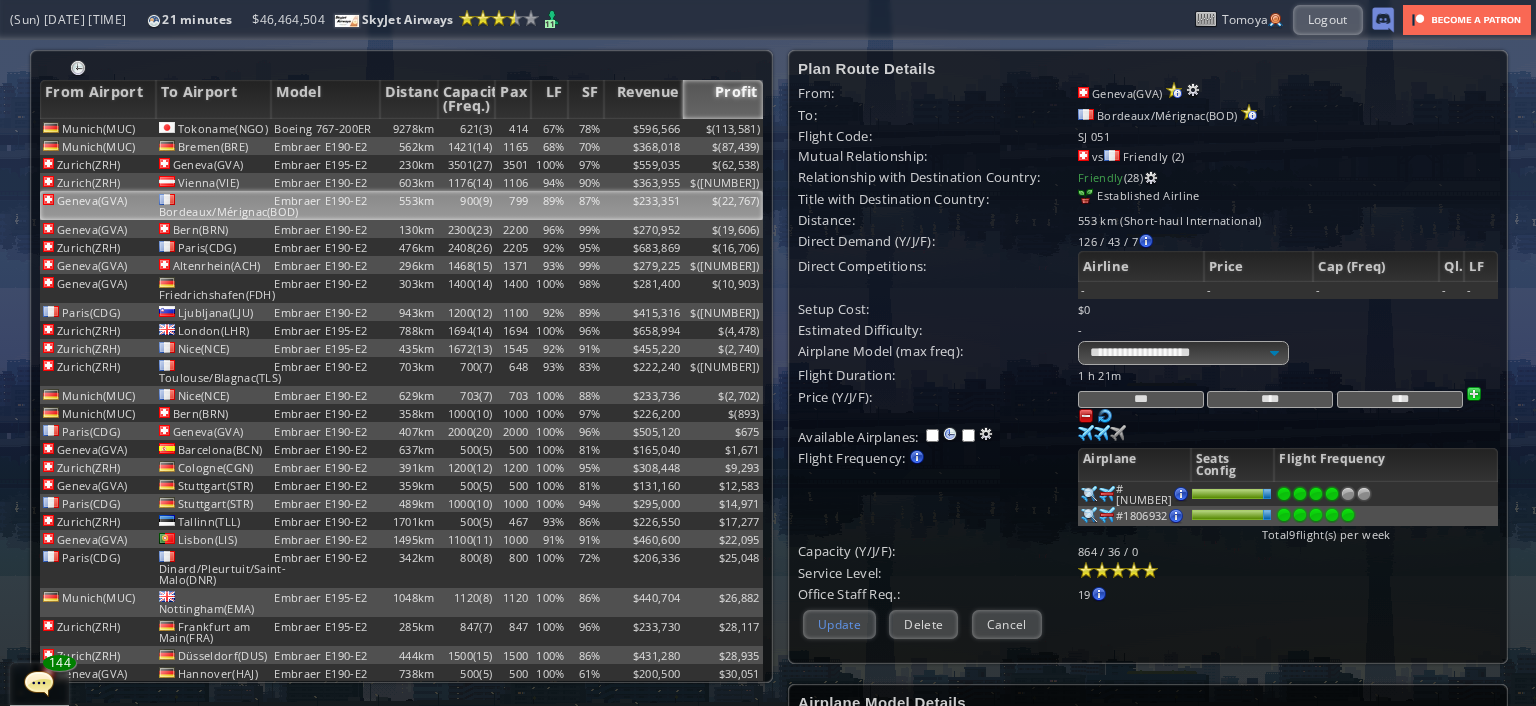 click on "Update" at bounding box center (839, 624) 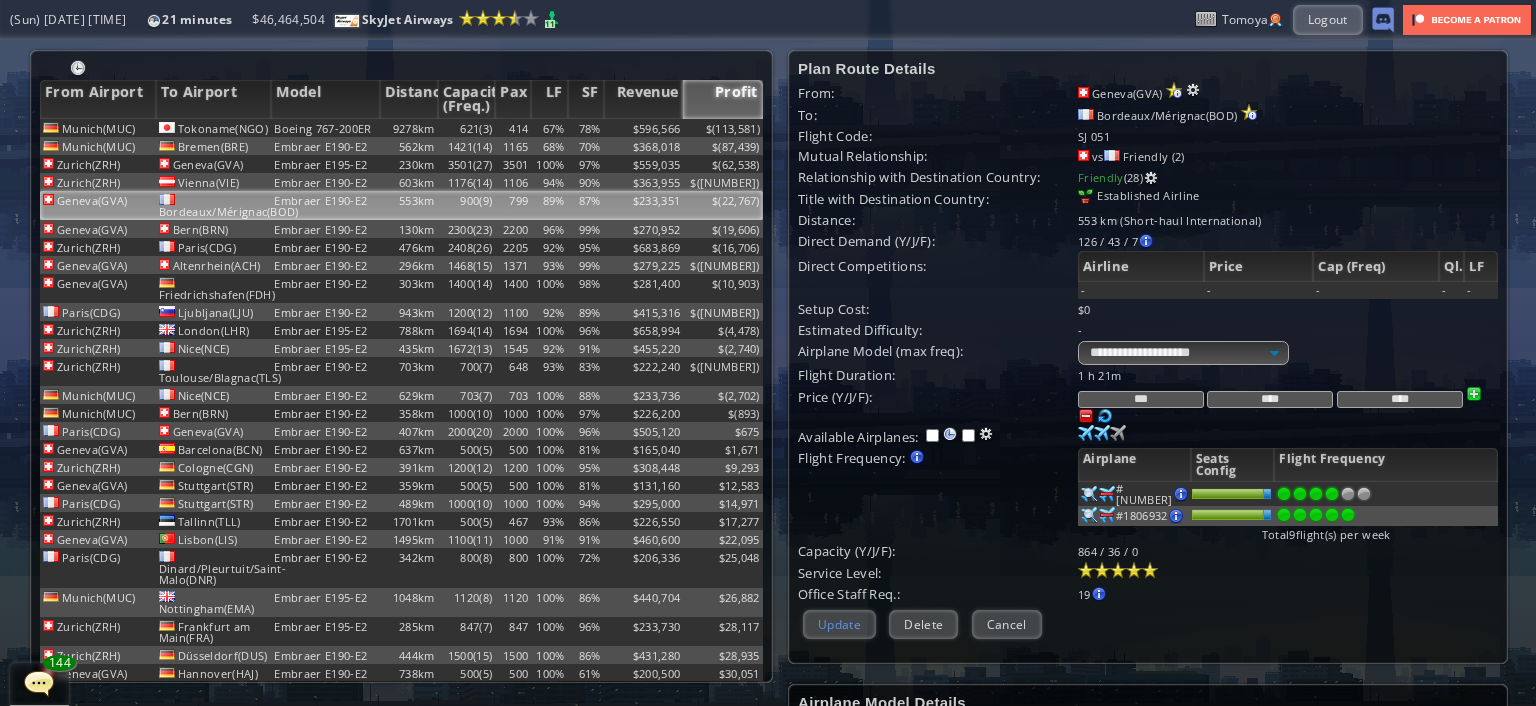 scroll, scrollTop: 183, scrollLeft: 0, axis: vertical 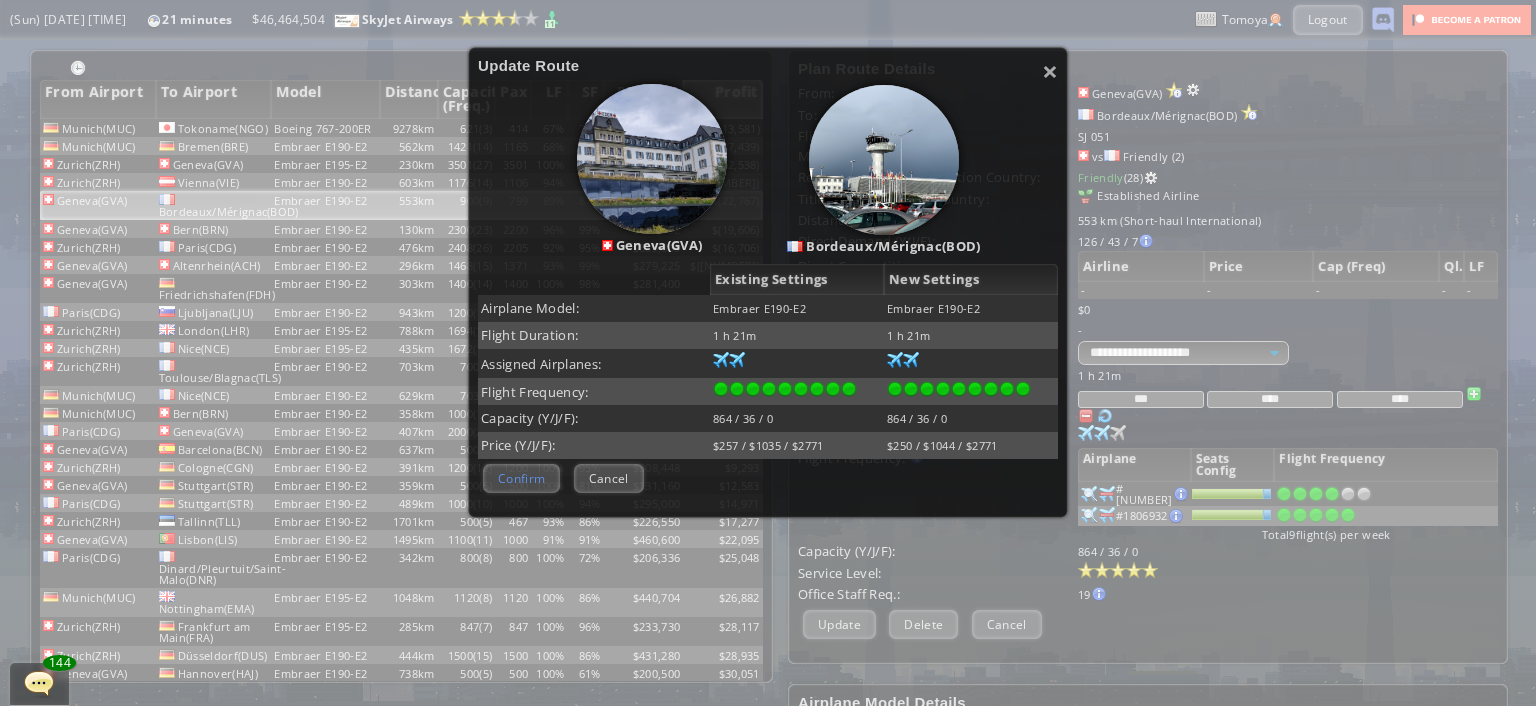 click on "Confirm" at bounding box center [521, 478] 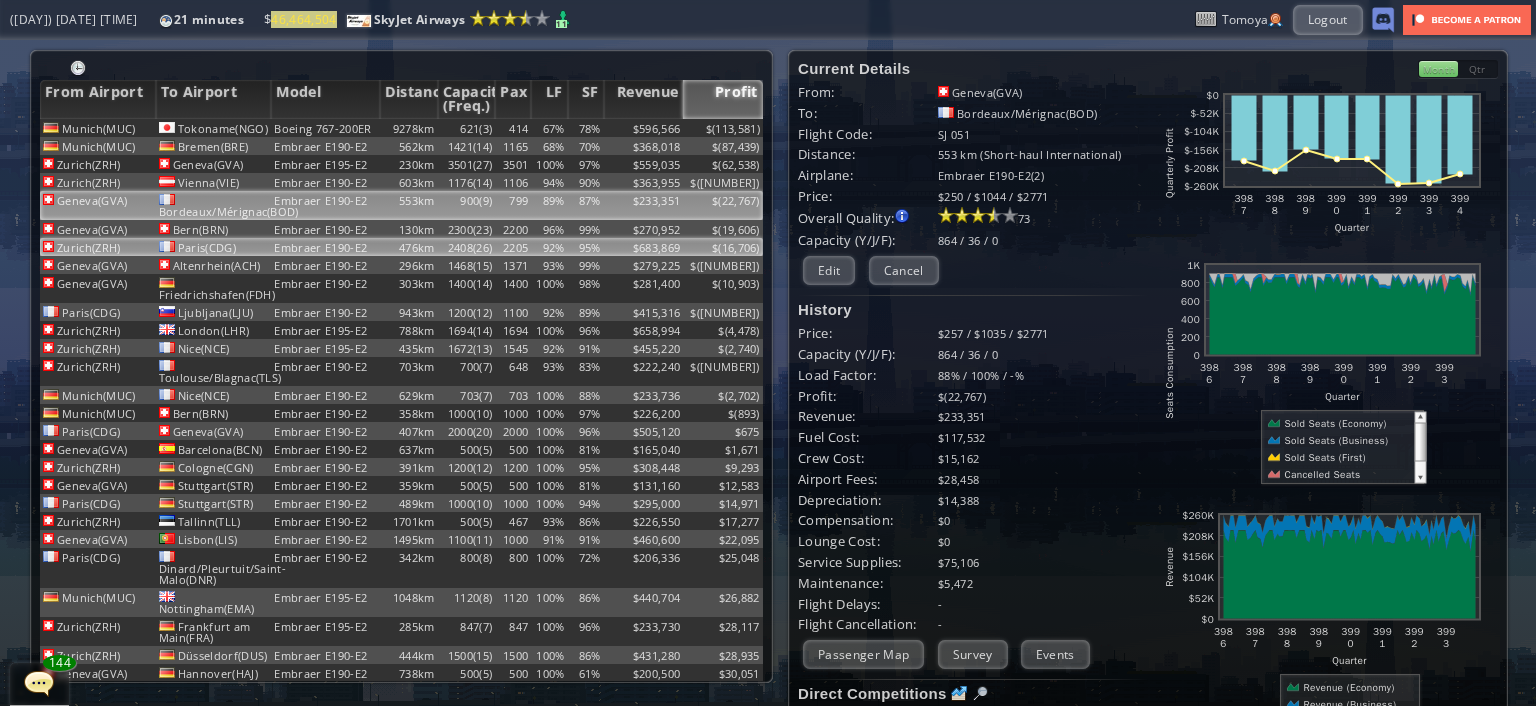 click on "476km" at bounding box center (409, 128) 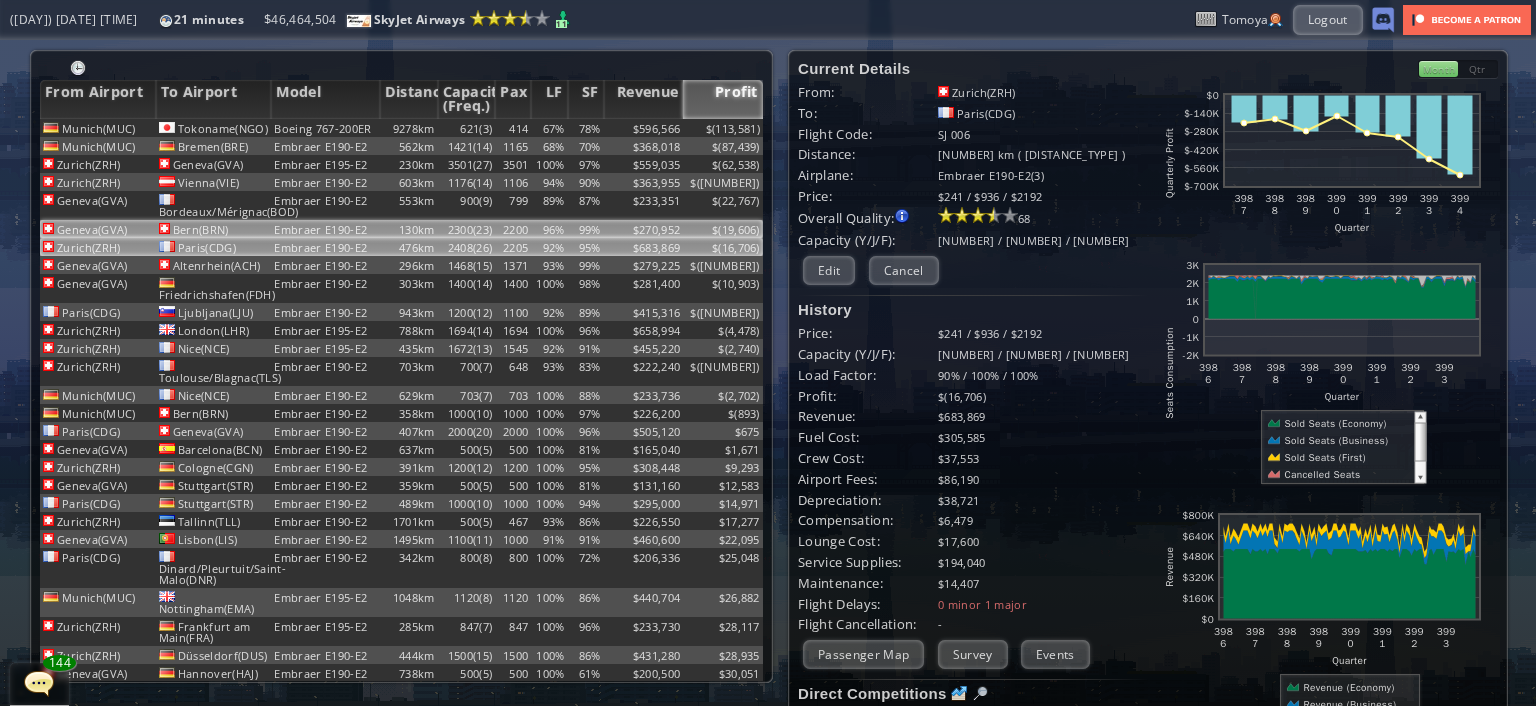 click on "130km" at bounding box center (409, 128) 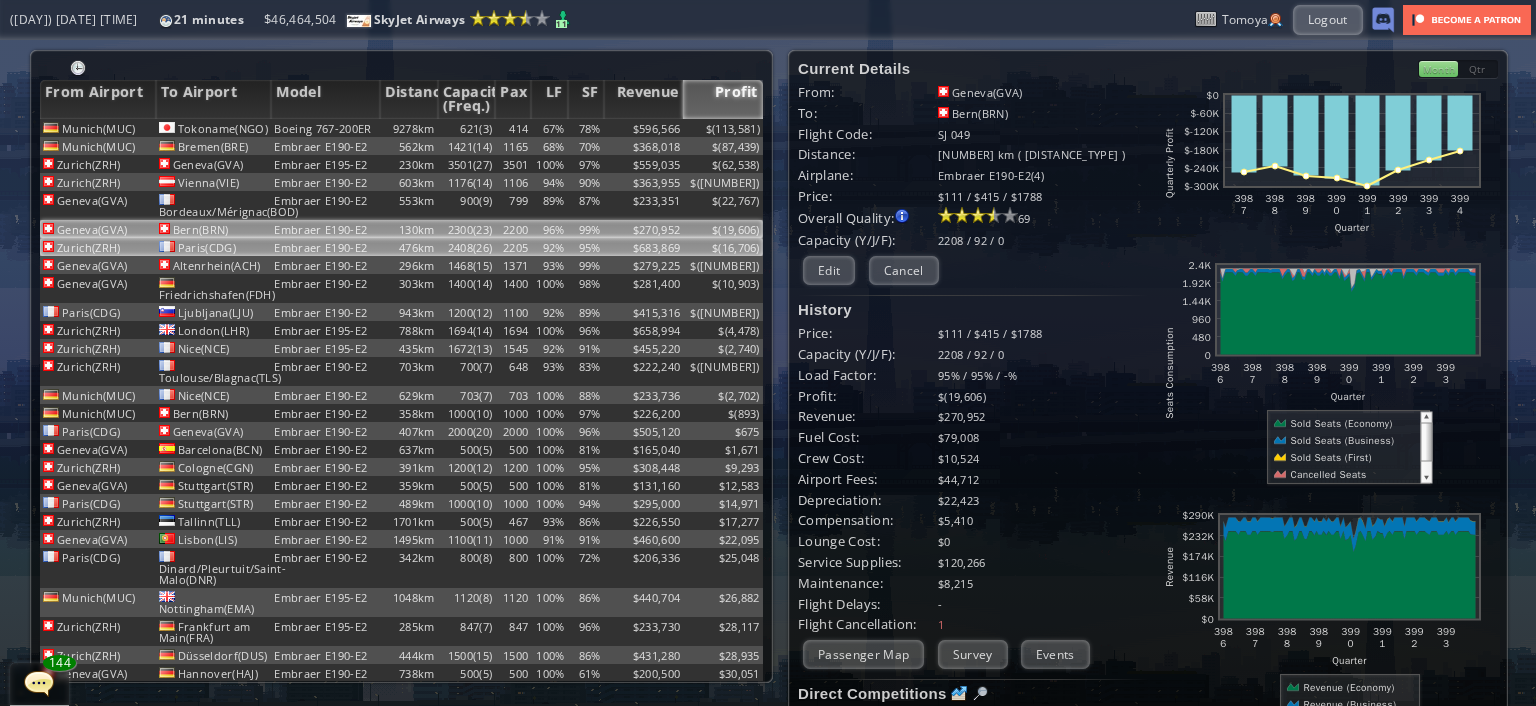 click on "476km" at bounding box center (409, 128) 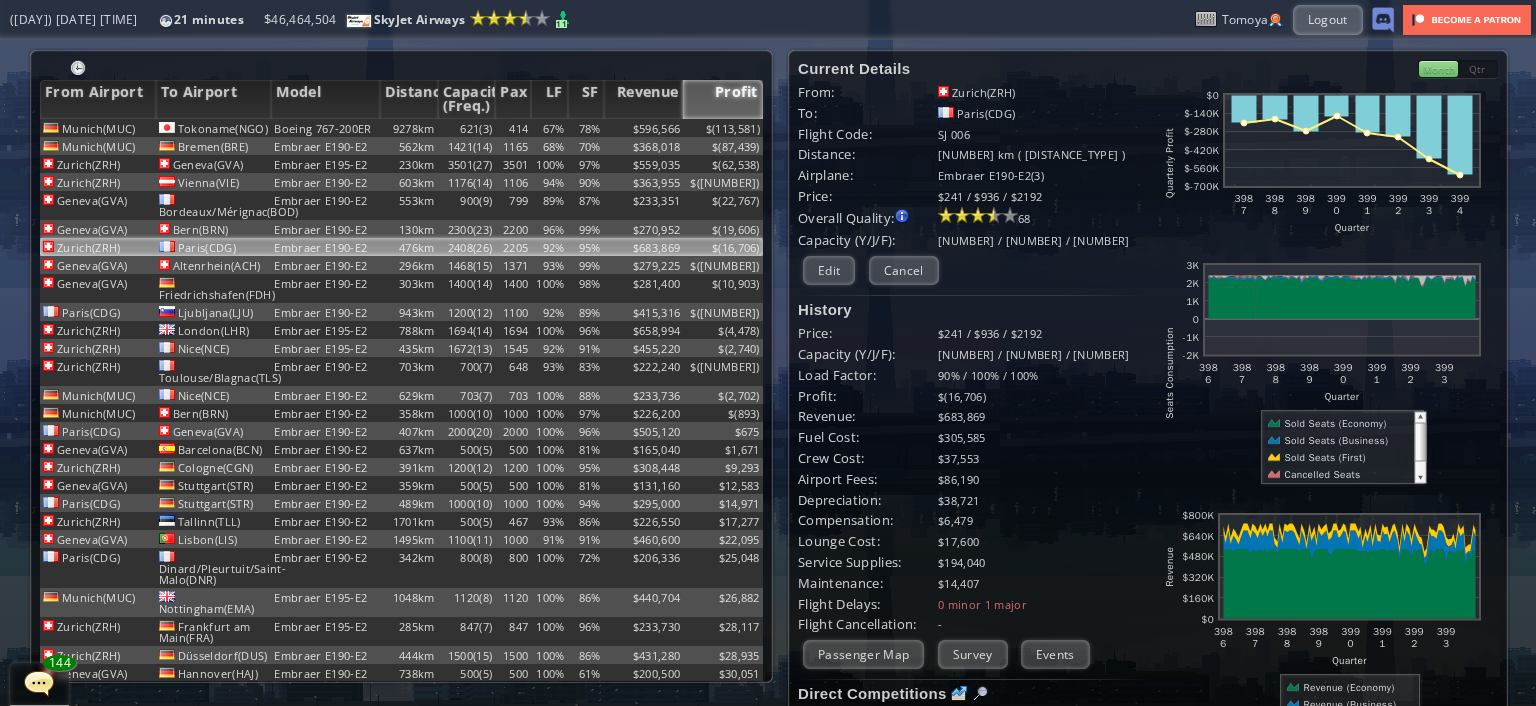 click on "Month" at bounding box center [1438, 69] 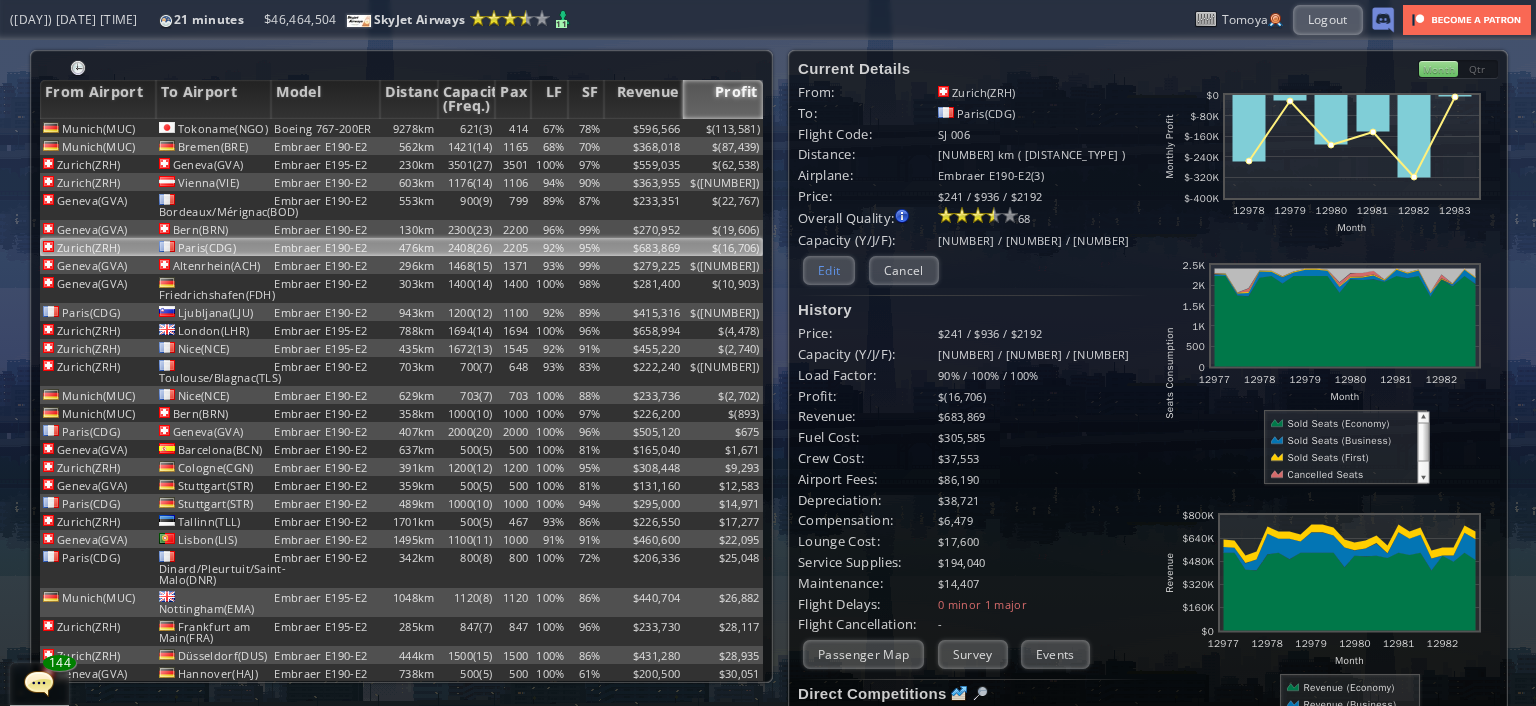 click on "Edit" at bounding box center [829, 270] 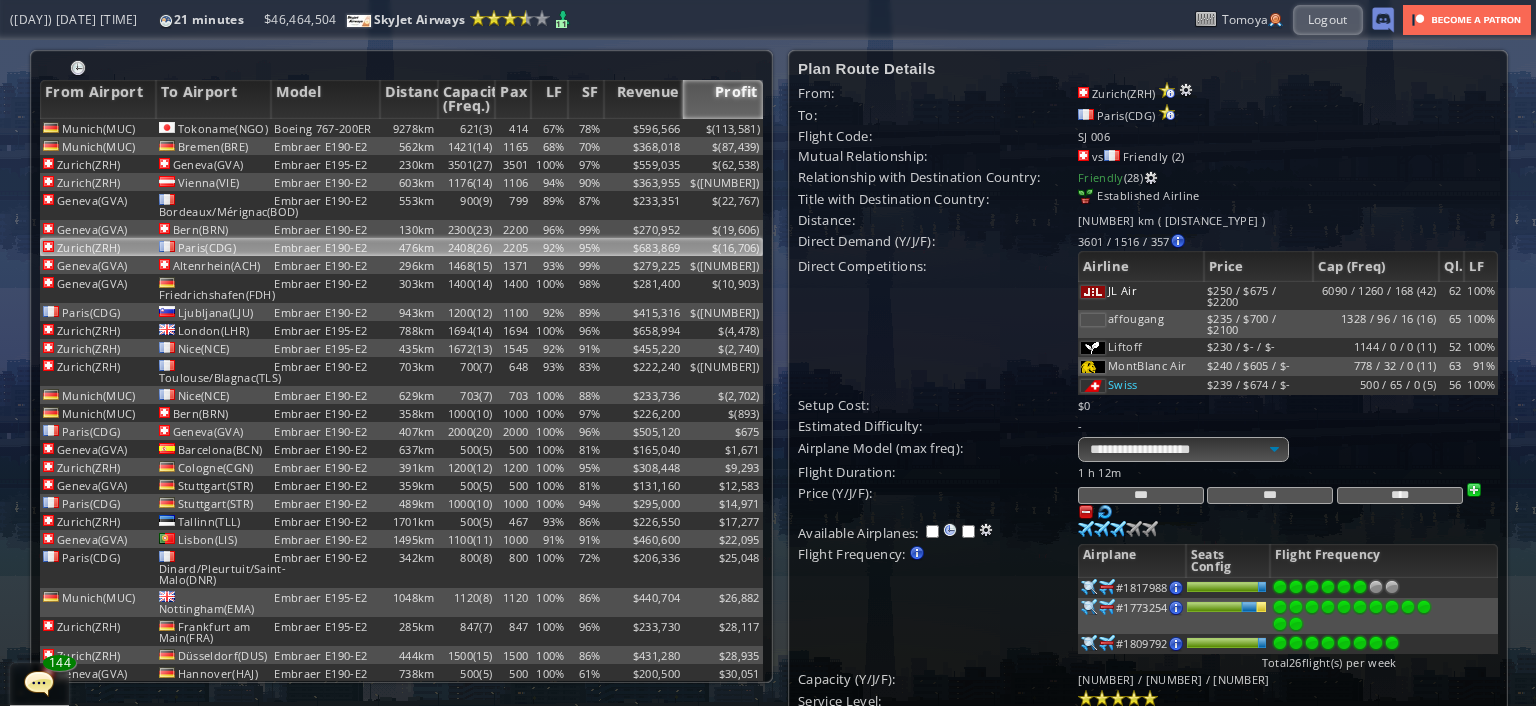 click on "***" at bounding box center (1270, 495) 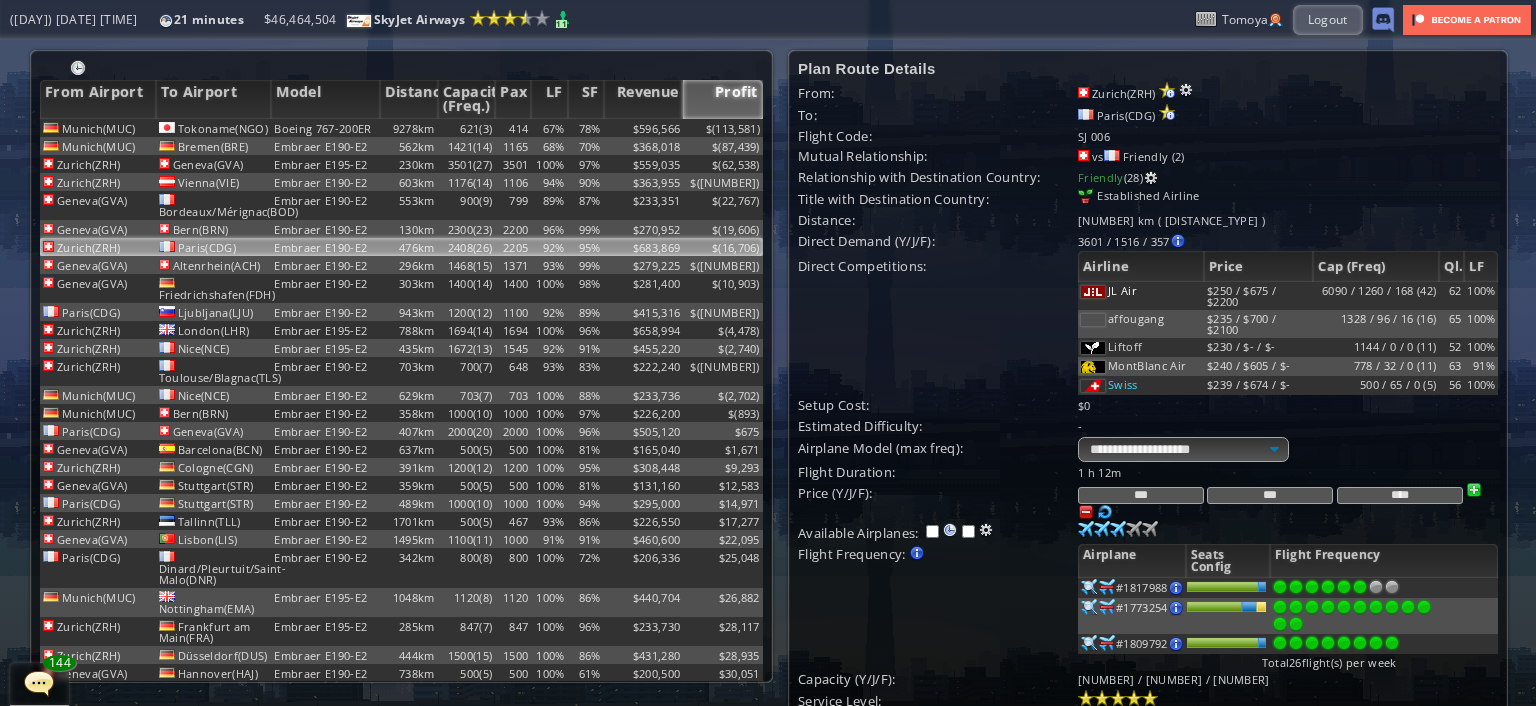 type on "***" 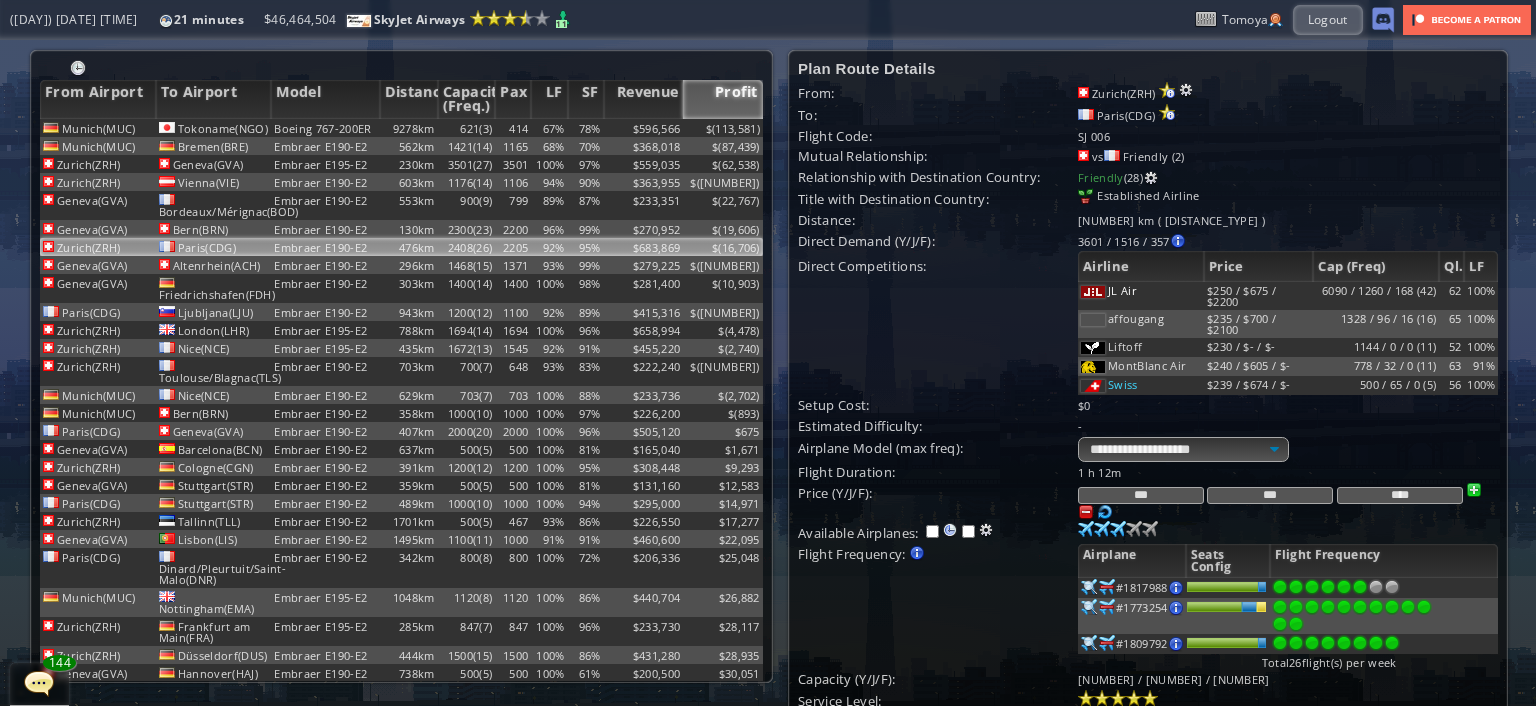 click on "****" at bounding box center (1400, 495) 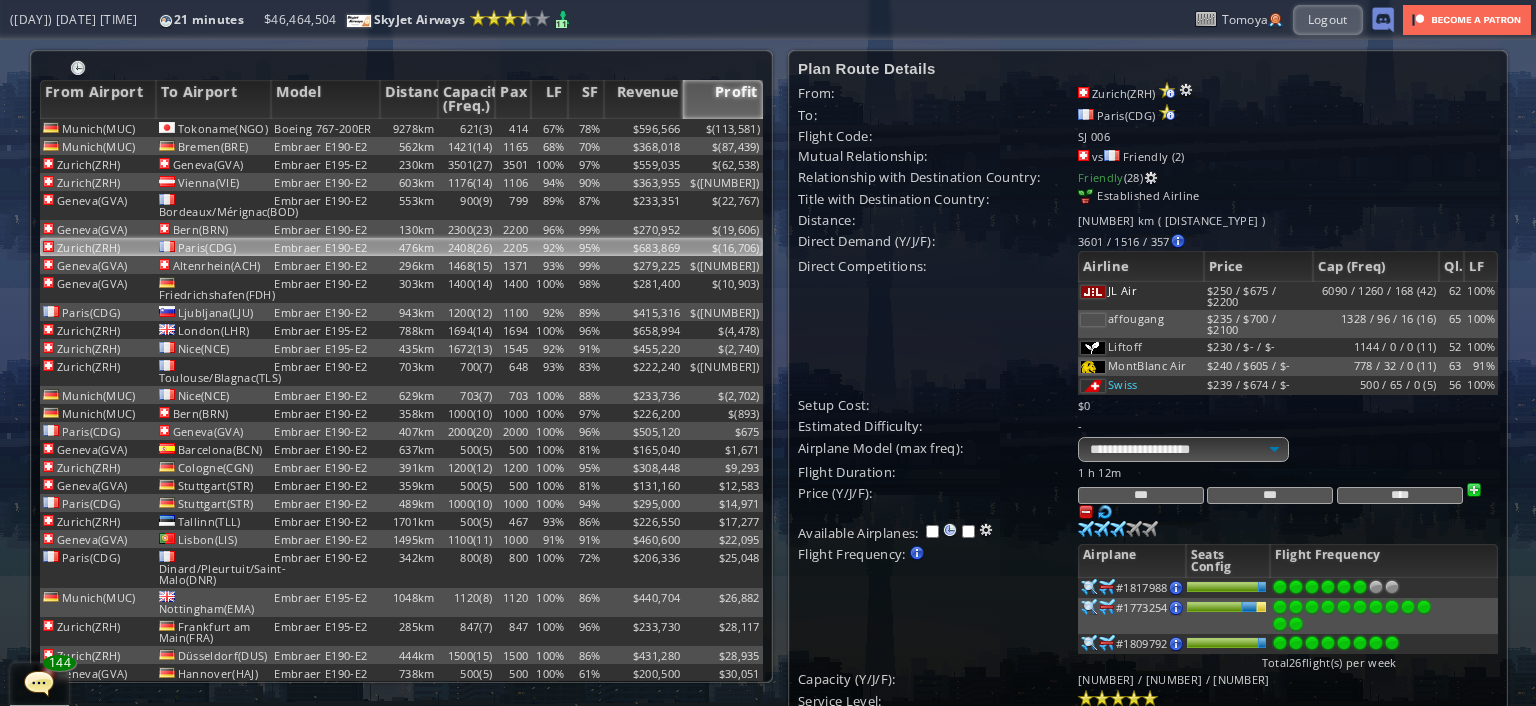 type on "****" 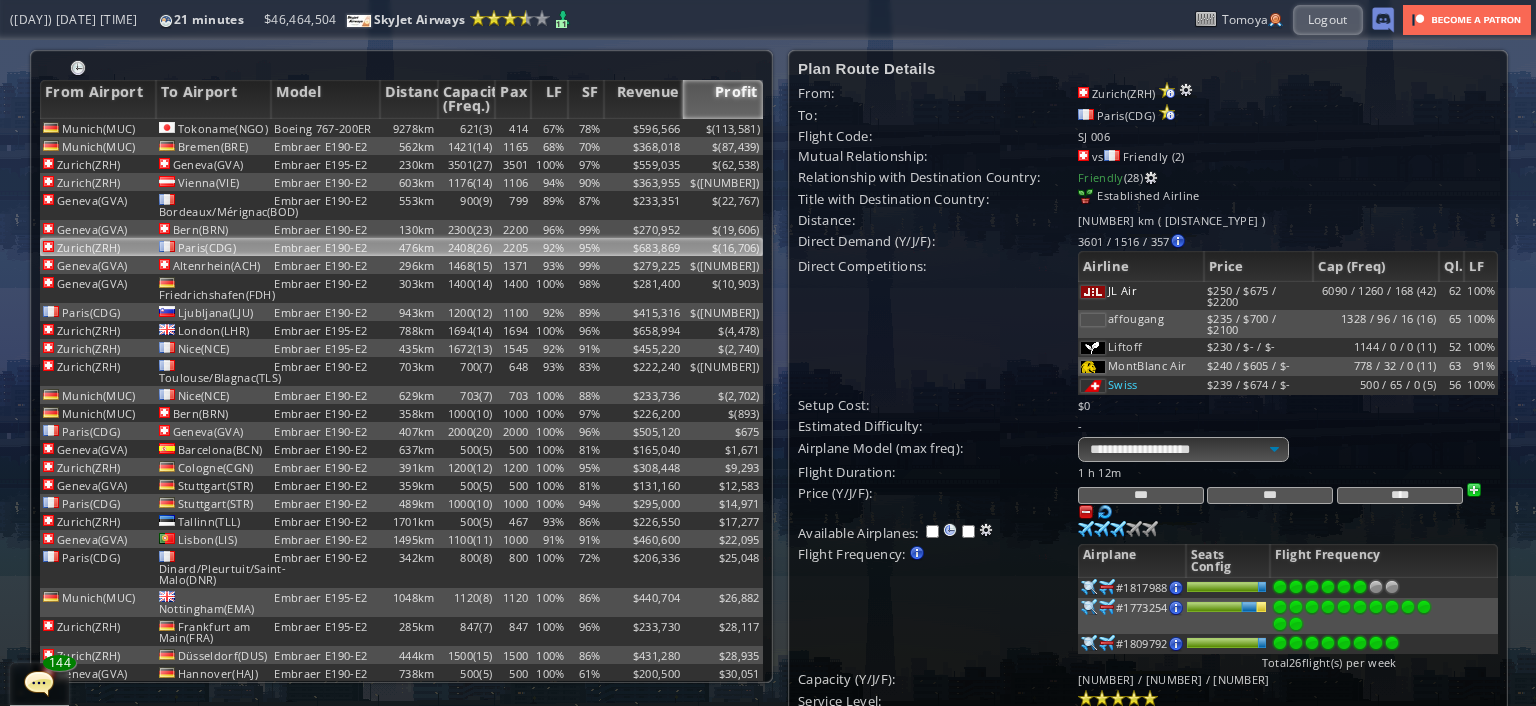 click on "***" at bounding box center (1141, 495) 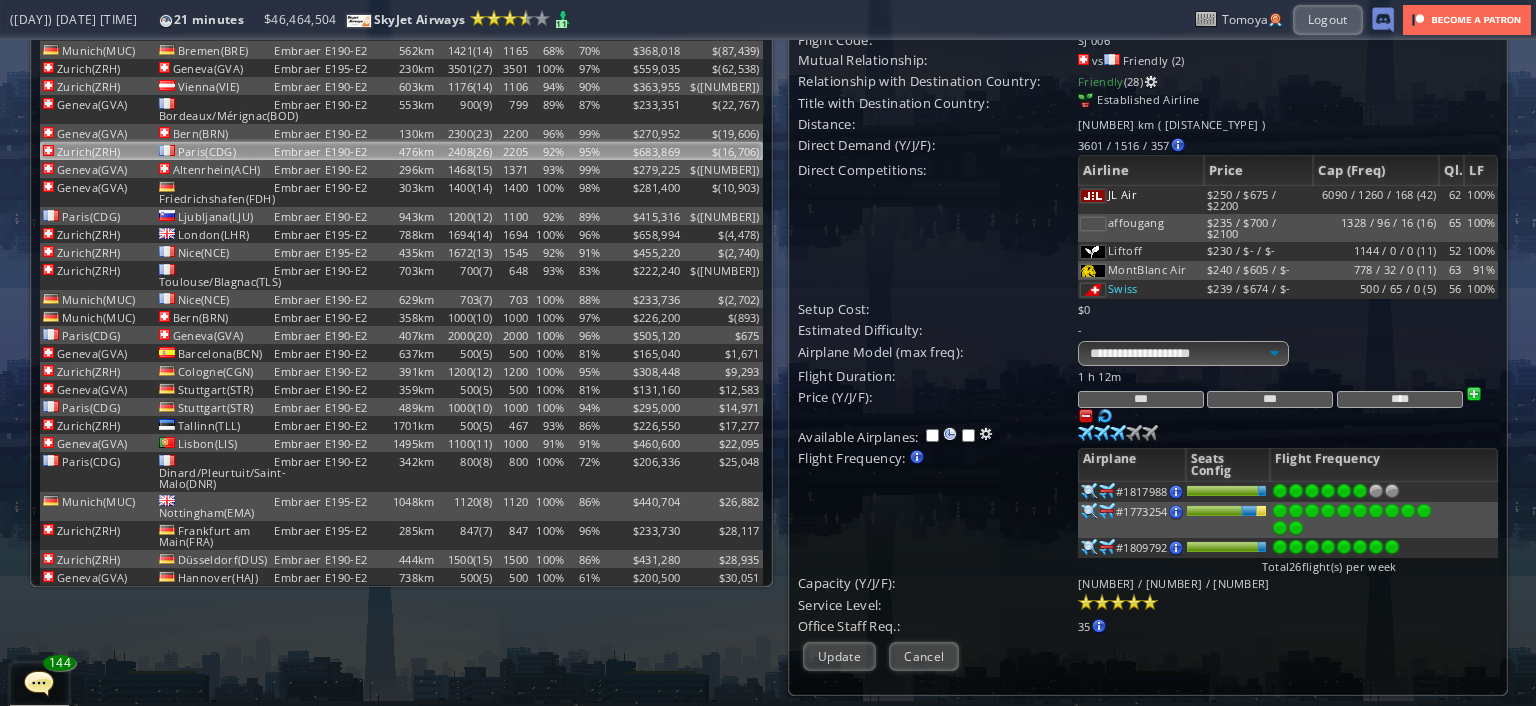 scroll, scrollTop: 100, scrollLeft: 0, axis: vertical 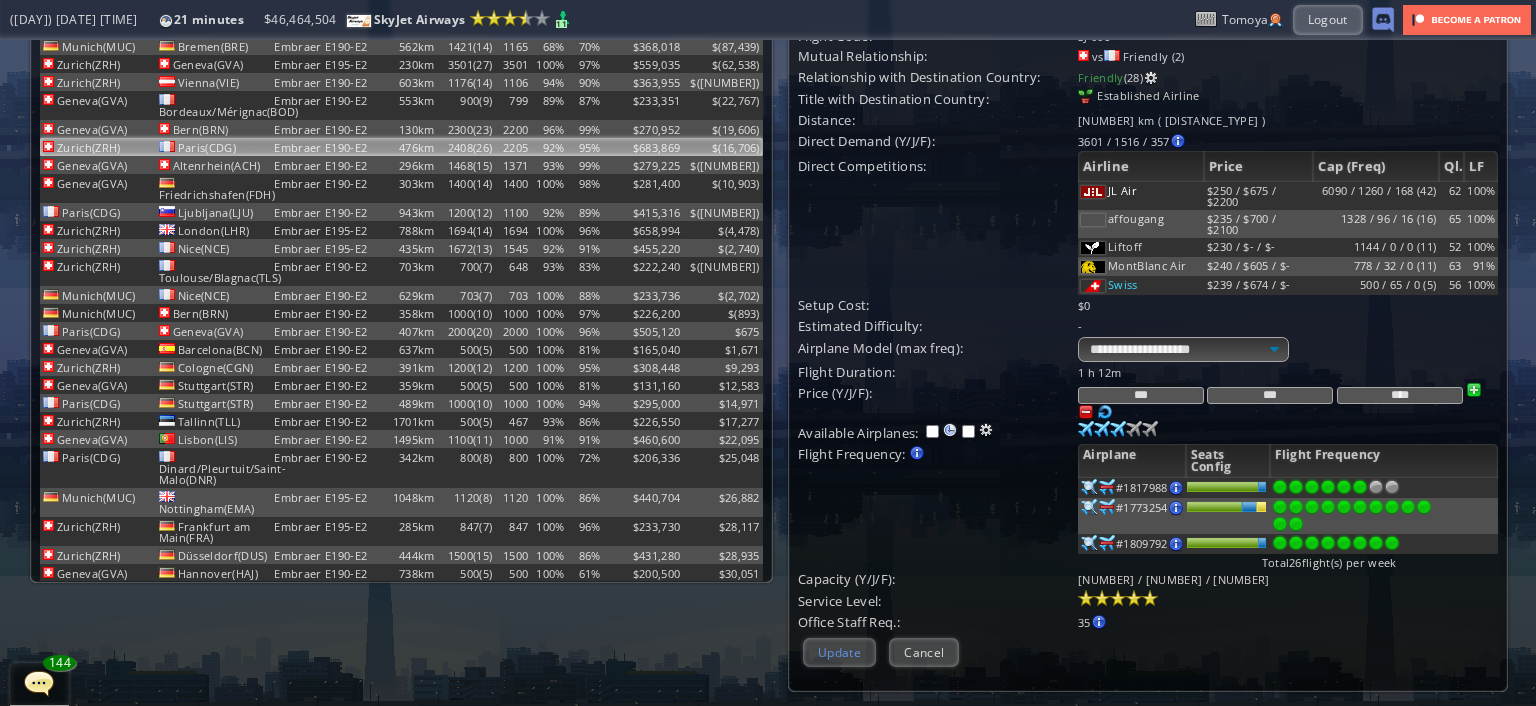 type on "***" 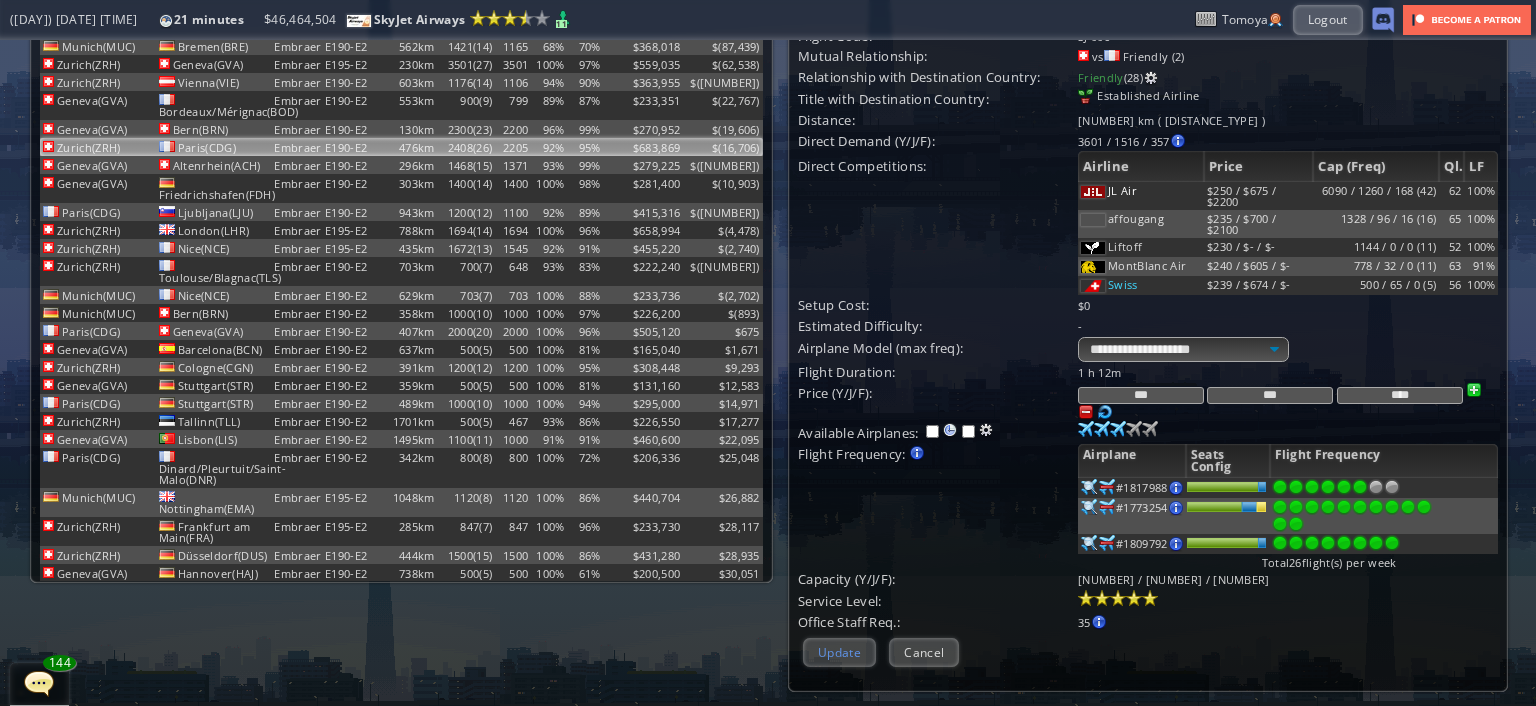 click on "Update" at bounding box center (839, 652) 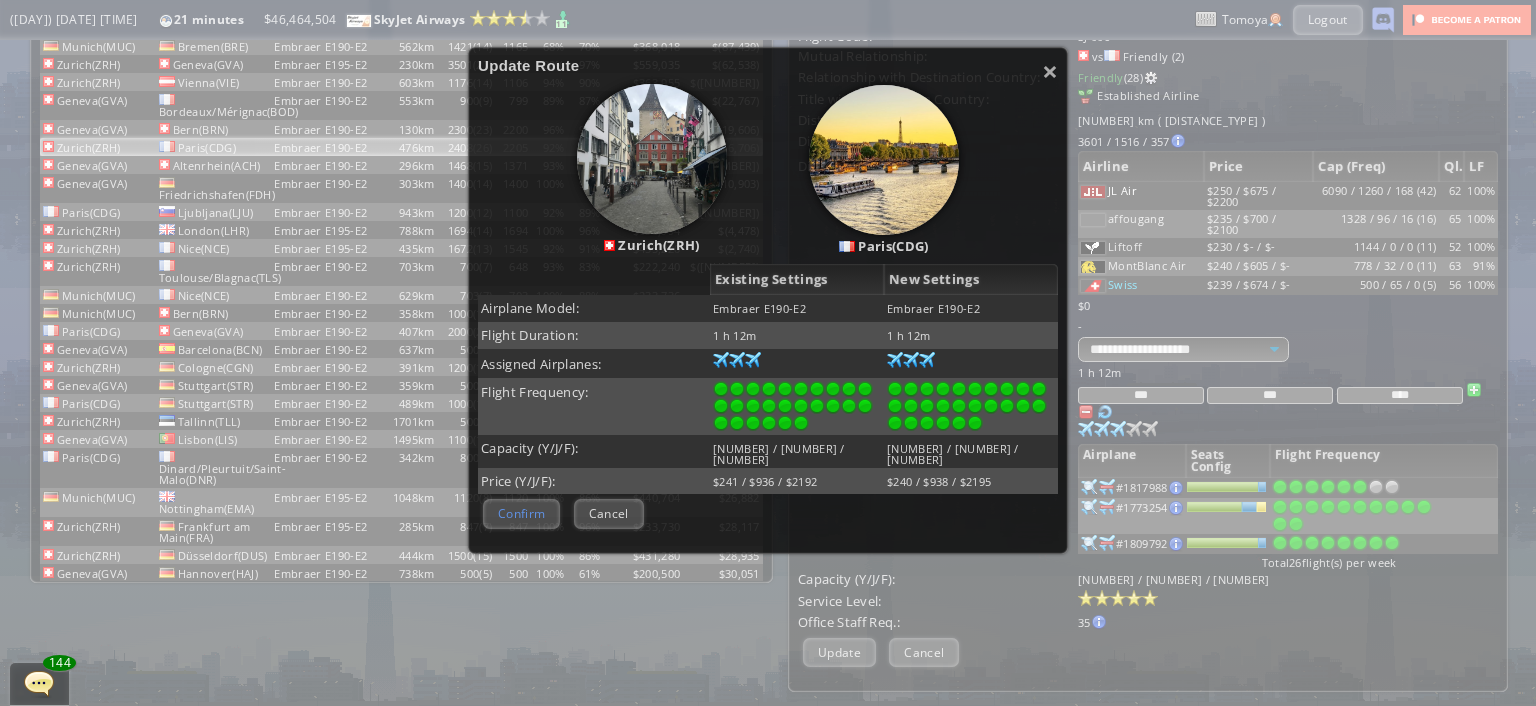 click on "Confirm" at bounding box center (521, 513) 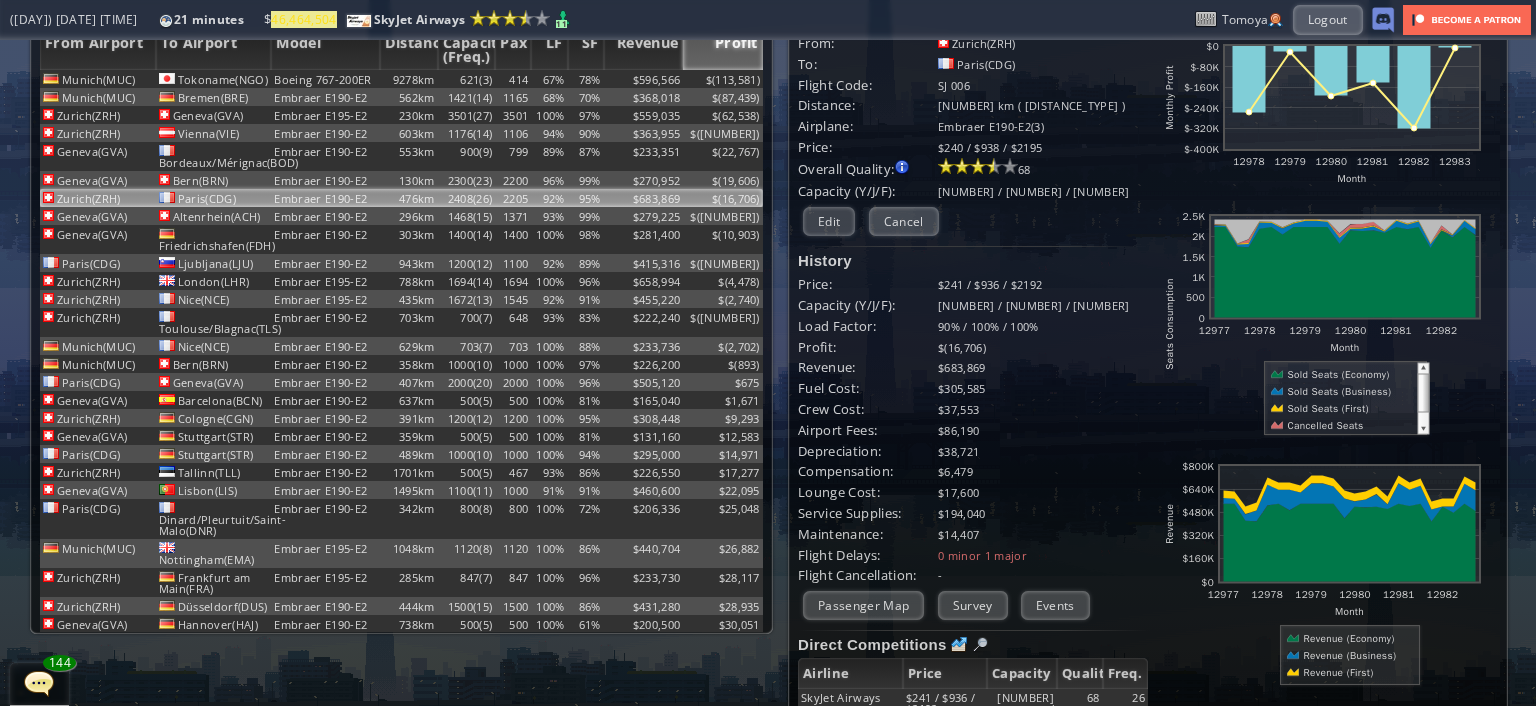 scroll, scrollTop: 0, scrollLeft: 0, axis: both 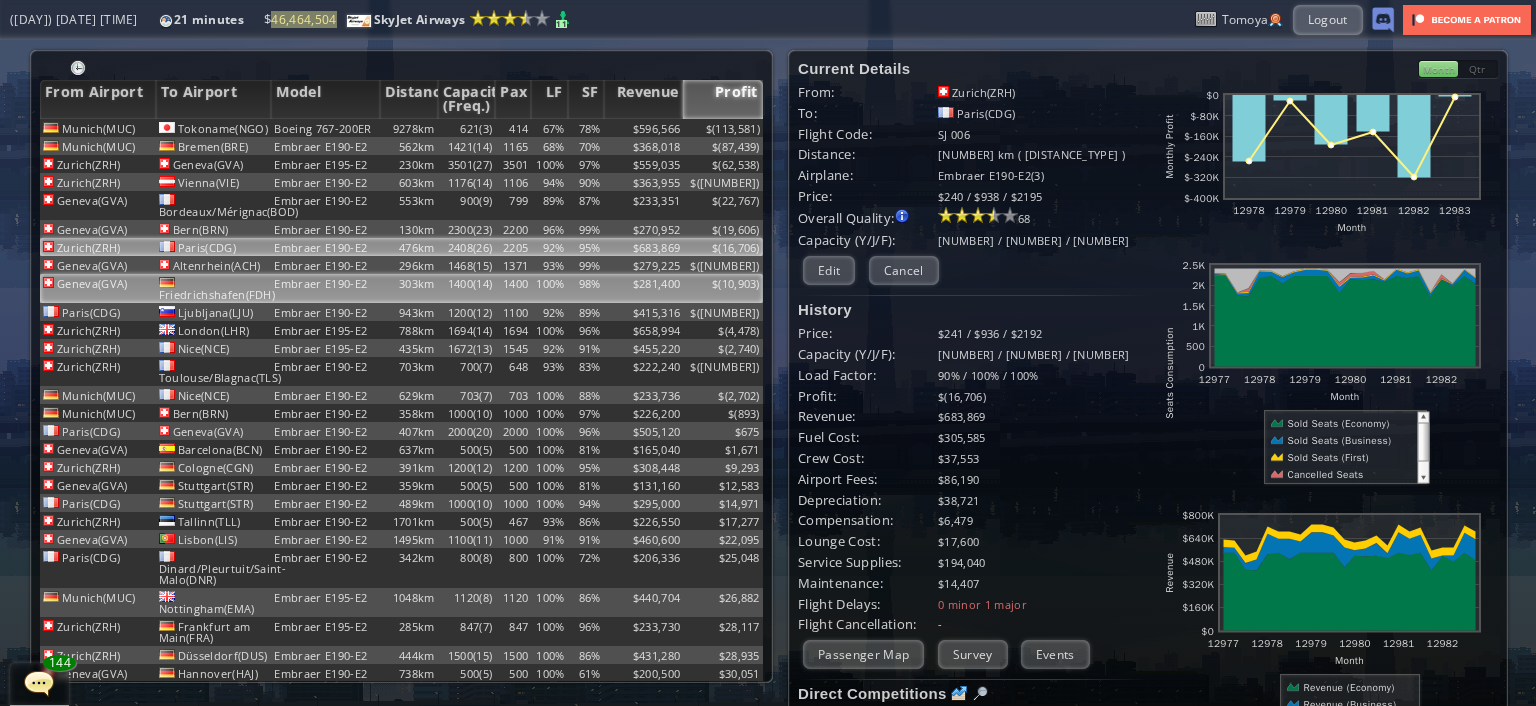 drag, startPoint x: 642, startPoint y: 309, endPoint x: 625, endPoint y: 310, distance: 17.029387 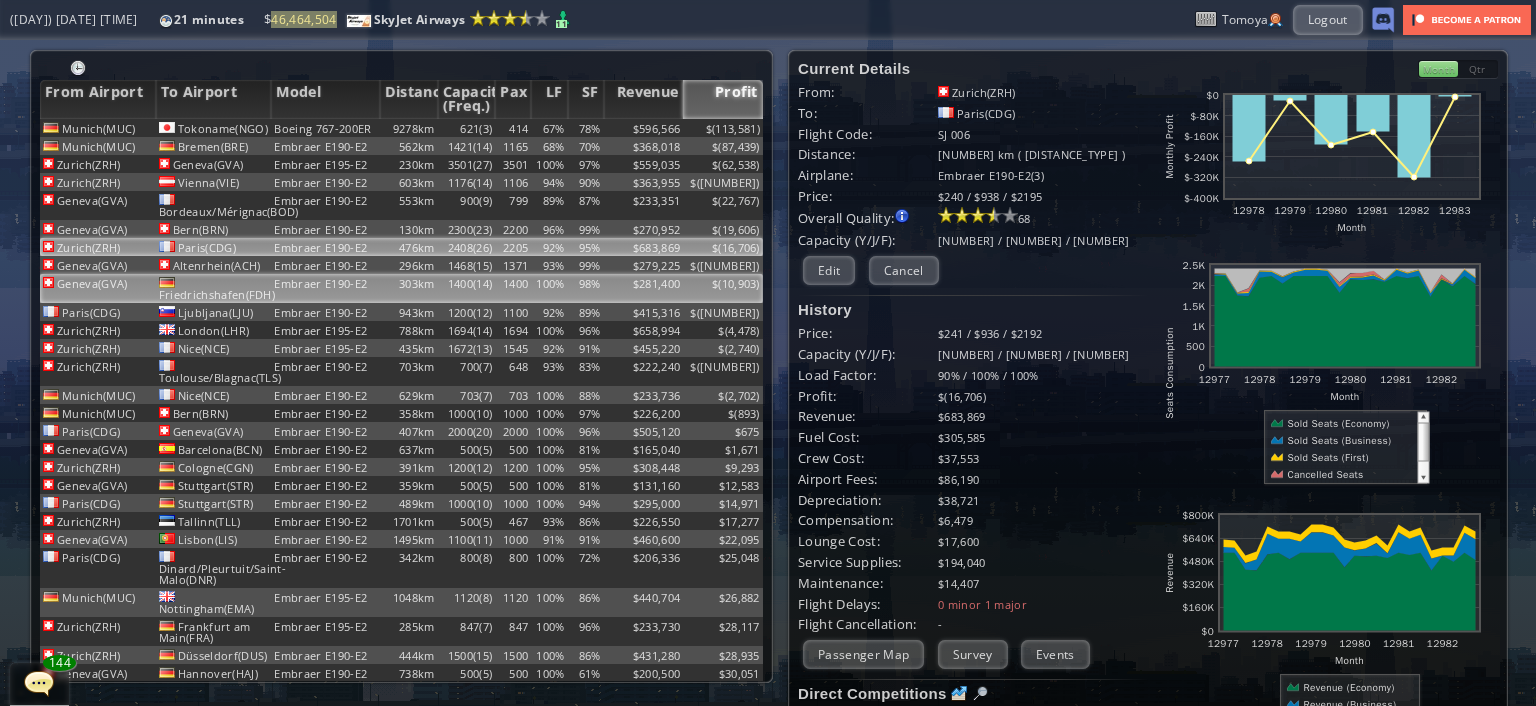 click on "$281,400" at bounding box center [644, 128] 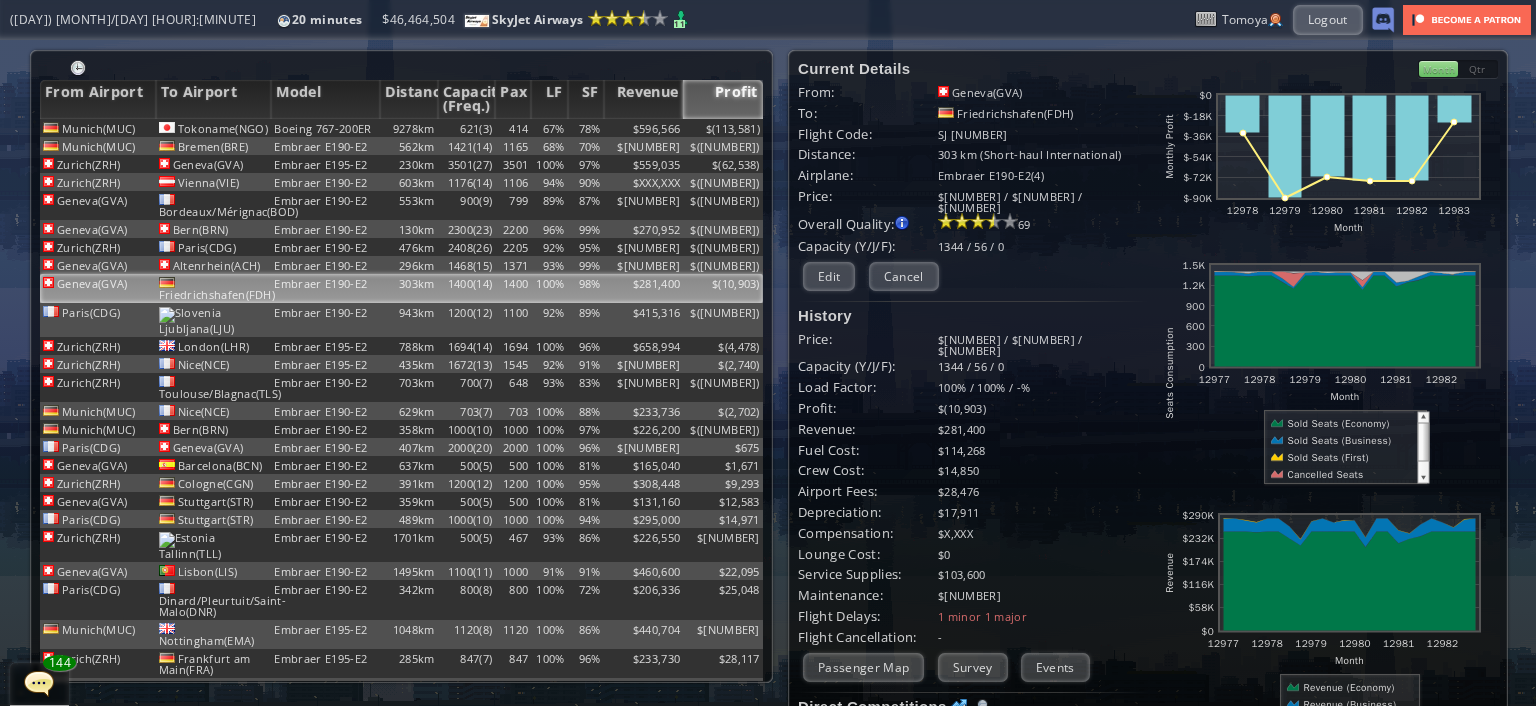 scroll, scrollTop: 0, scrollLeft: 0, axis: both 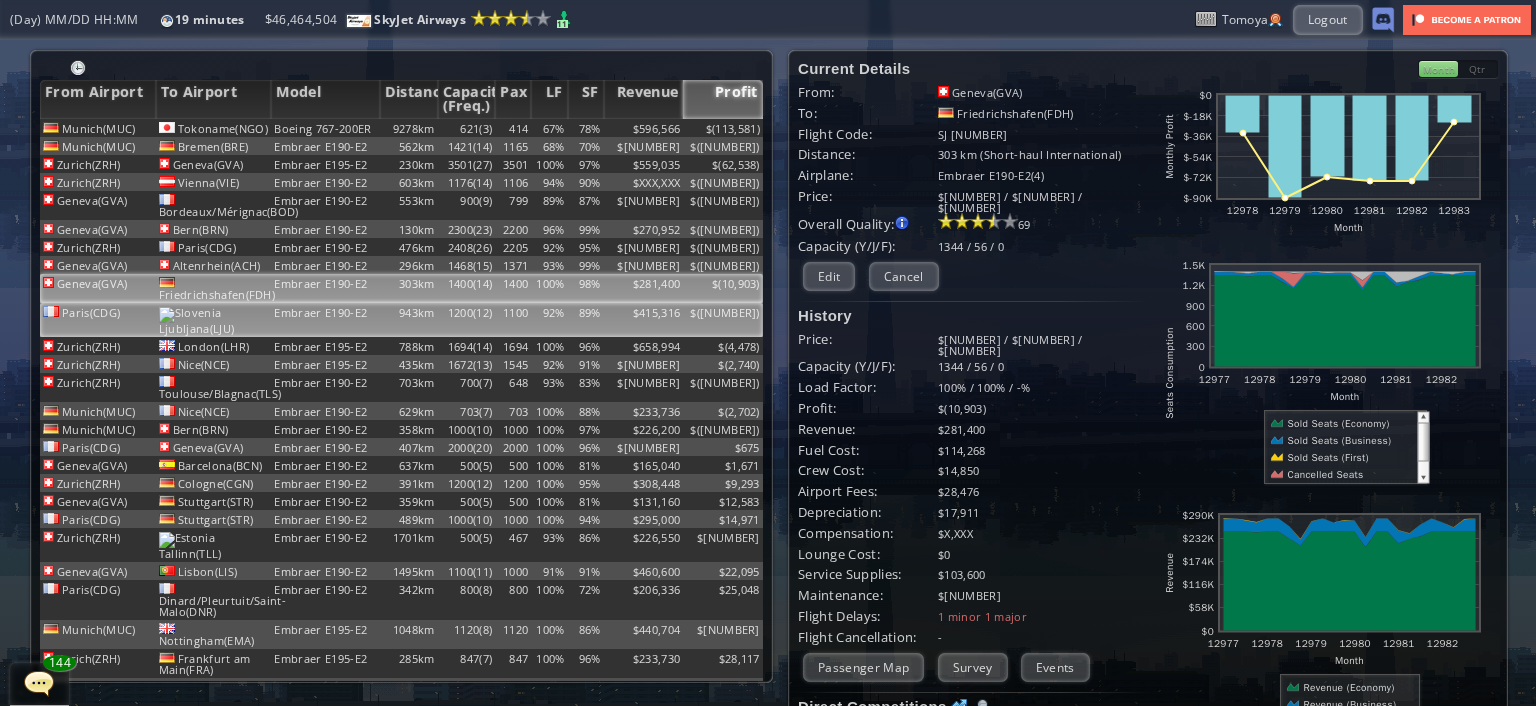 click on "$415,316" at bounding box center (644, 128) 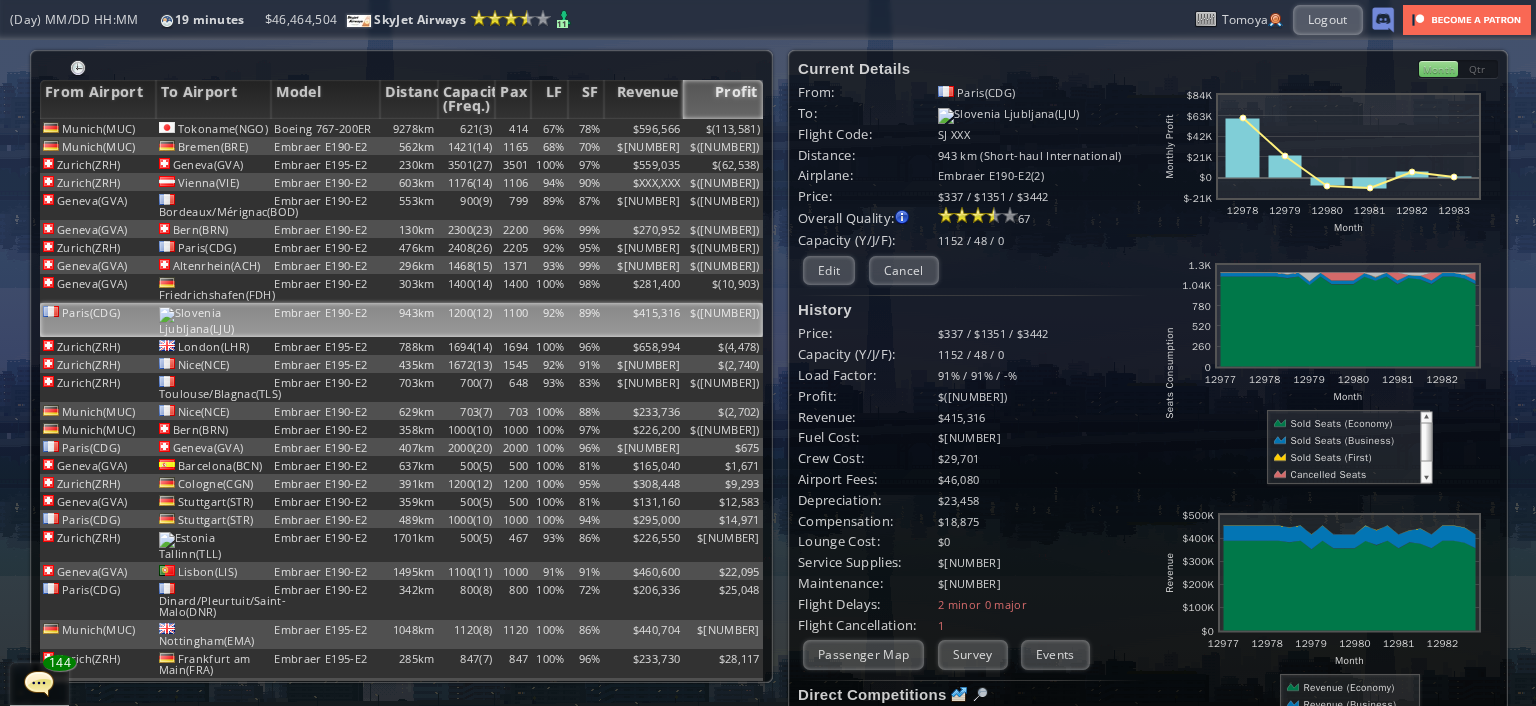click on "Profit" at bounding box center (723, 99) 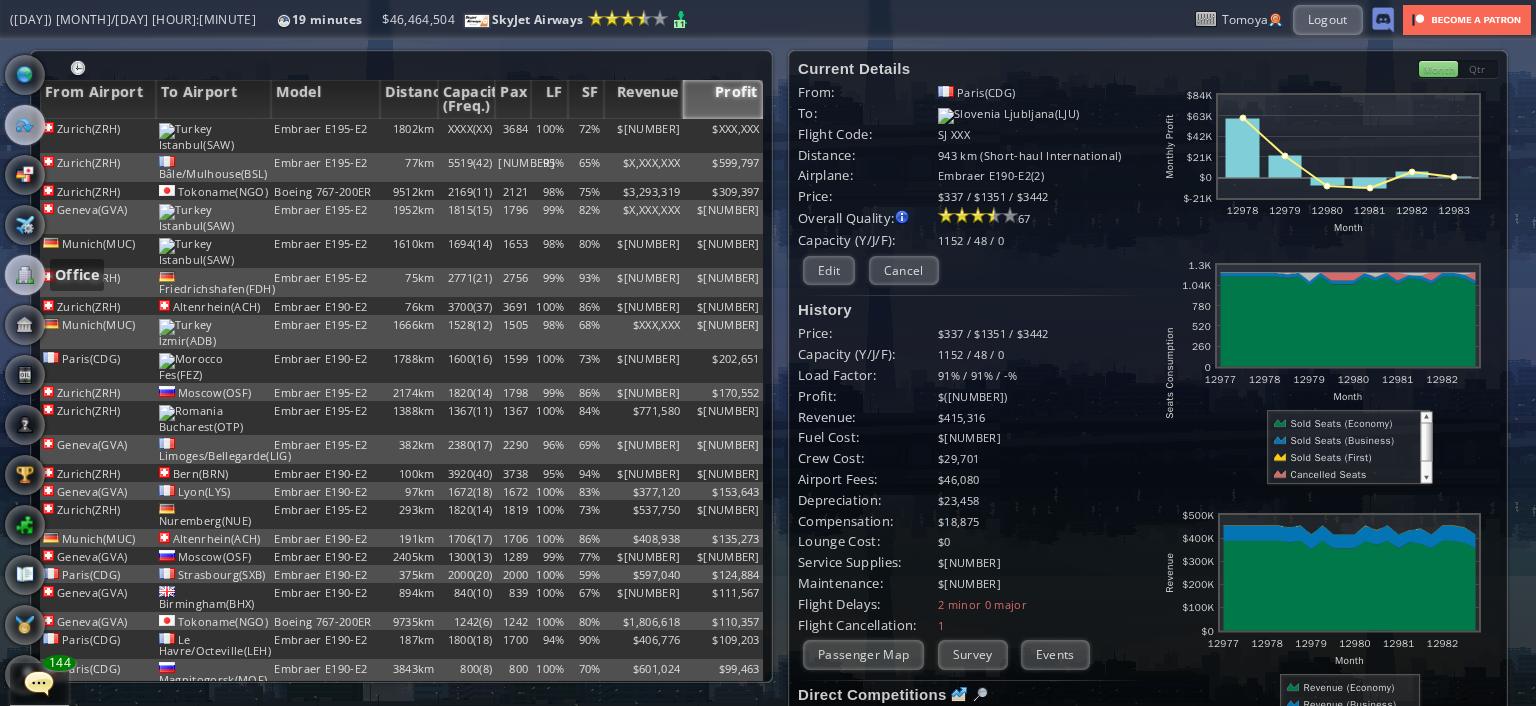 click at bounding box center (25, 275) 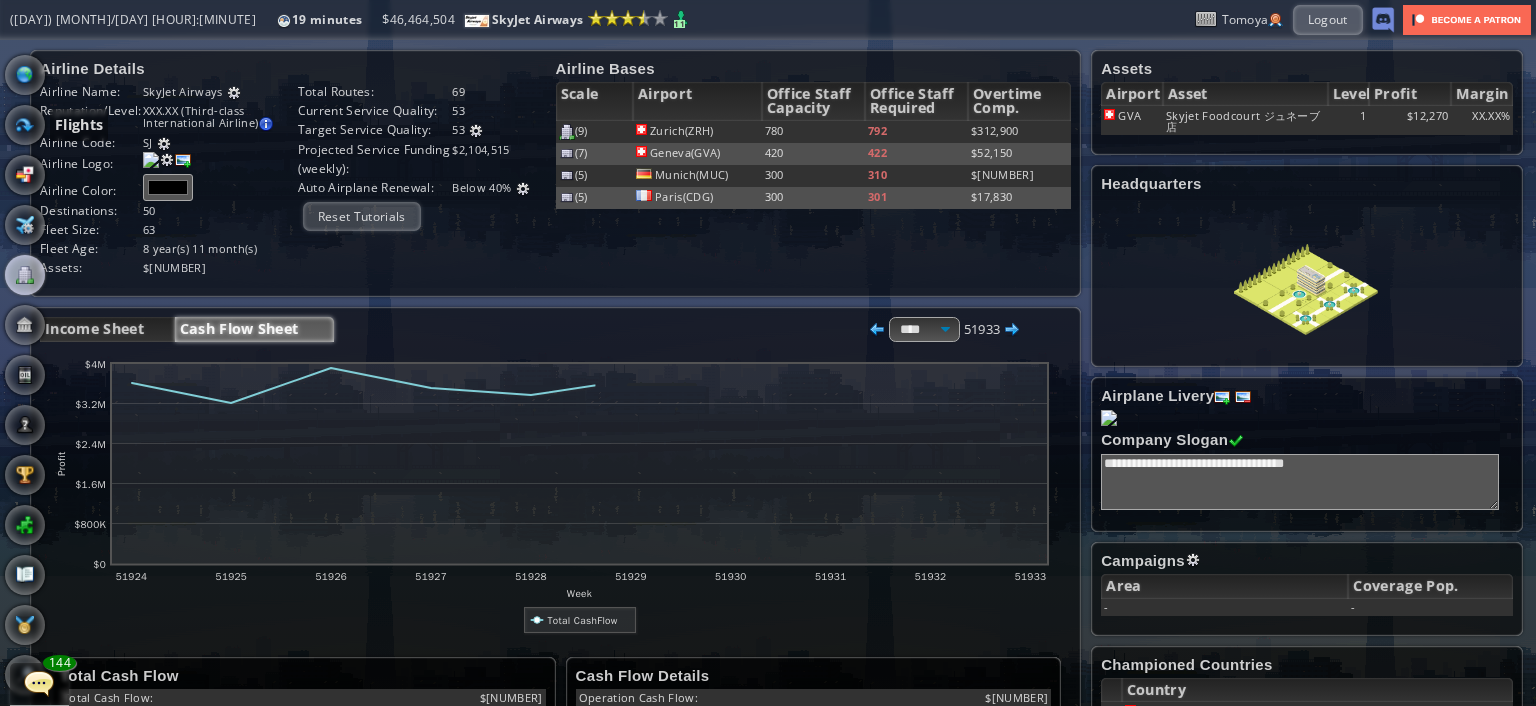 click at bounding box center (25, 125) 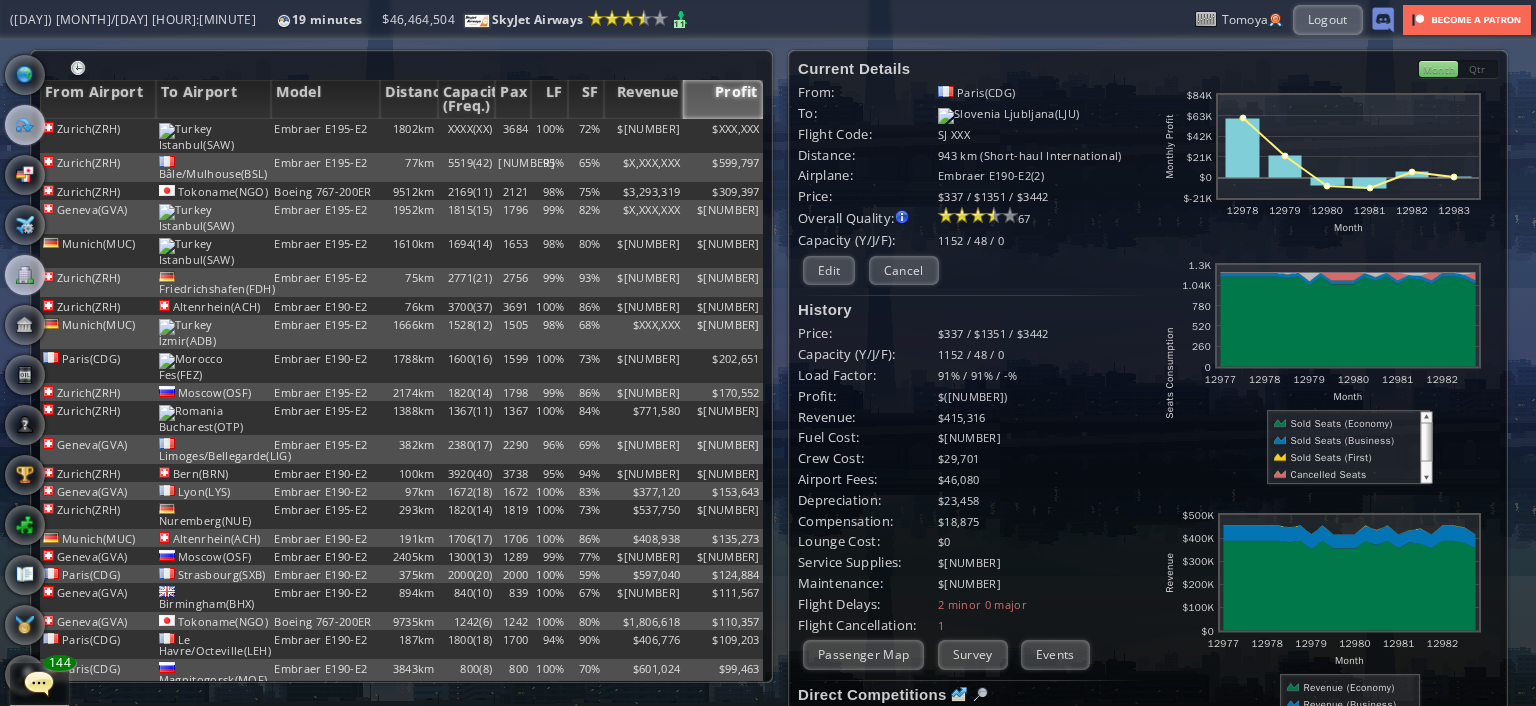 click at bounding box center [25, 275] 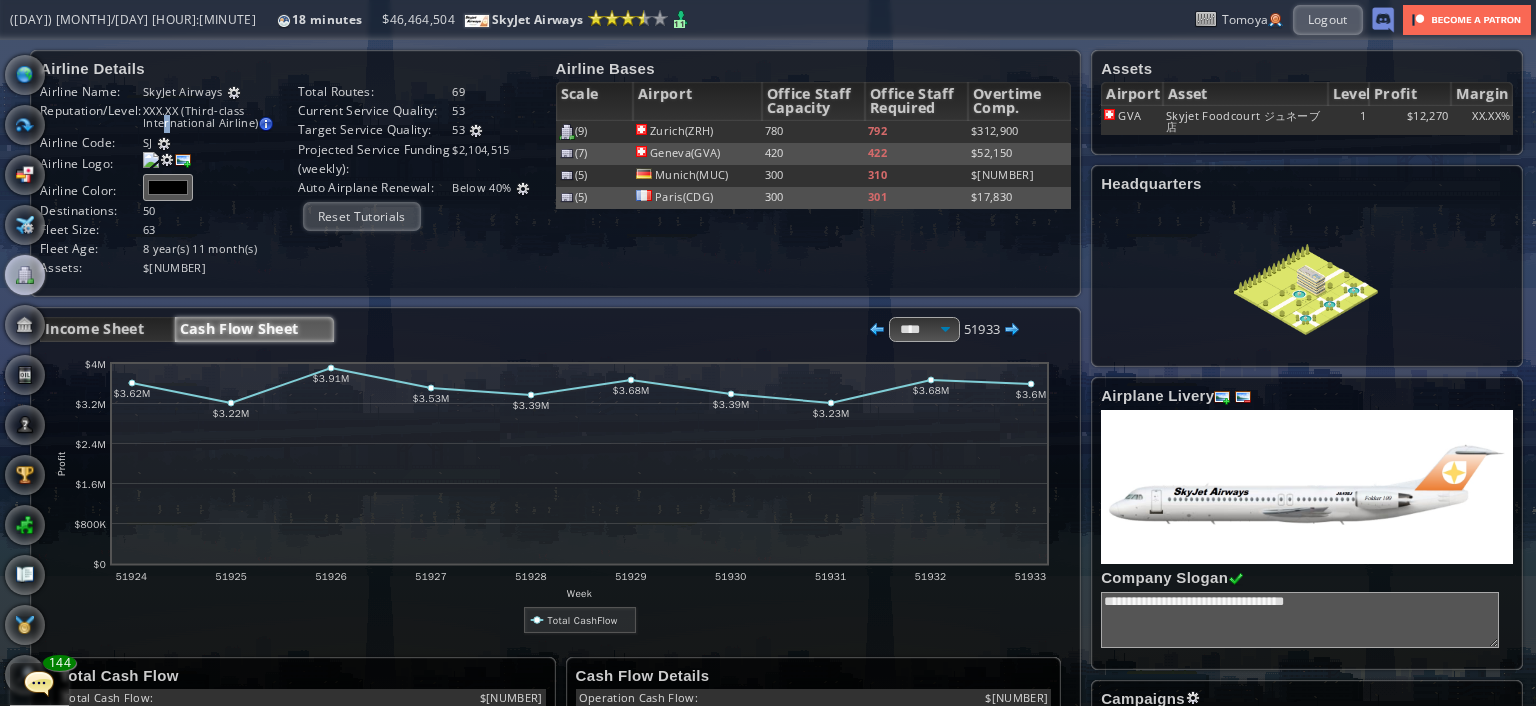 click on "[NUMBER] (Third-class International Airline)" at bounding box center [200, 116] 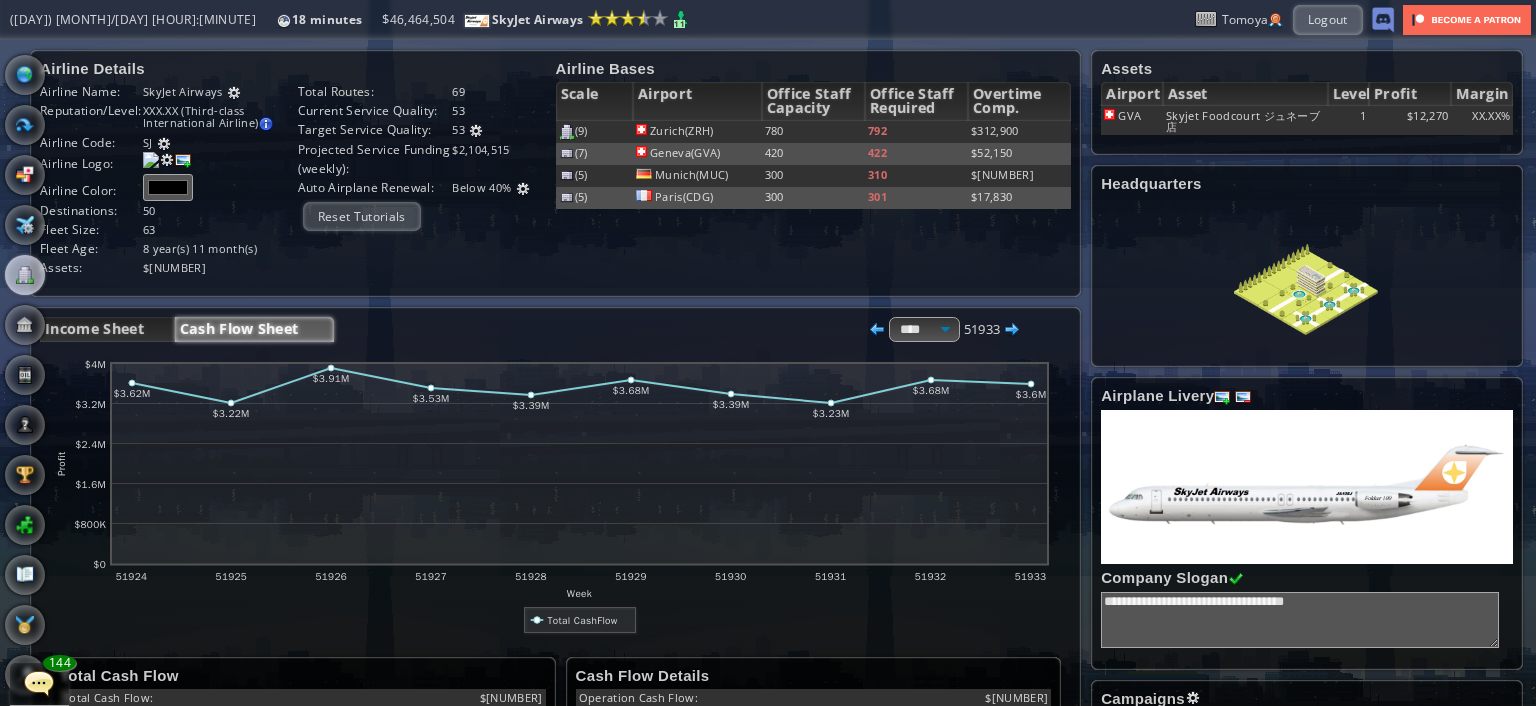 click at bounding box center (7, 353) 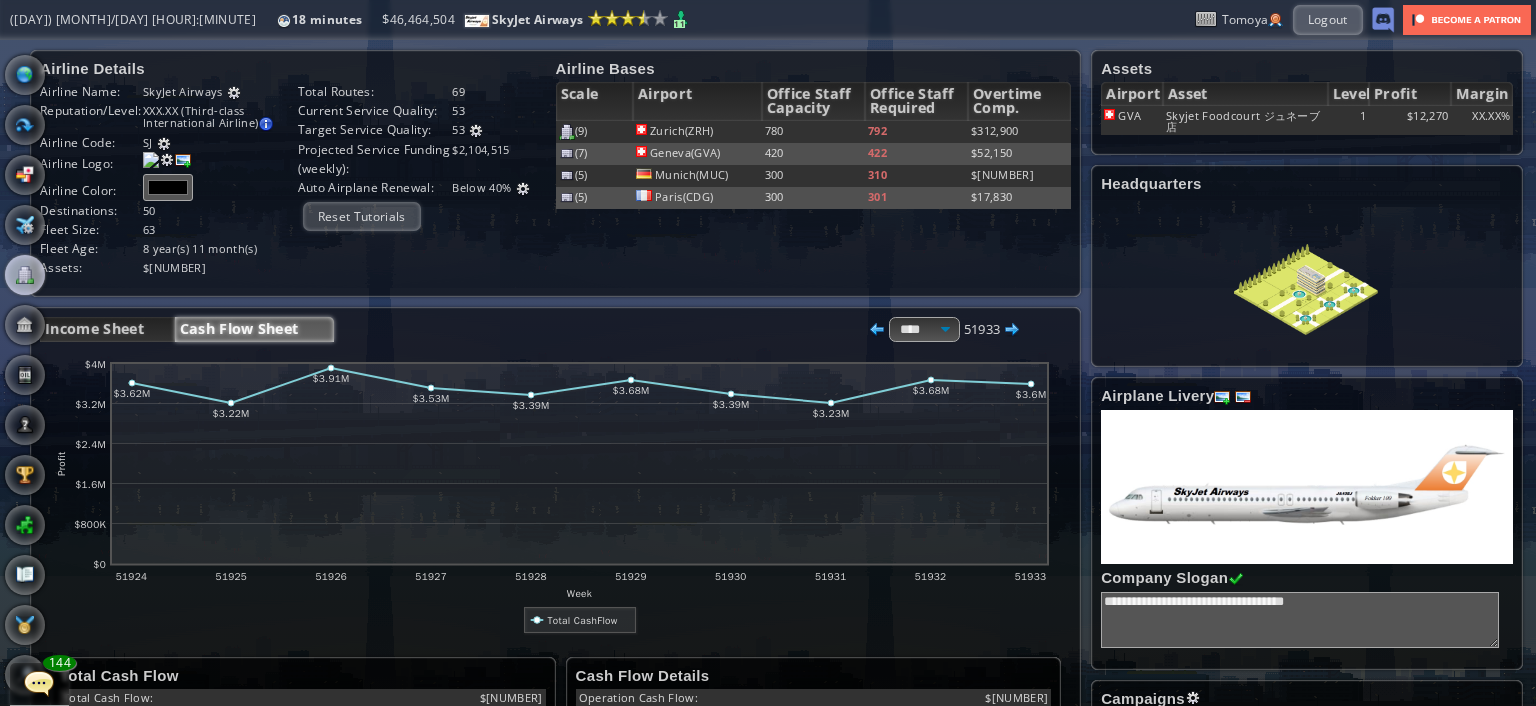 click at bounding box center (7, 353) 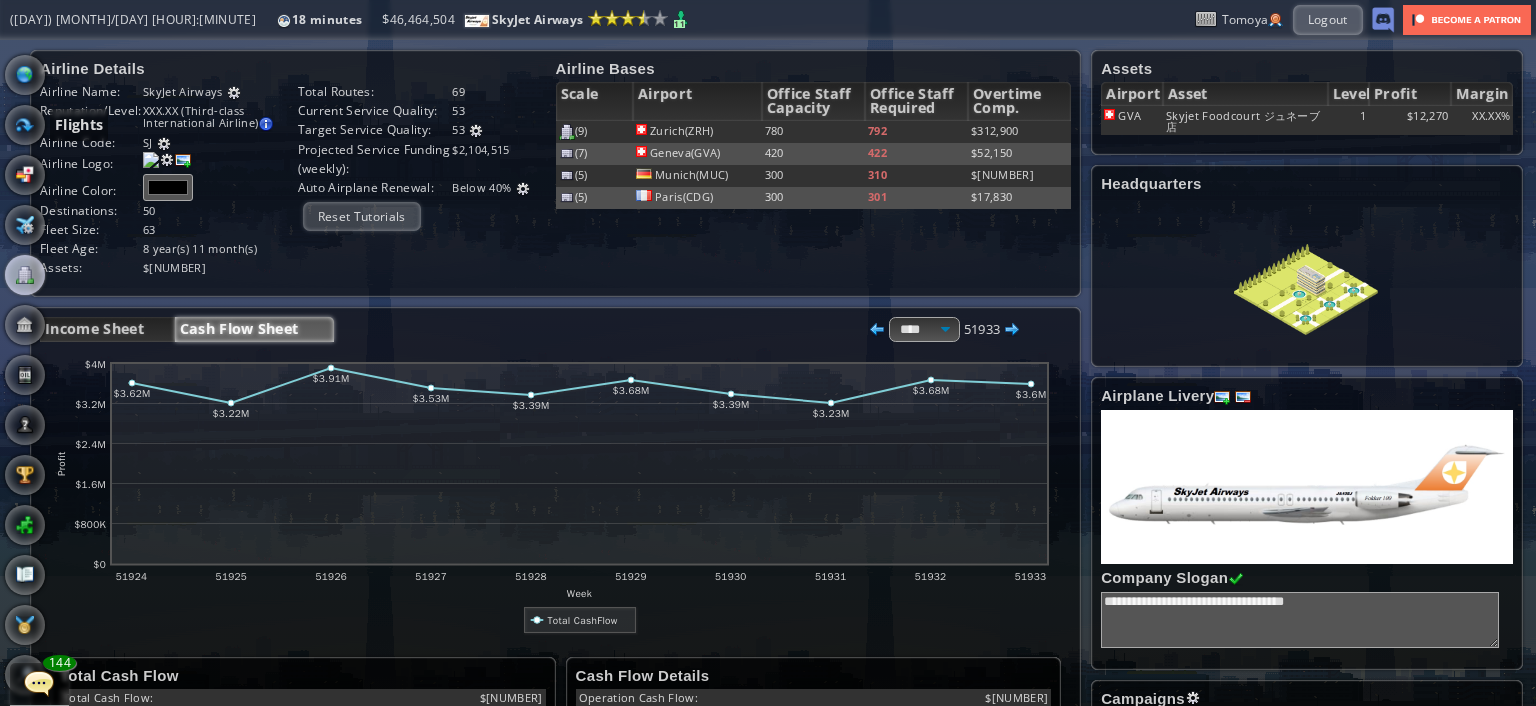 drag, startPoint x: 16, startPoint y: 130, endPoint x: 86, endPoint y: 129, distance: 70.00714 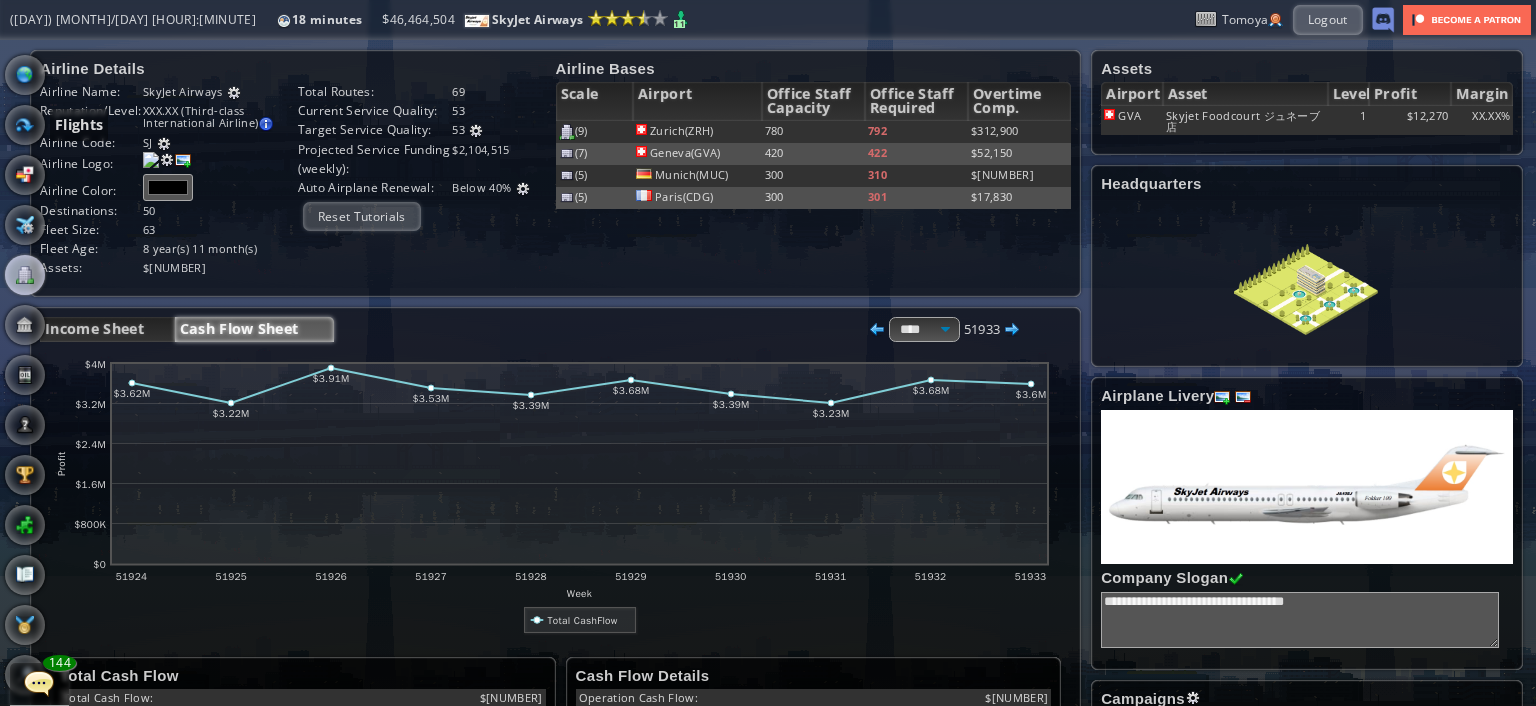 click at bounding box center (25, 125) 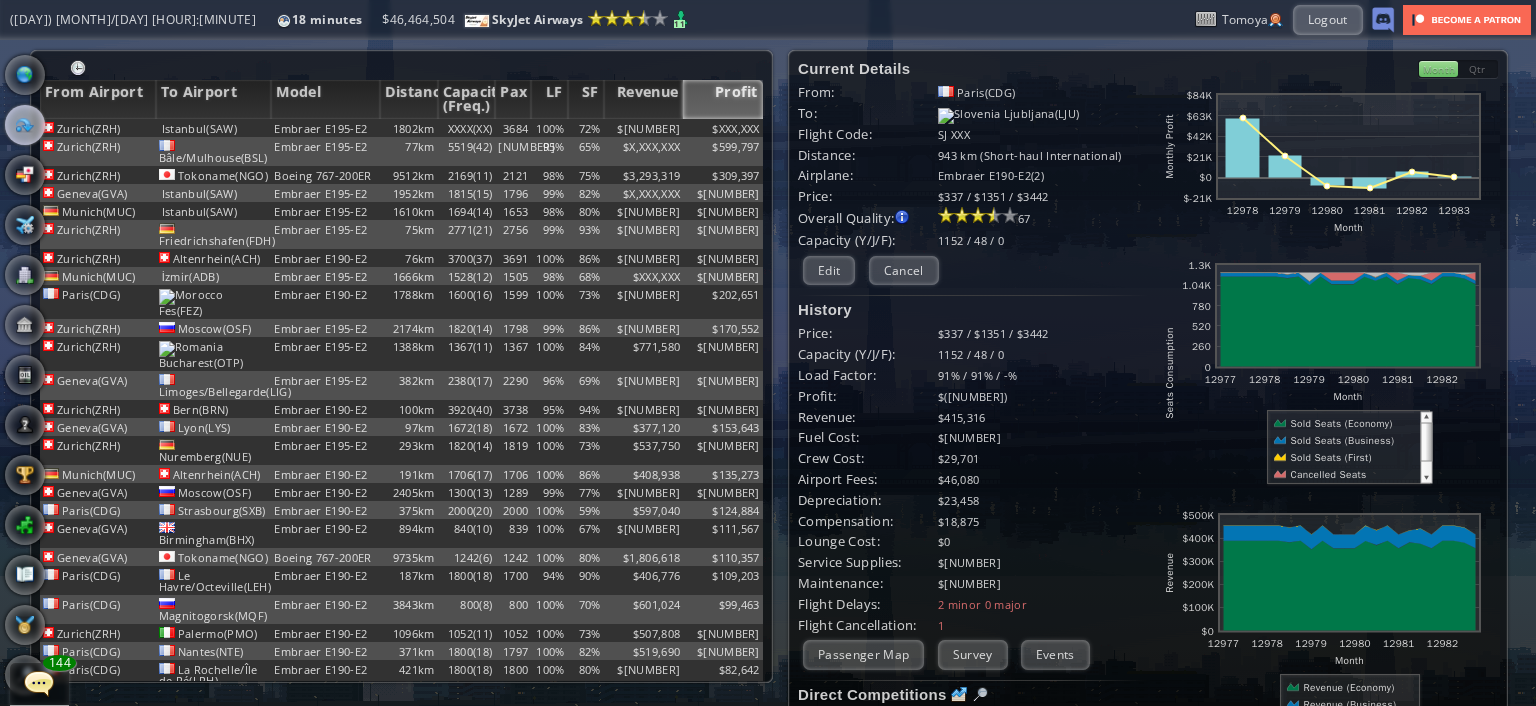 click on "Profit" at bounding box center (723, 99) 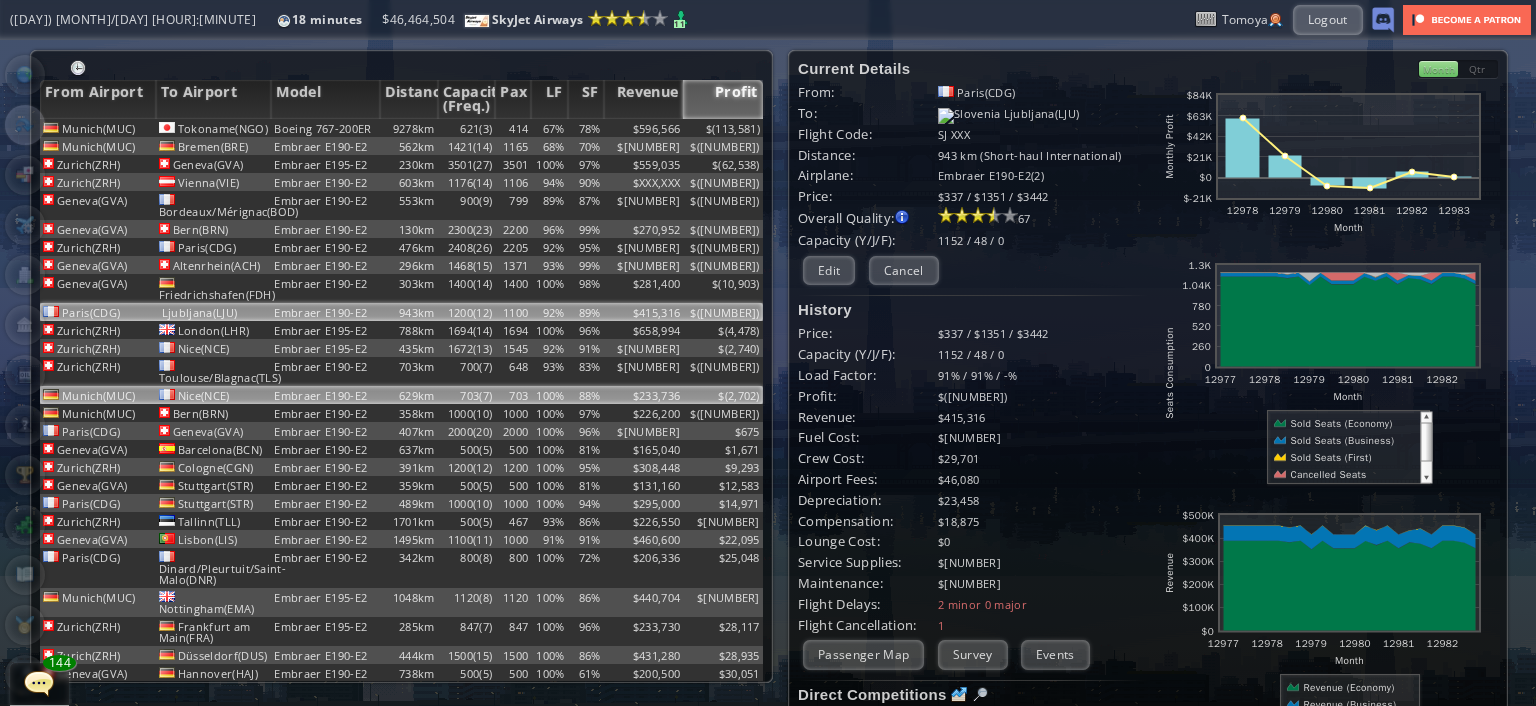 click on "Munich(MUC)" at bounding box center (98, 128) 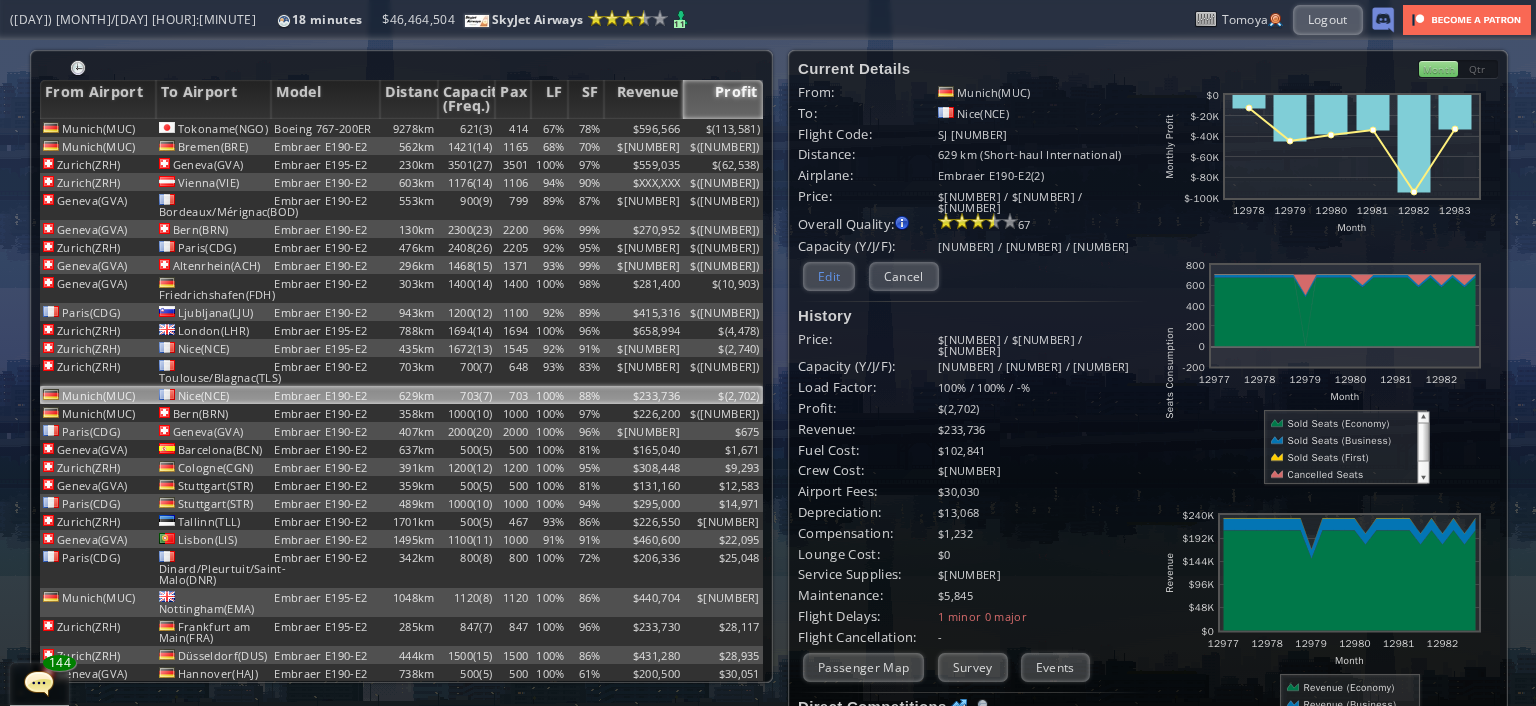 click on "Edit" at bounding box center (829, 276) 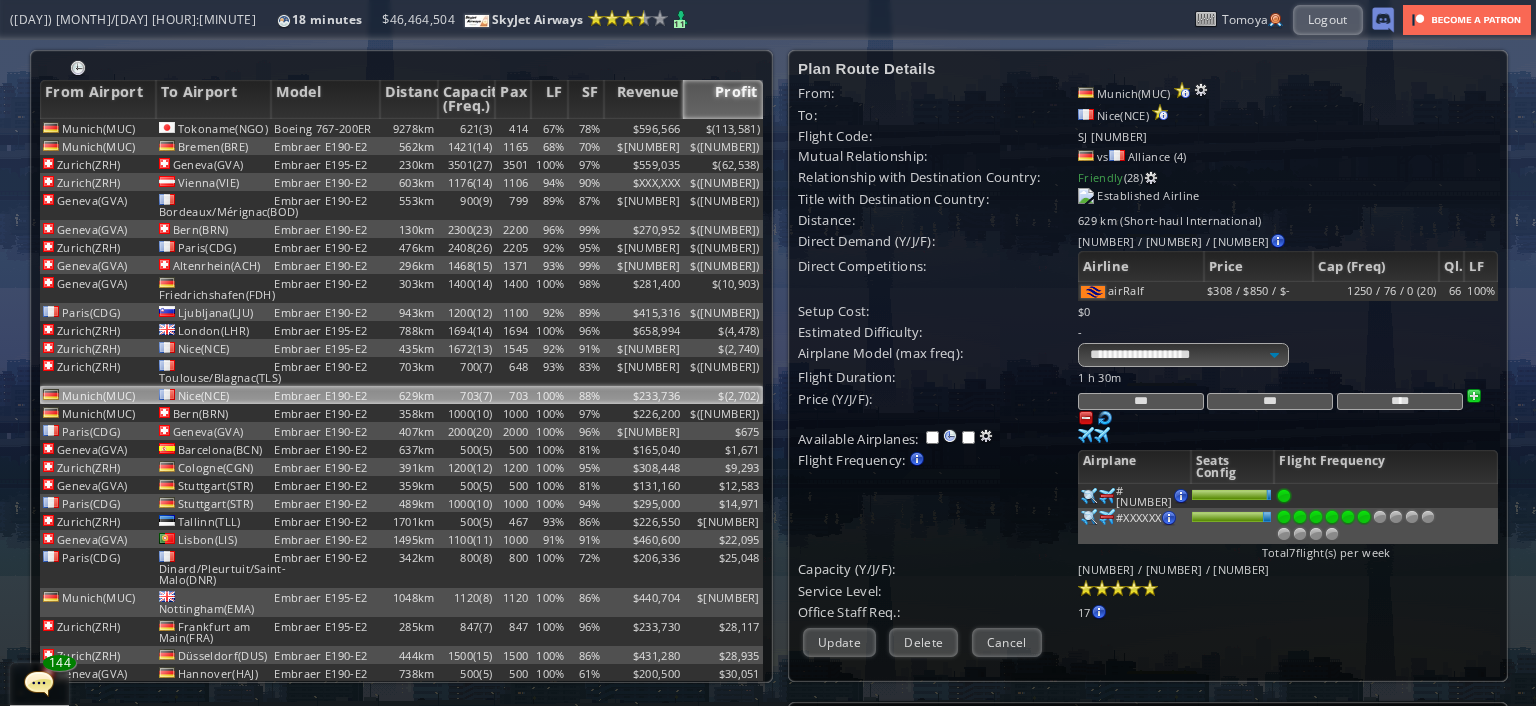 click on "***" at bounding box center [1141, 401] 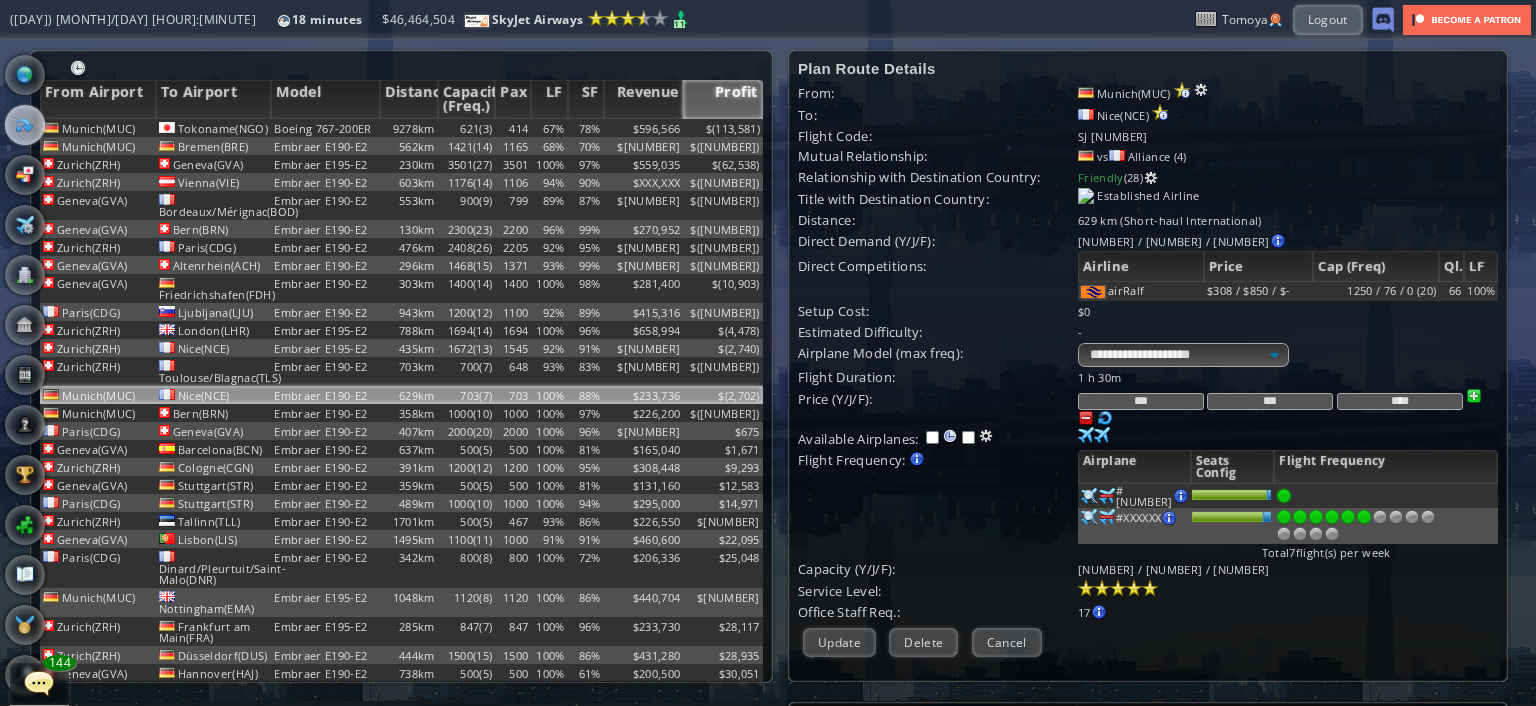 type on "***" 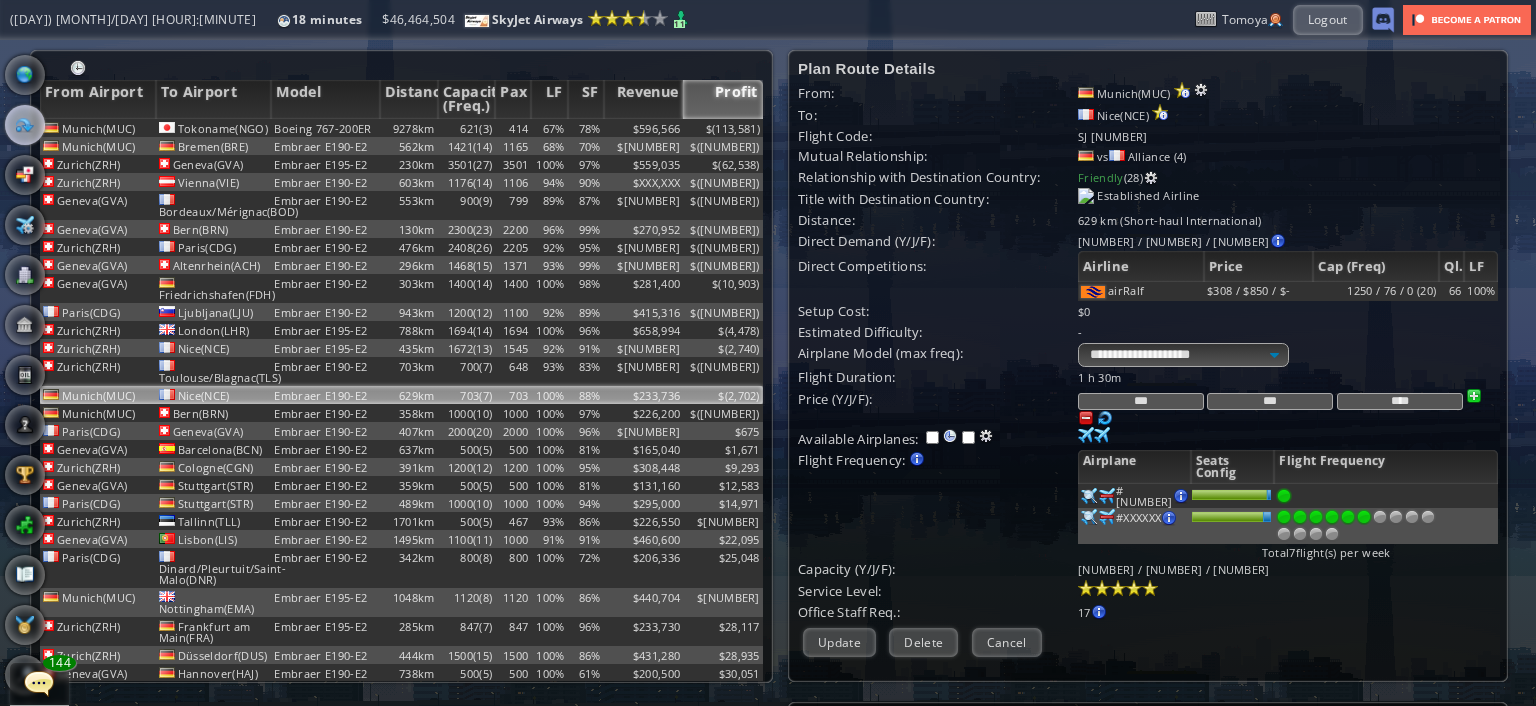 click on "***" at bounding box center (1270, 401) 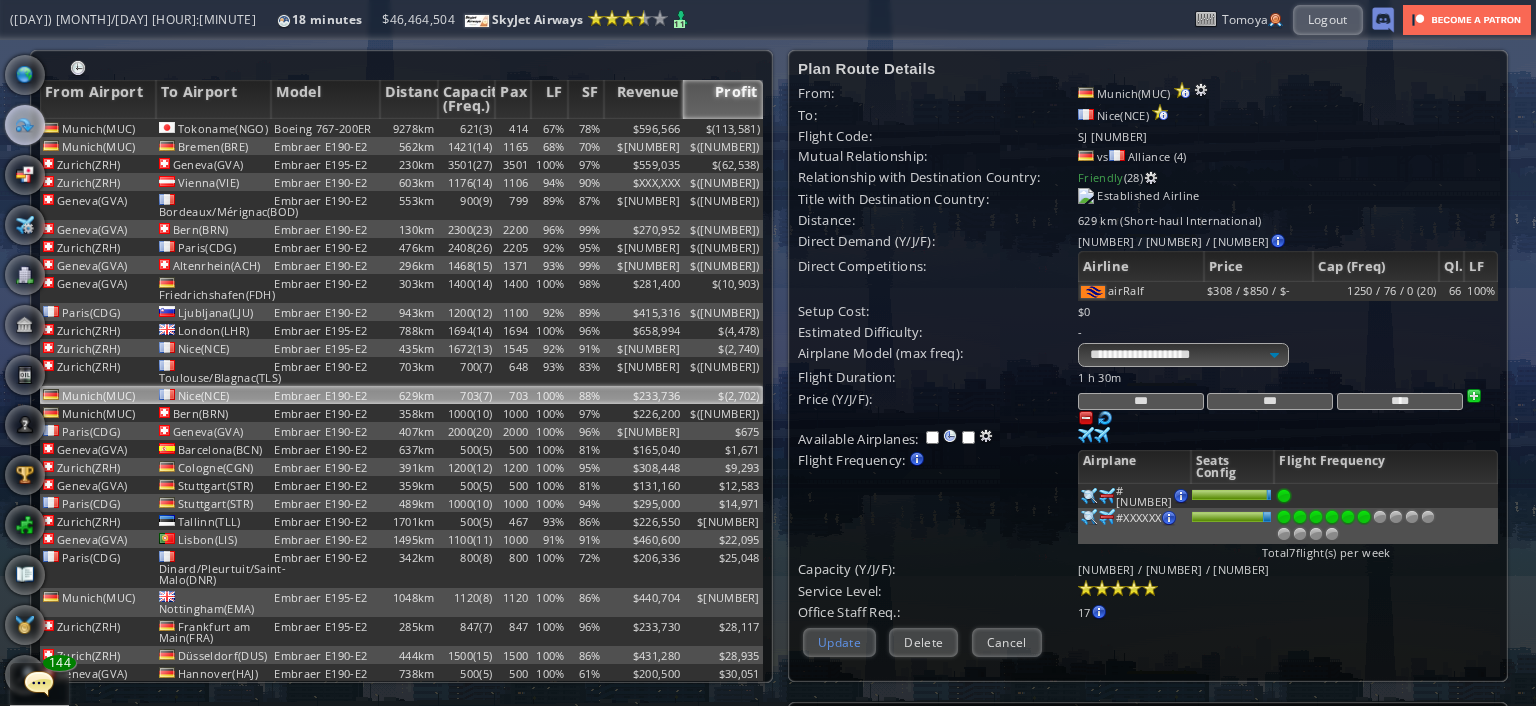 type on "***" 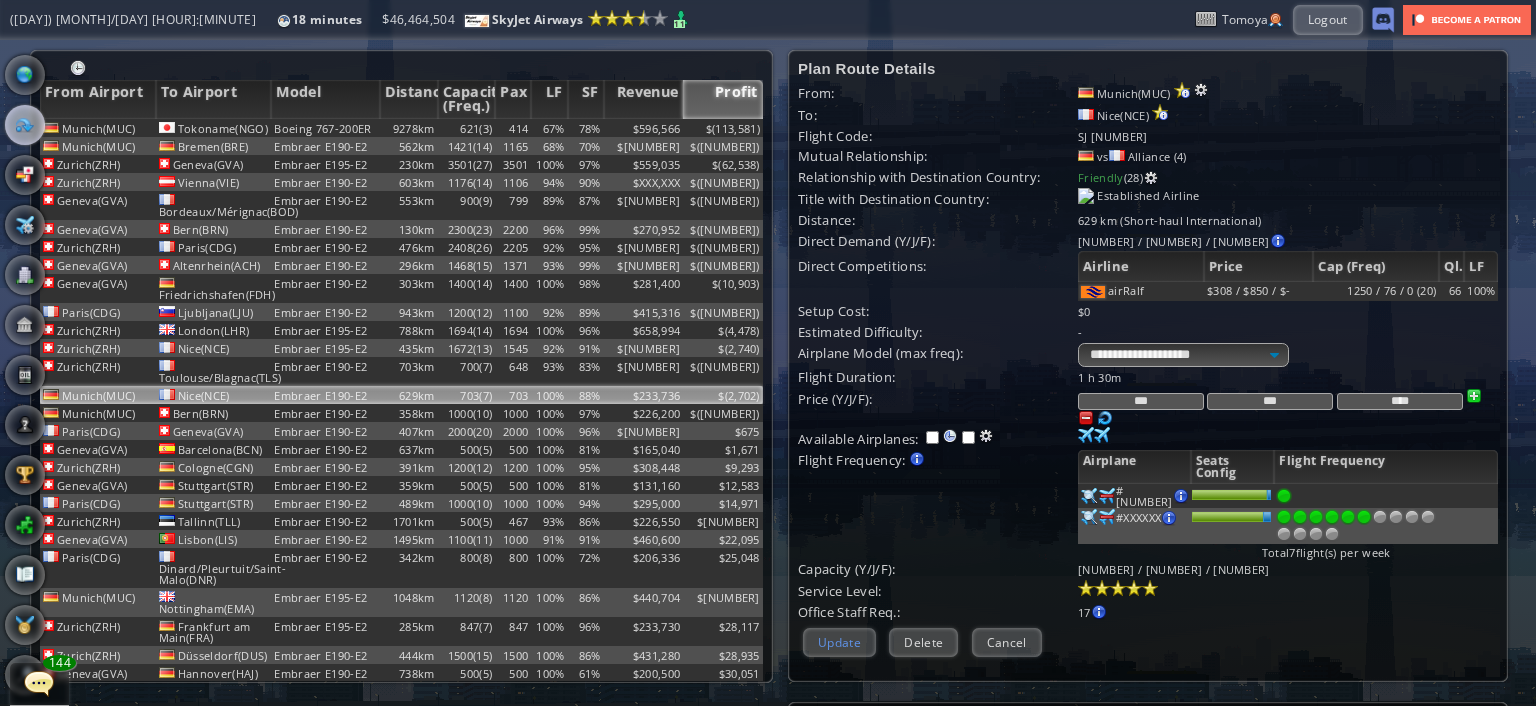 click on "Update" at bounding box center [839, 642] 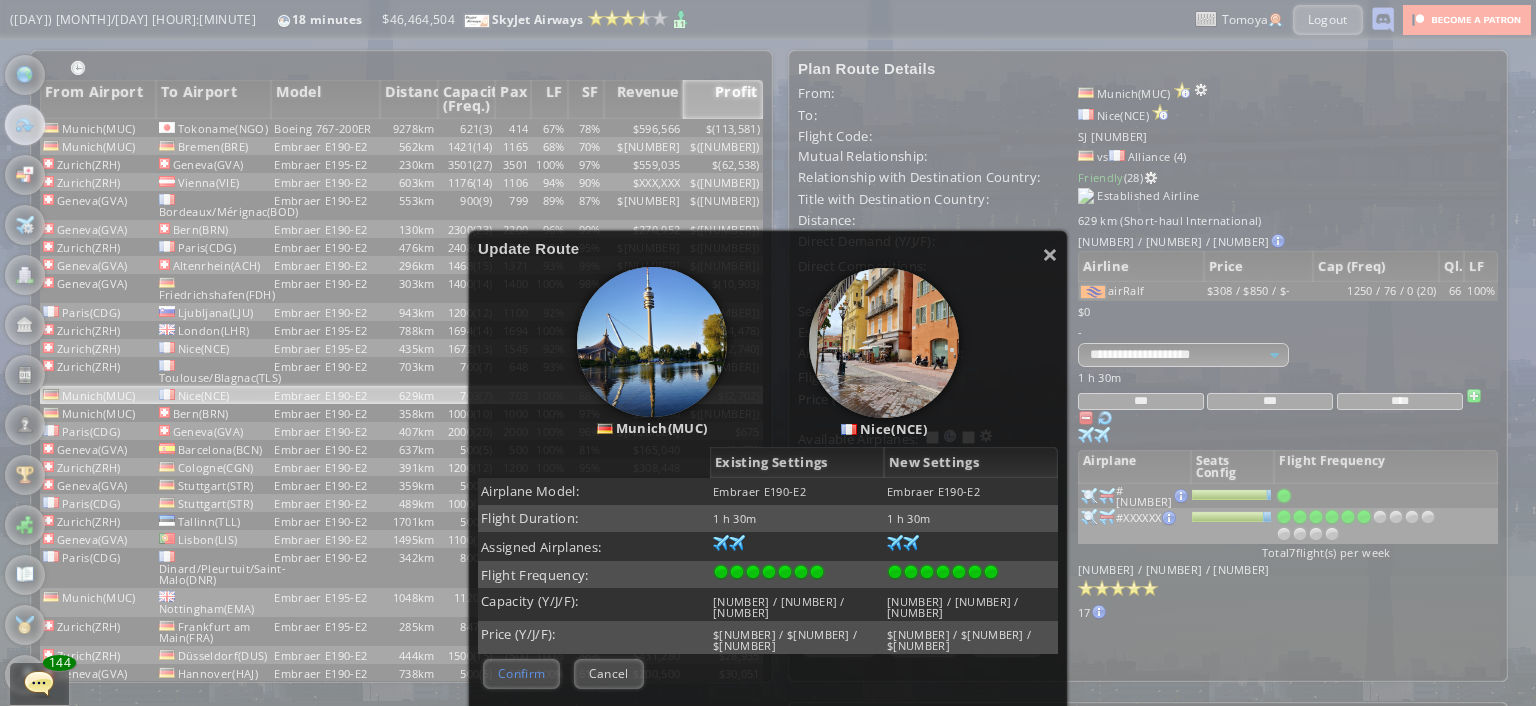 click on "Confirm" at bounding box center [521, 673] 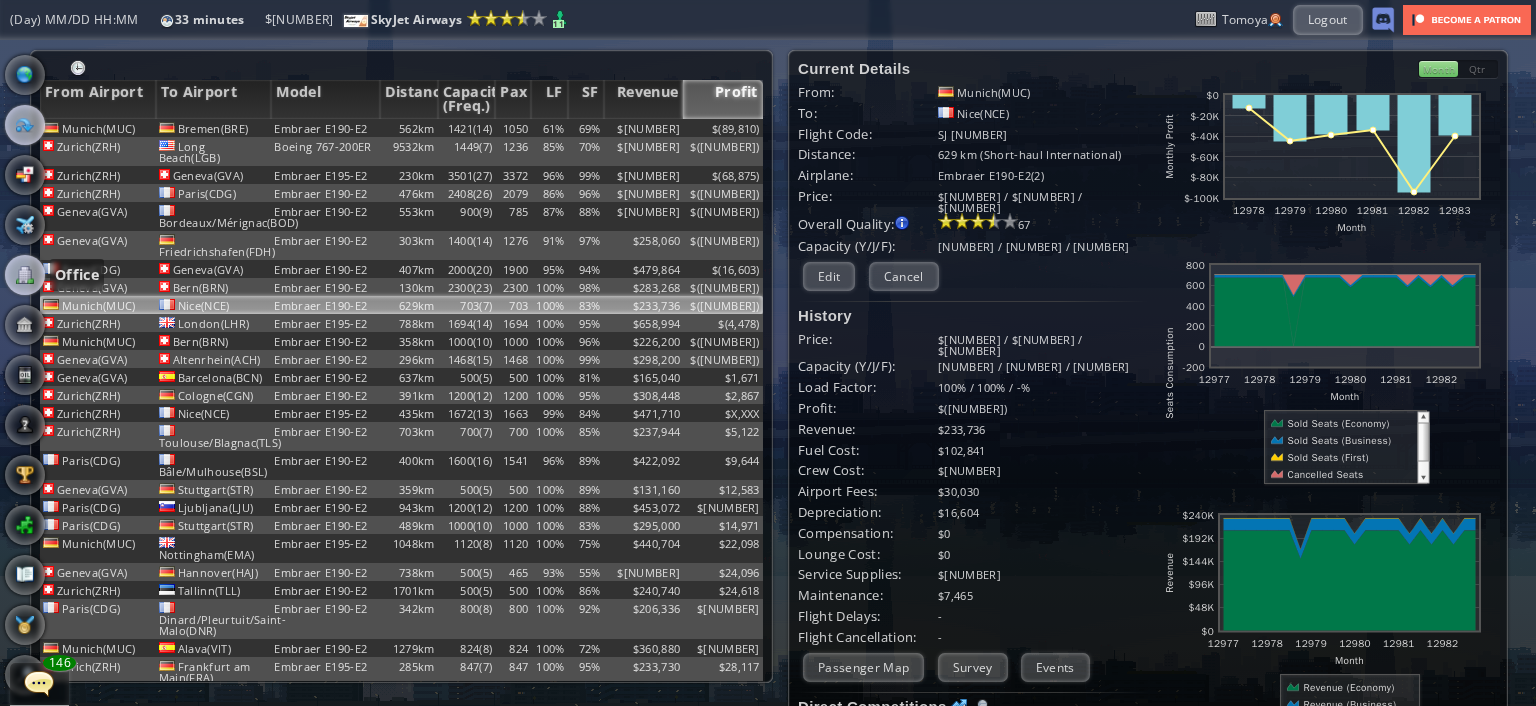 click at bounding box center (25, 275) 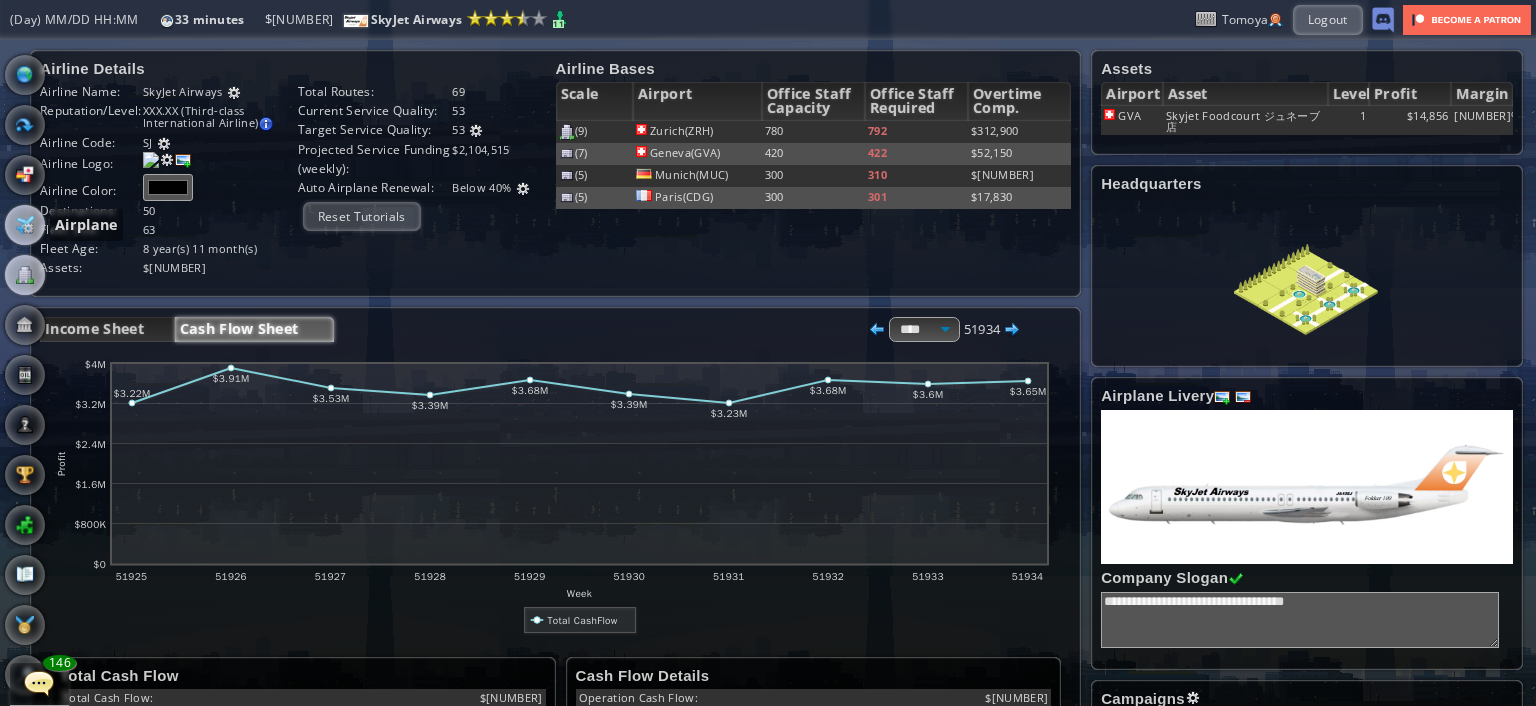 click at bounding box center (25, 225) 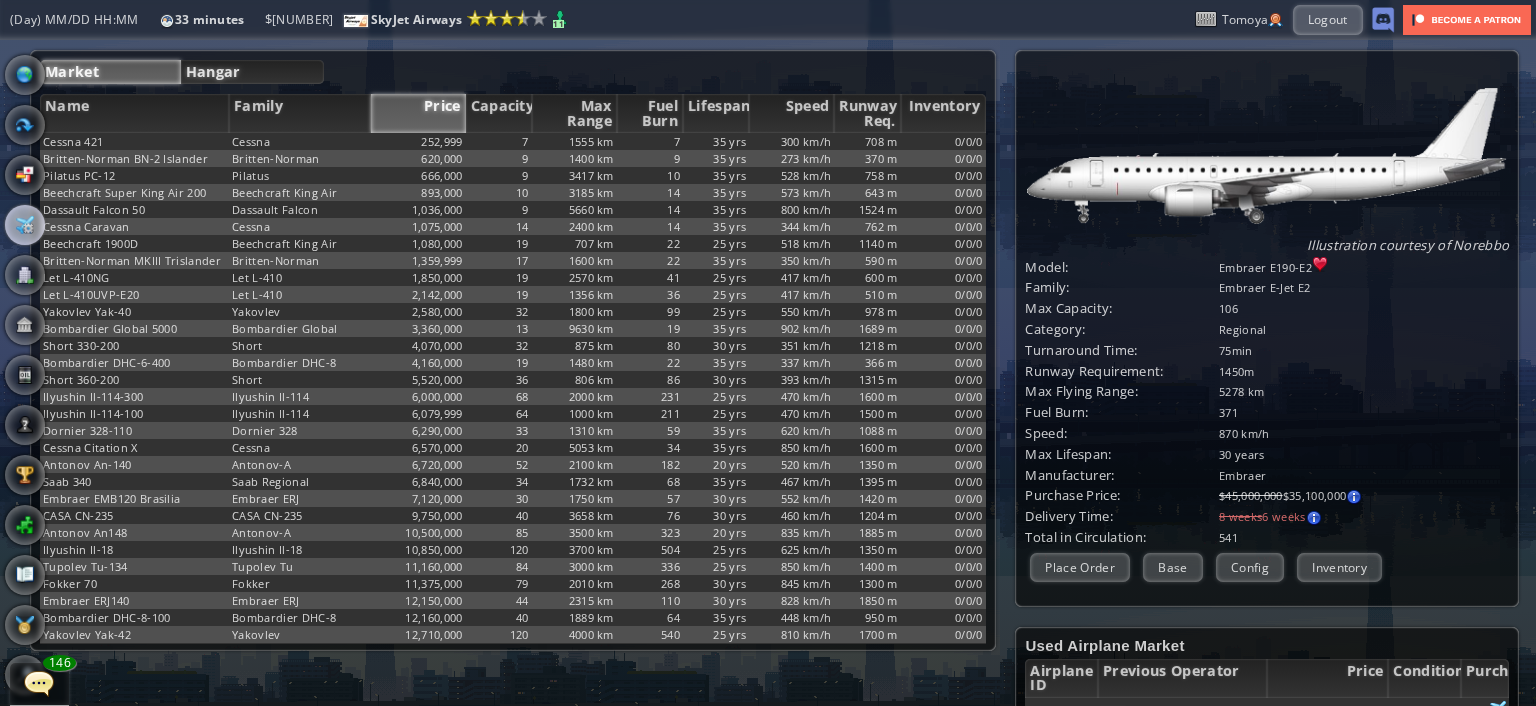 click on "Hangar" at bounding box center (252, 72) 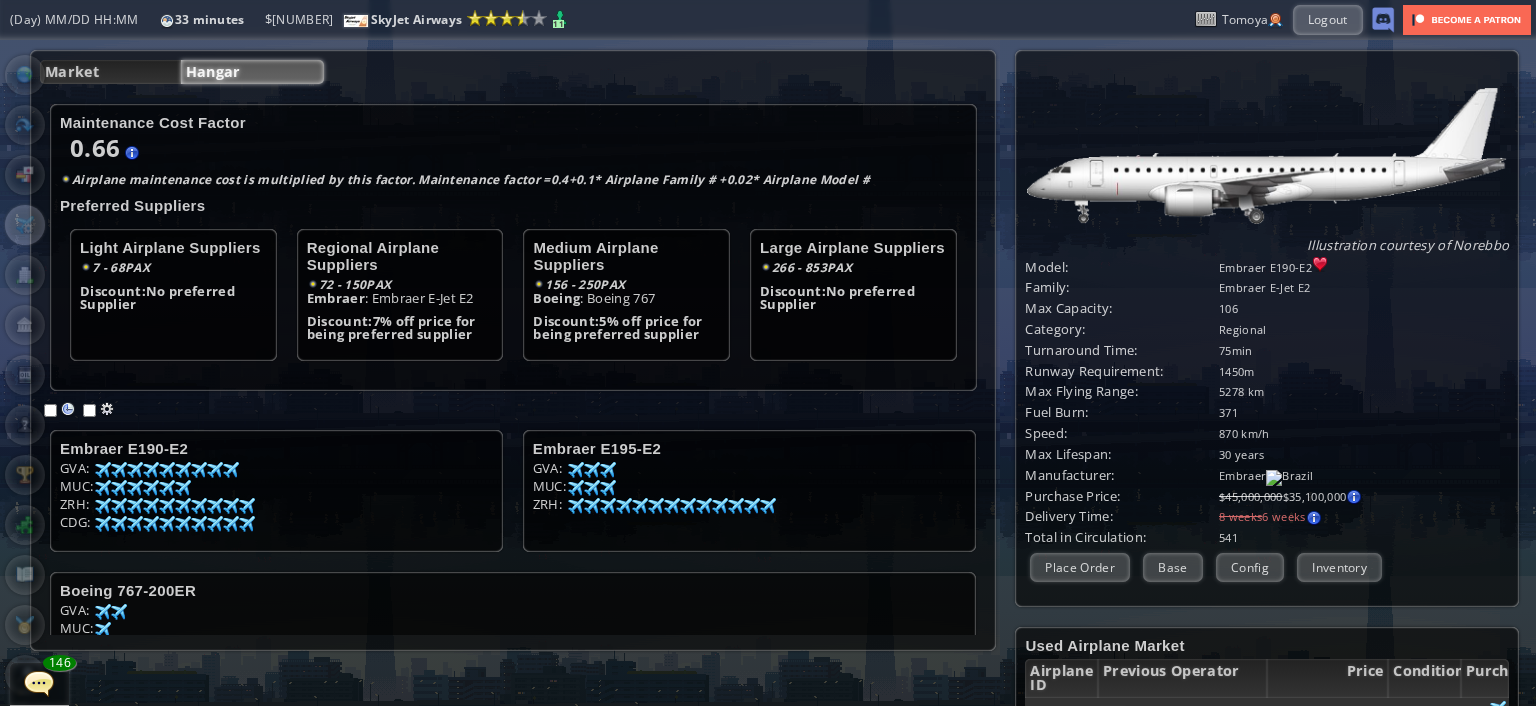click on "Rivals" at bounding box center [25, 425] 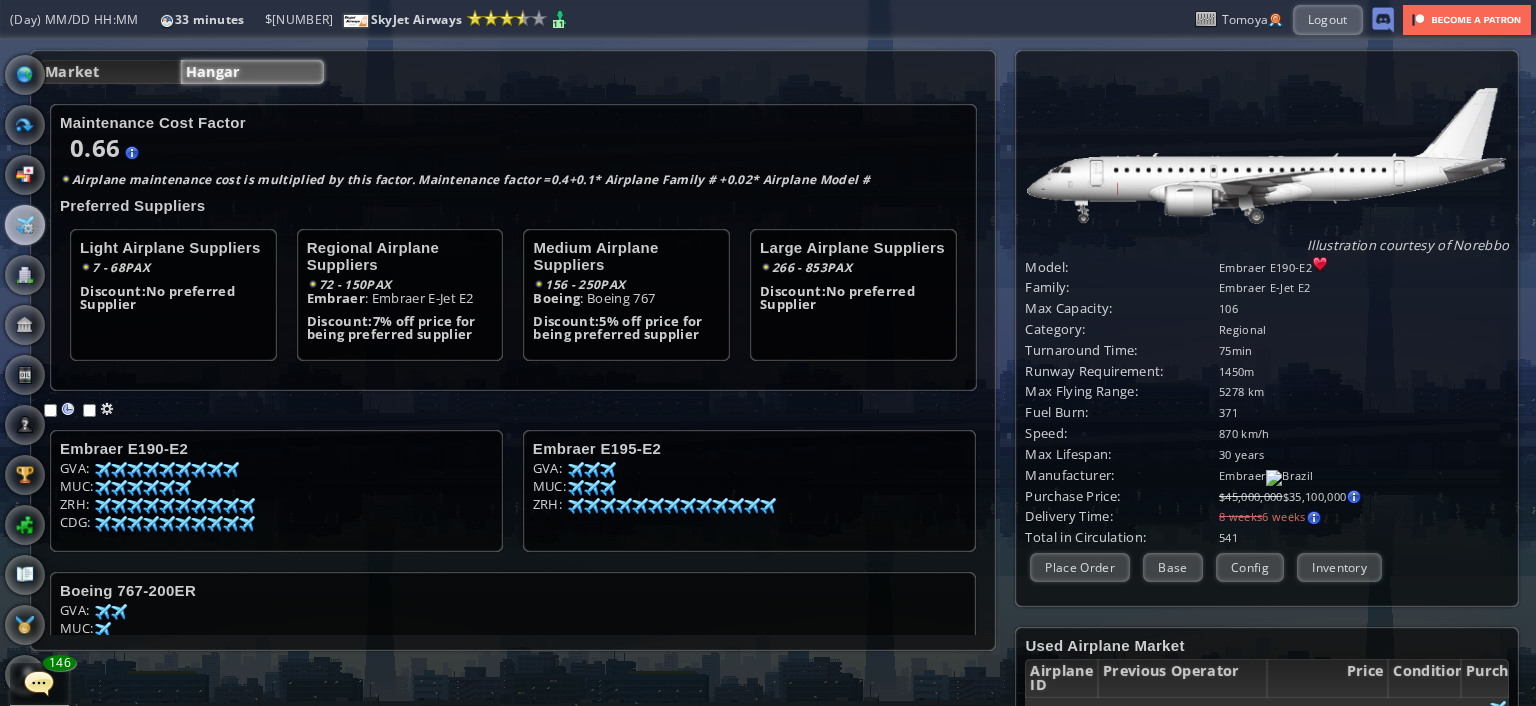 click on "Maintenance Cost Factor
0.66
0.4  +  0.1  *  2  +  0.02  *  3  =  0.66
Airplane Family
Boeing 767 Embraer E-Jet E2
Airplane Model
Boeing 767-200ER Embraer E190-E2 Embraer E195-E2
Airplane maintenance cost is multiplied by this factor. Maintenance factor =  0.4  +  0.1  * Airplane Family # +  0.02  * Airplane Model #
Preferred Suppliers
Light Airplane Suppliers
7 - 68  PAX
Discount:  No preferred Supplier
Regional Airplane Suppliers
72 - 150  PAX
Embraer  : Embraer E-Jet E2
Discount:  7% off price for being preferred supplier
PAX" at bounding box center [513, 364] 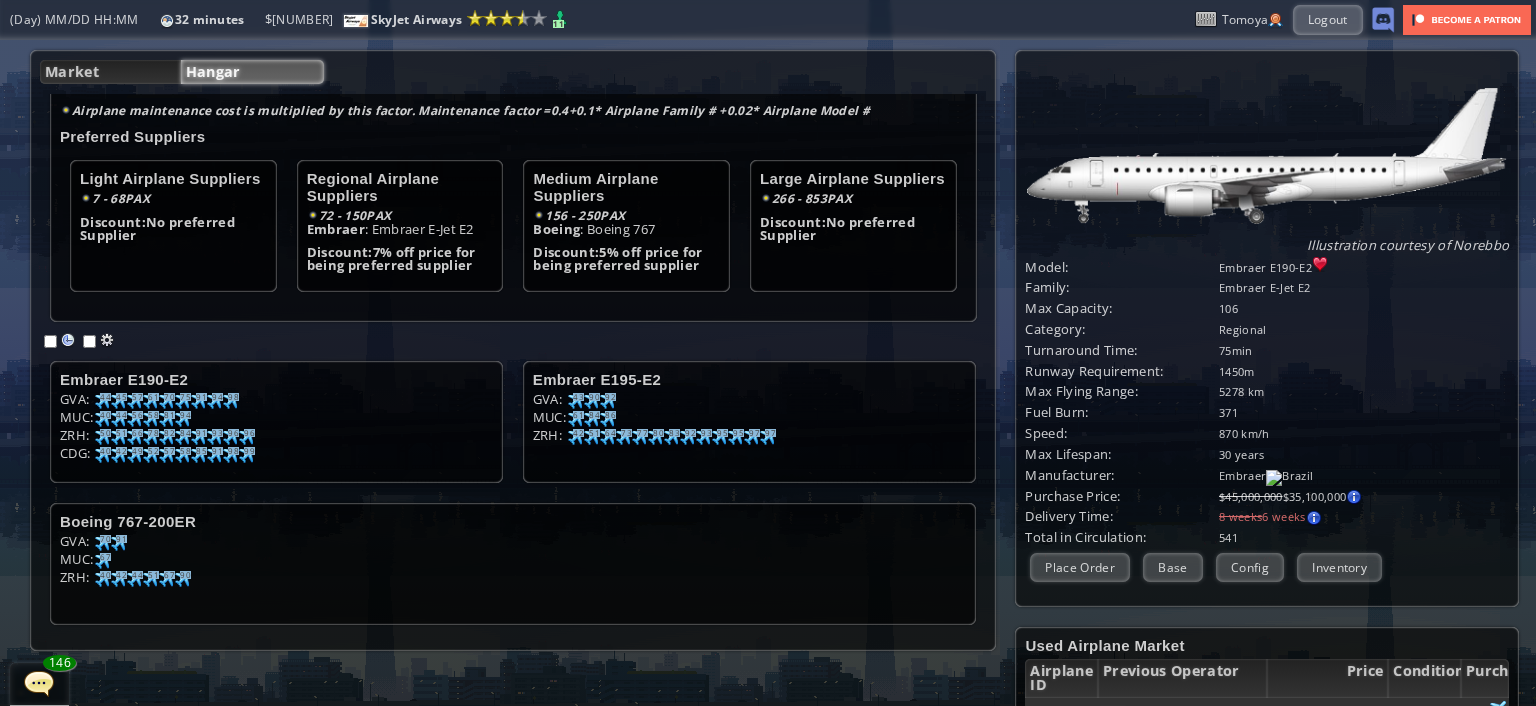 scroll, scrollTop: 81, scrollLeft: 0, axis: vertical 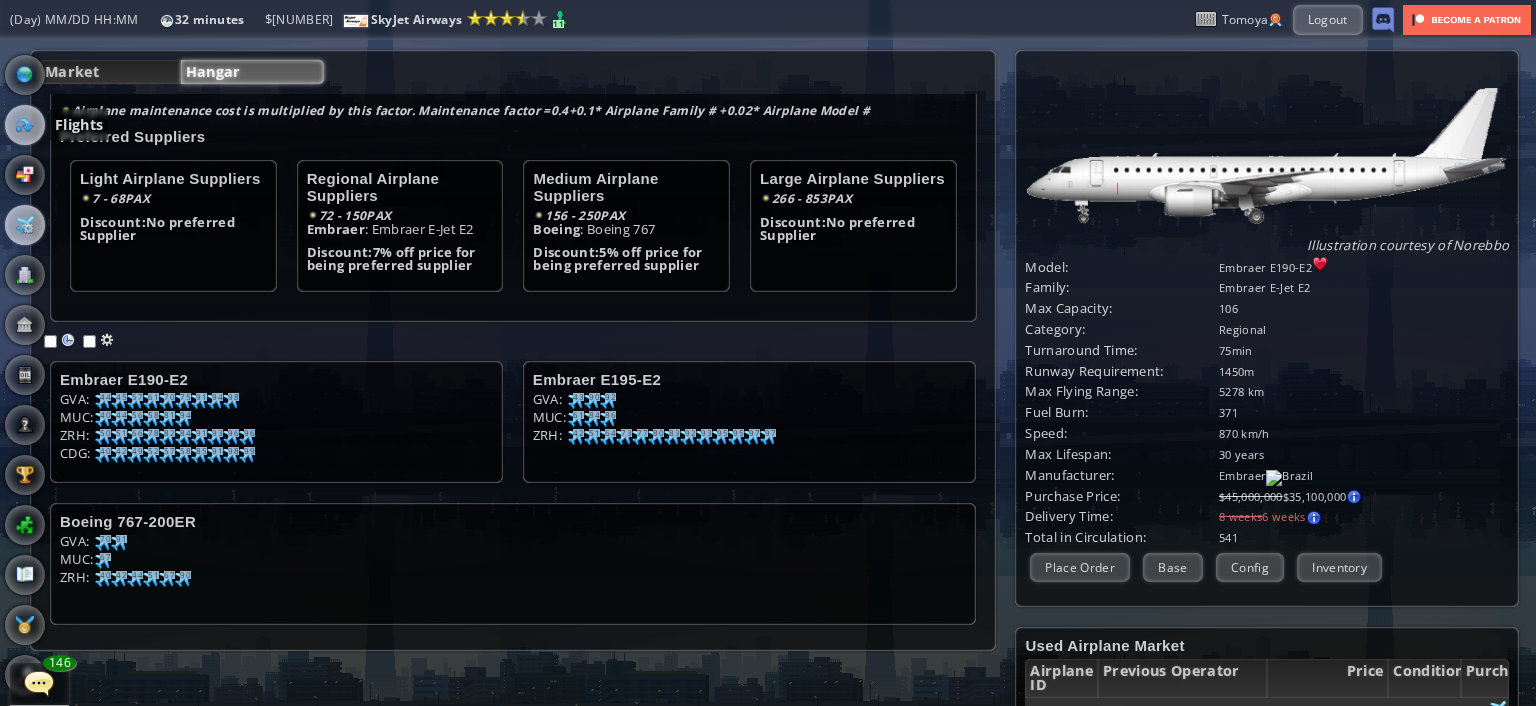 click at bounding box center (25, 125) 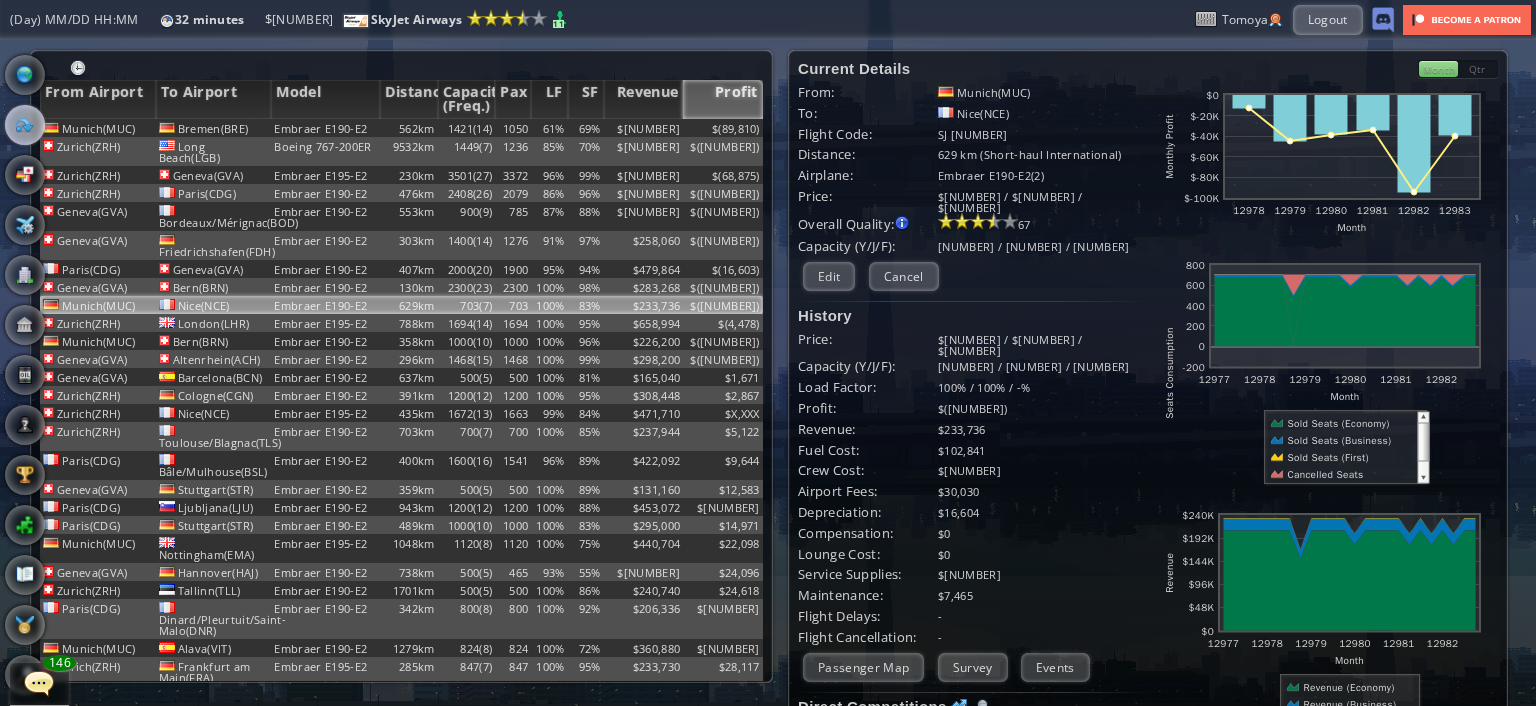 click on "Profit" at bounding box center (723, 99) 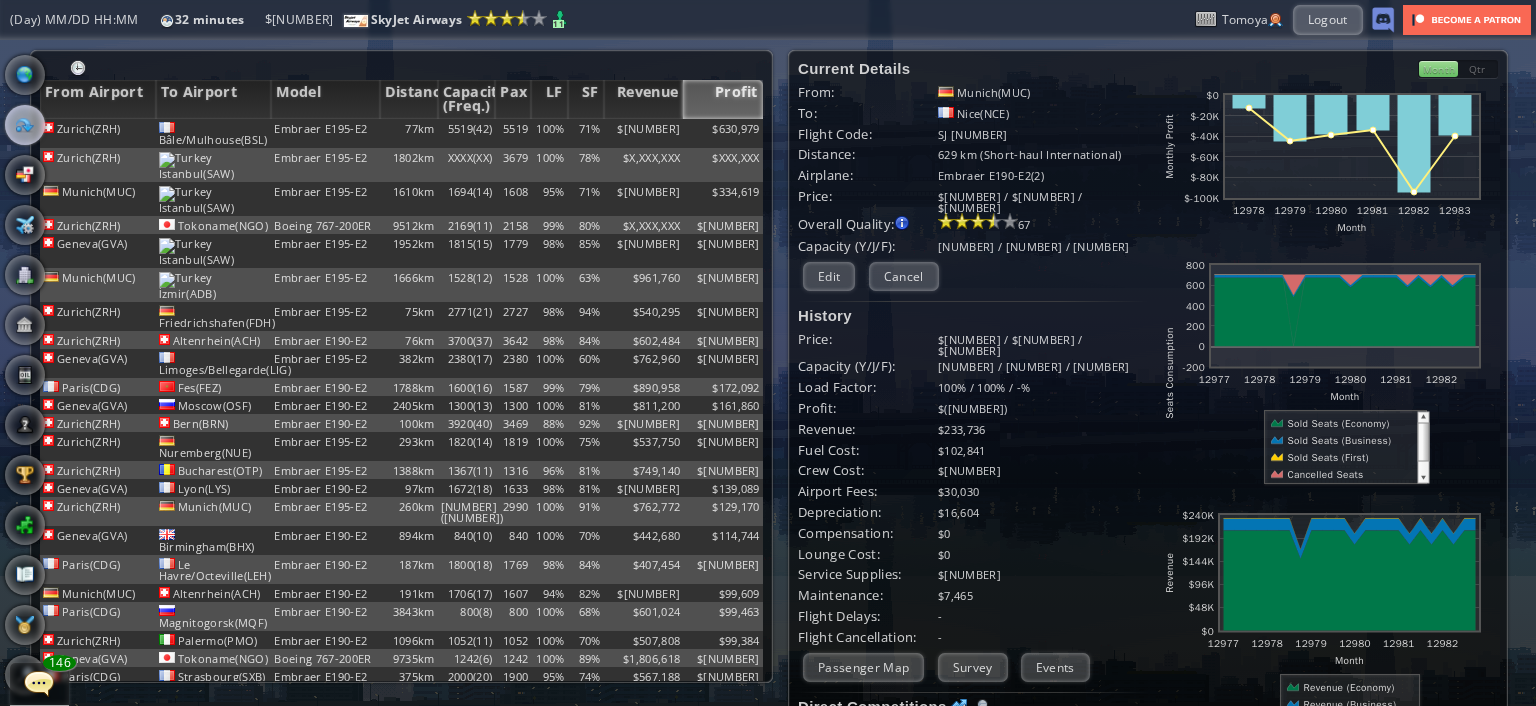 click on "Profit" at bounding box center [723, 99] 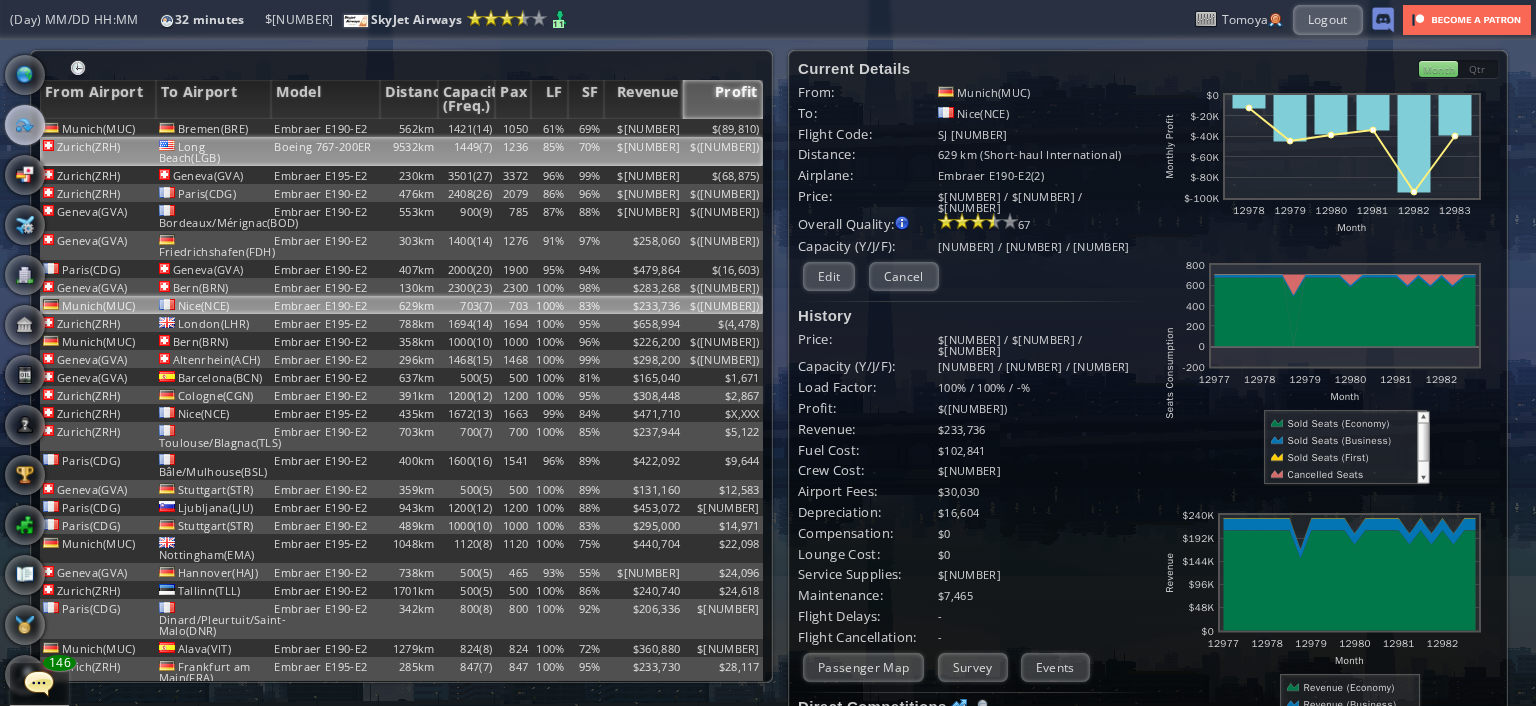 click on "$(87,330)" at bounding box center (723, 128) 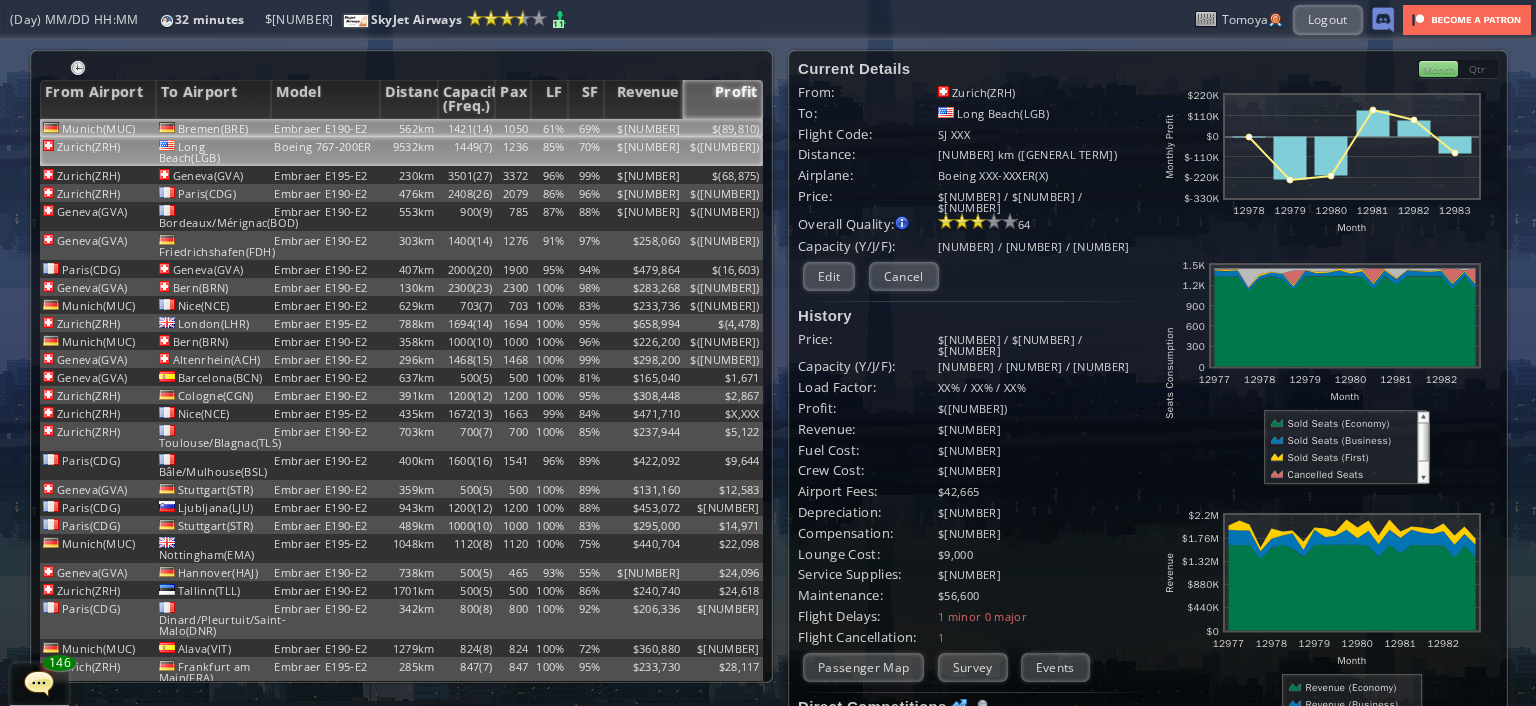 click on "$348,024" at bounding box center [644, 128] 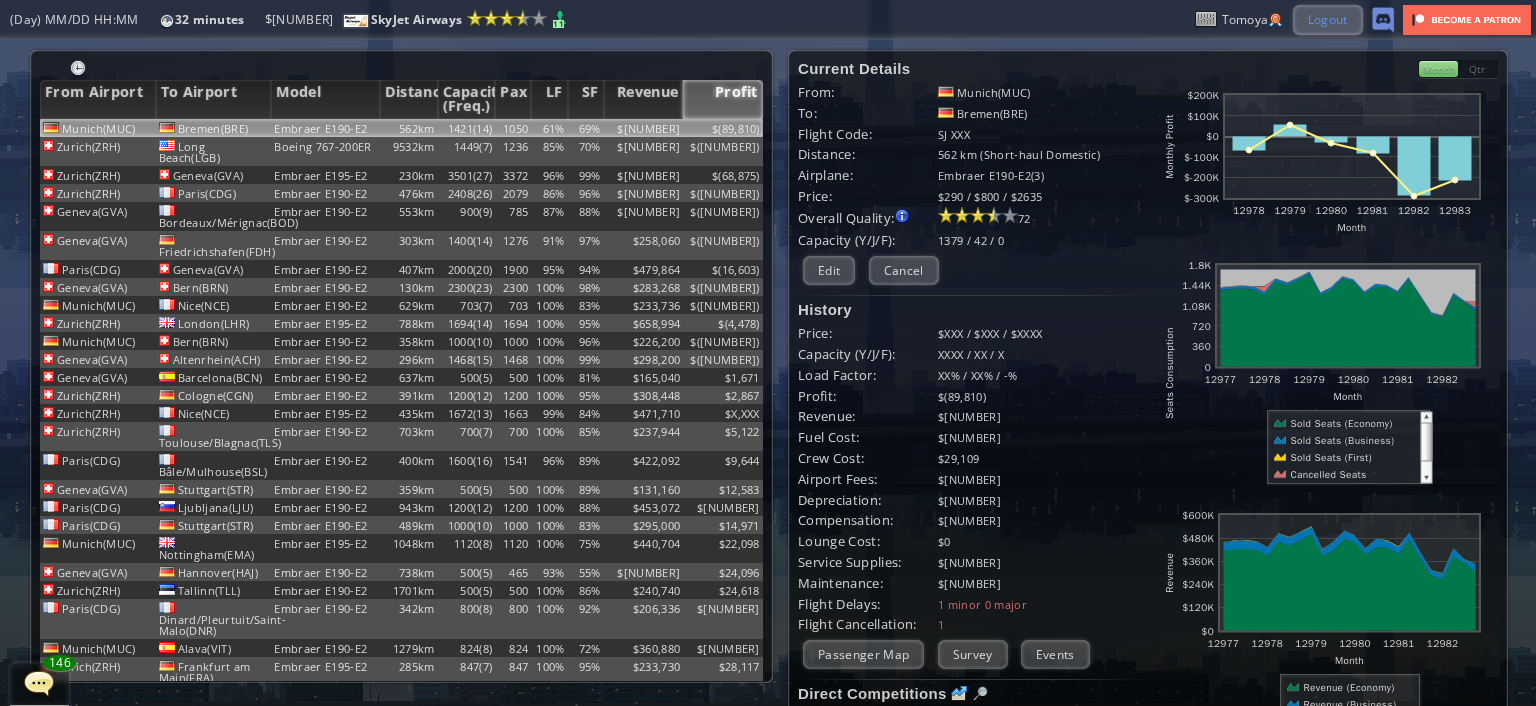 click on "Logout" at bounding box center [1328, 19] 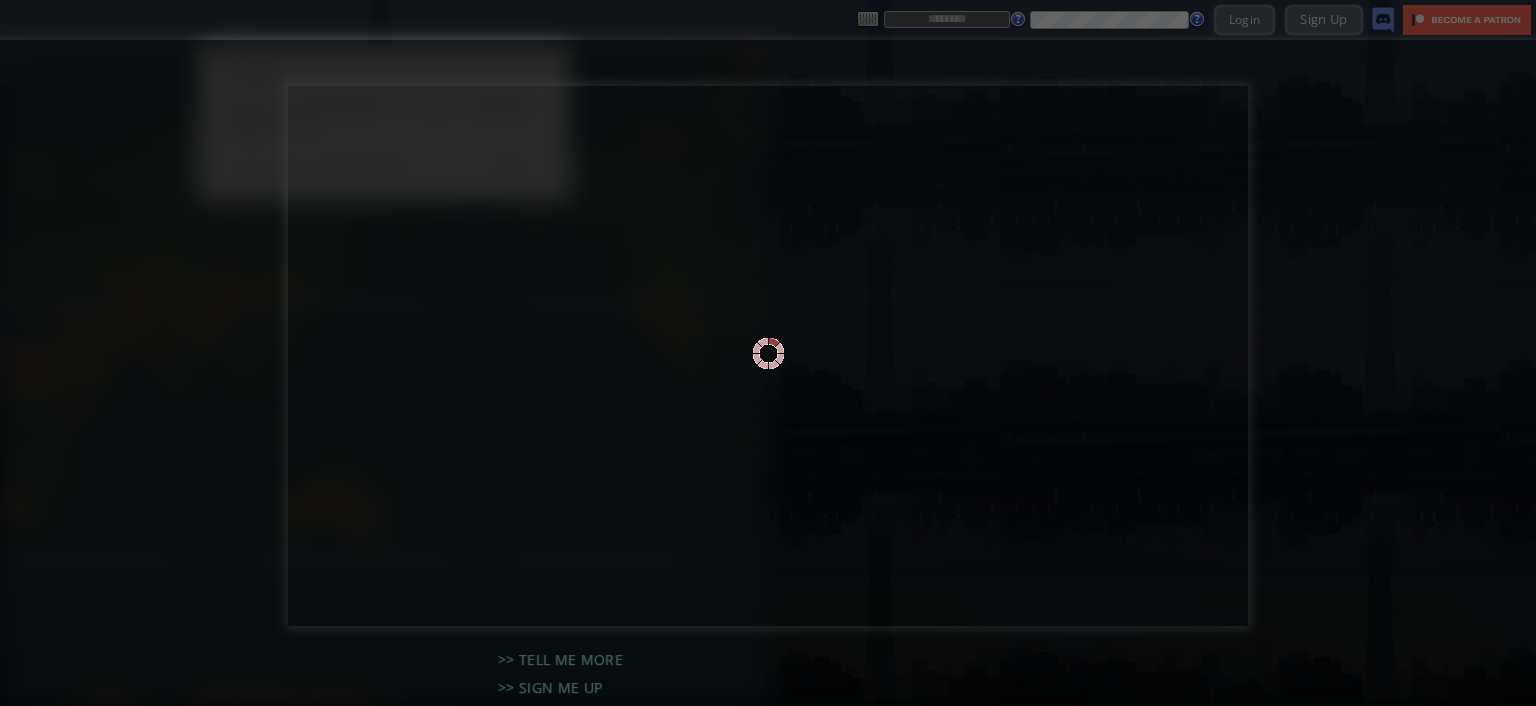 scroll, scrollTop: 0, scrollLeft: 0, axis: both 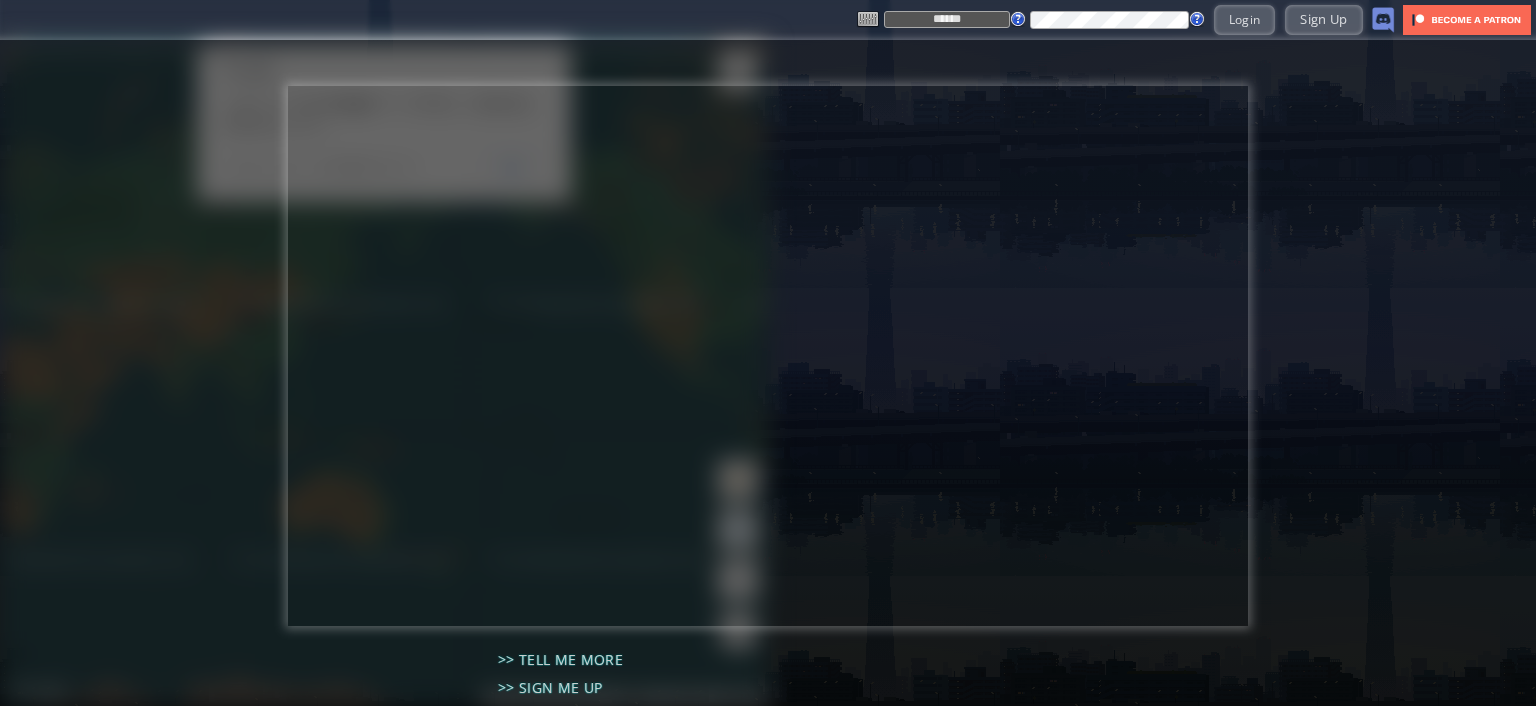 click on "******" at bounding box center [947, 19] 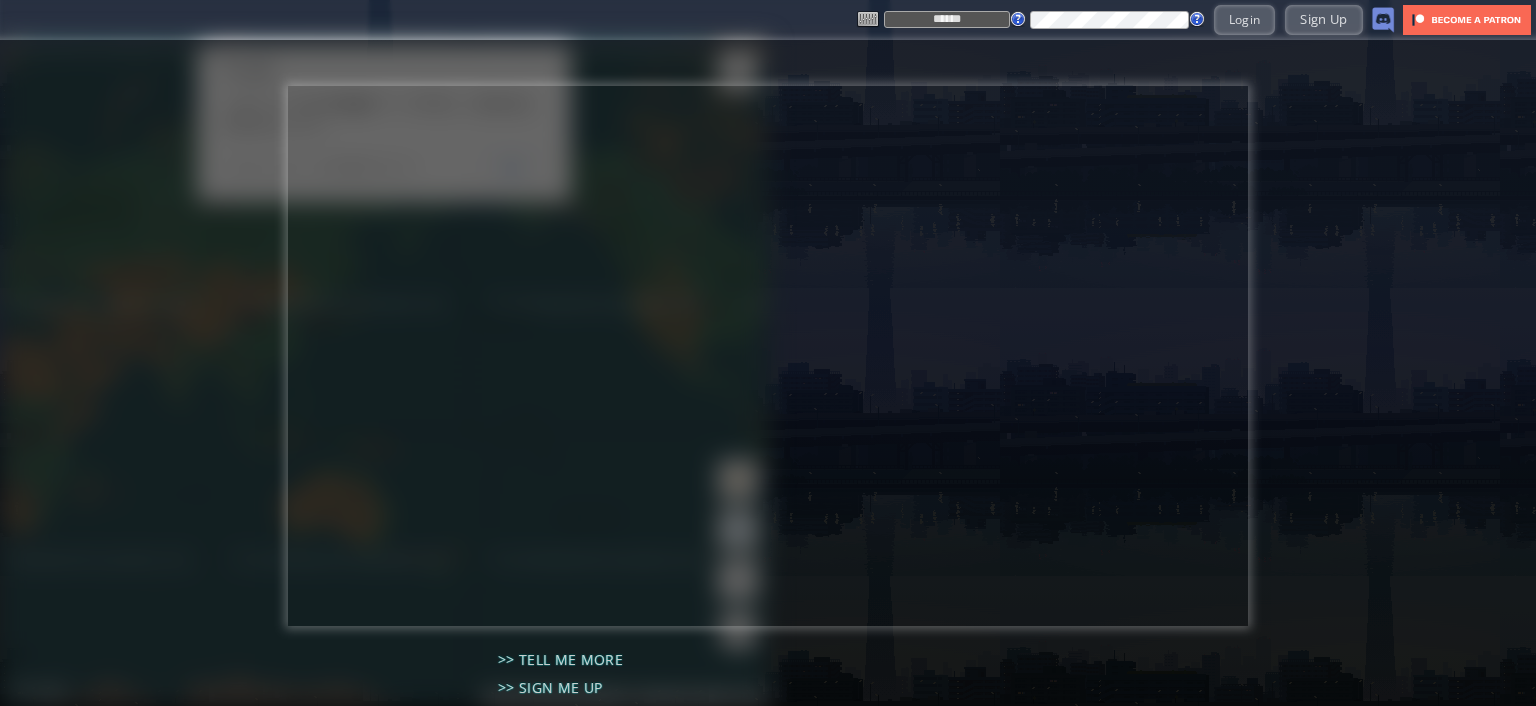type on "*******" 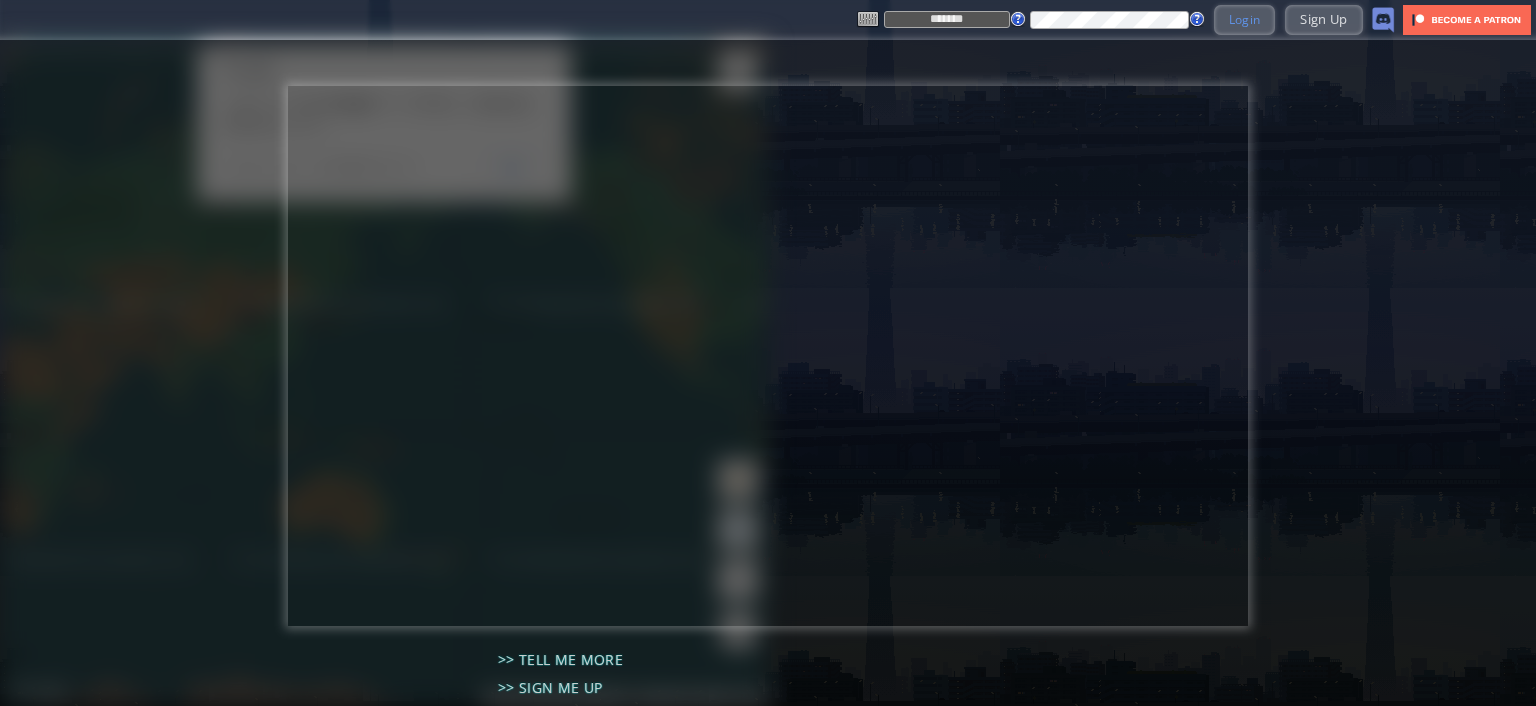 click on "Login" at bounding box center [1245, 19] 